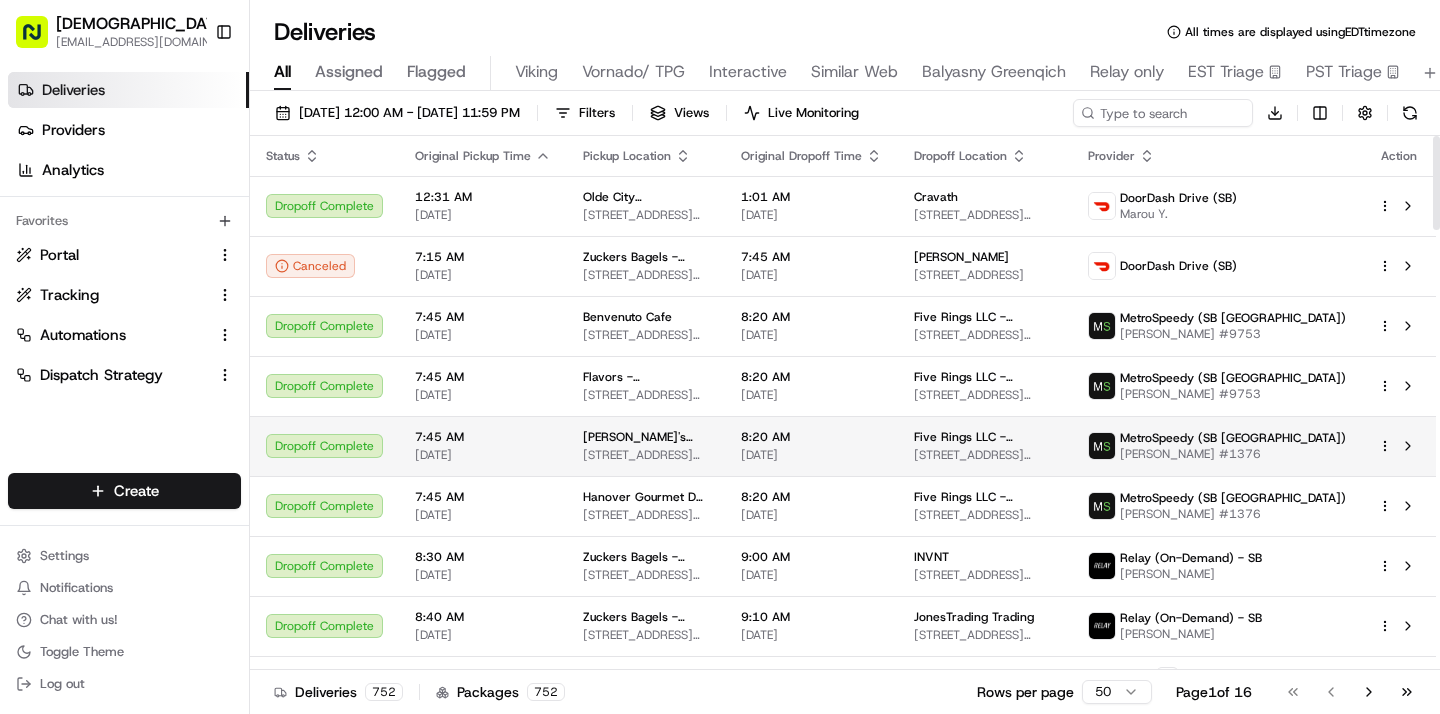 scroll, scrollTop: 0, scrollLeft: 0, axis: both 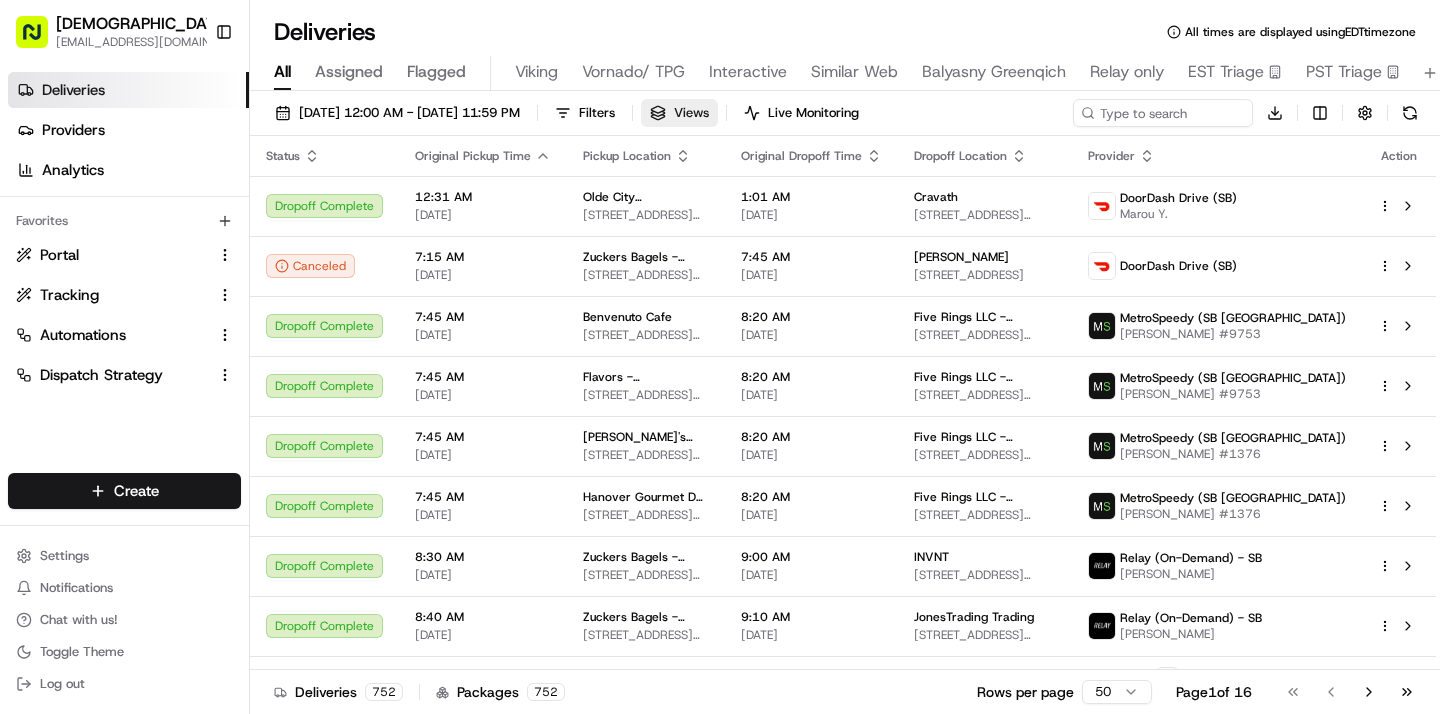 click on "Views" at bounding box center (691, 113) 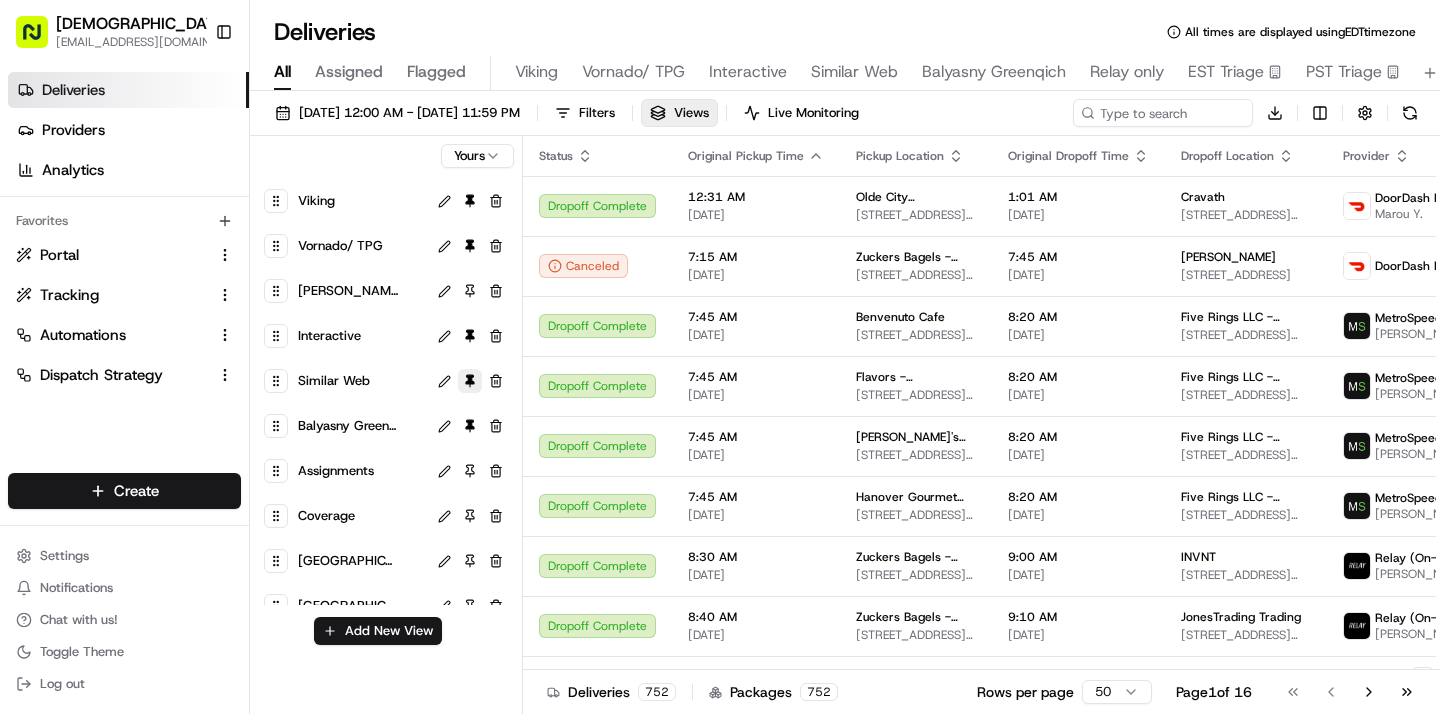 click at bounding box center [470, 381] 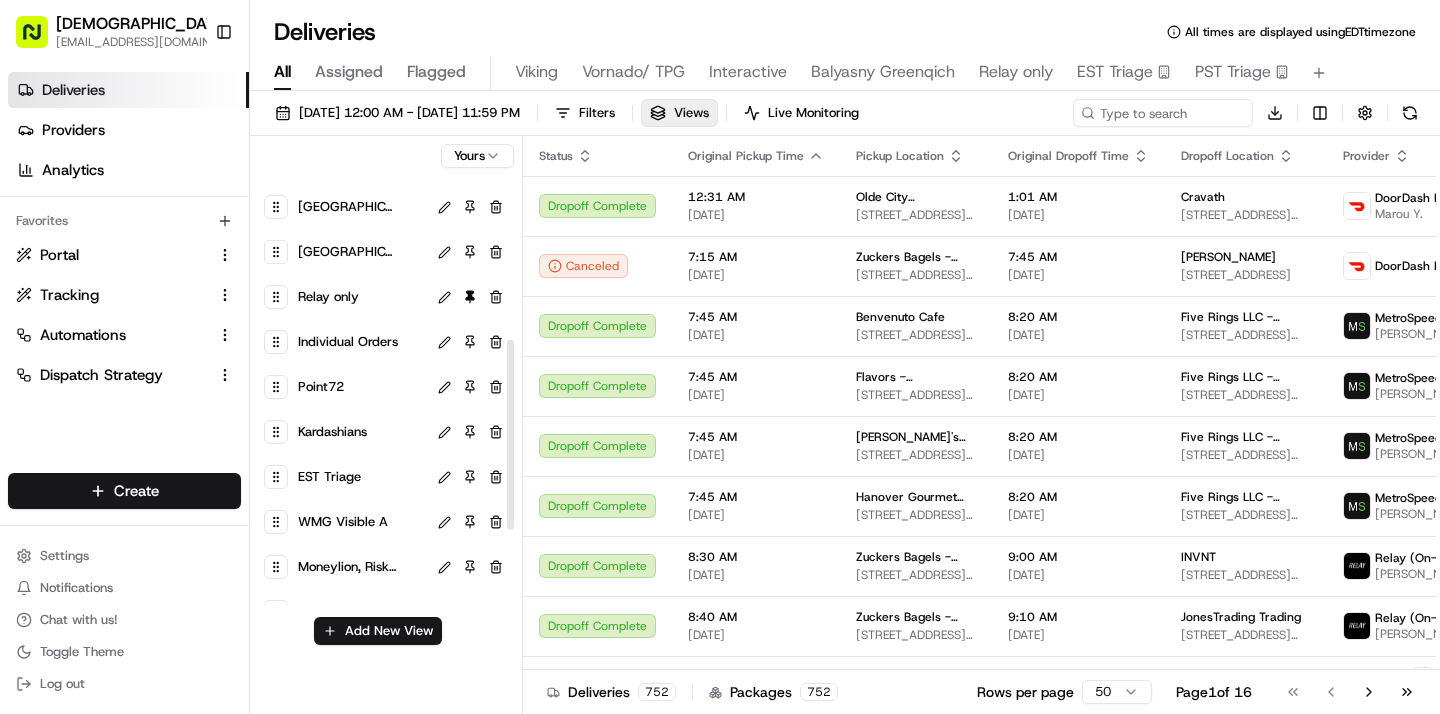 scroll, scrollTop: 351, scrollLeft: 0, axis: vertical 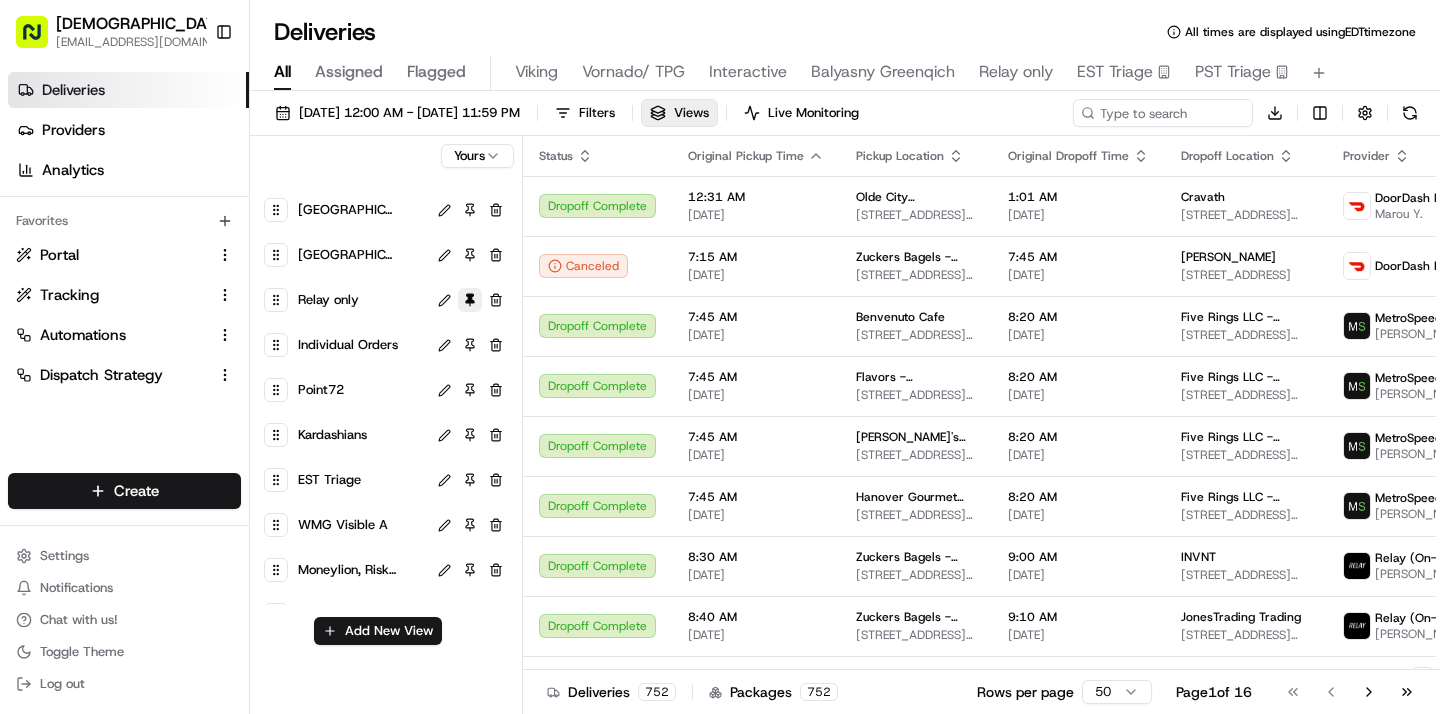 click at bounding box center [470, 300] 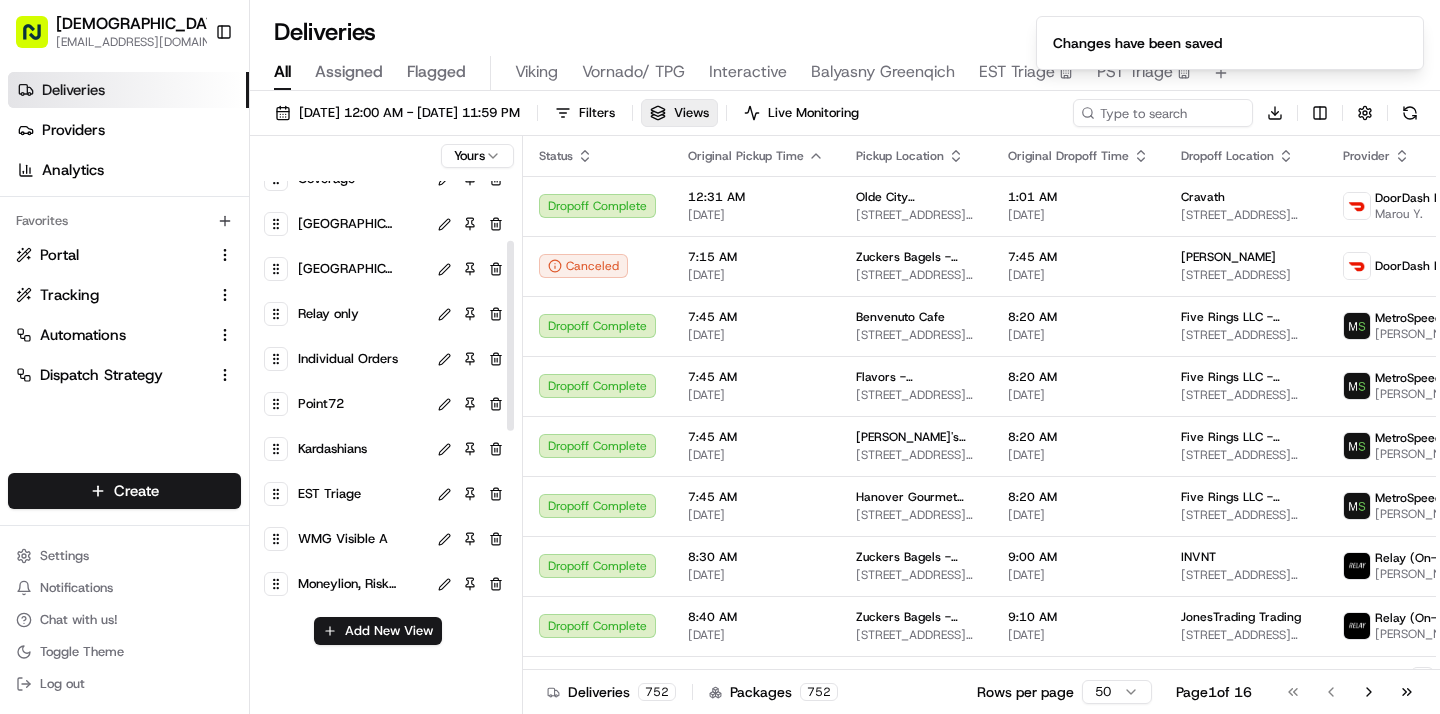 scroll, scrollTop: 0, scrollLeft: 0, axis: both 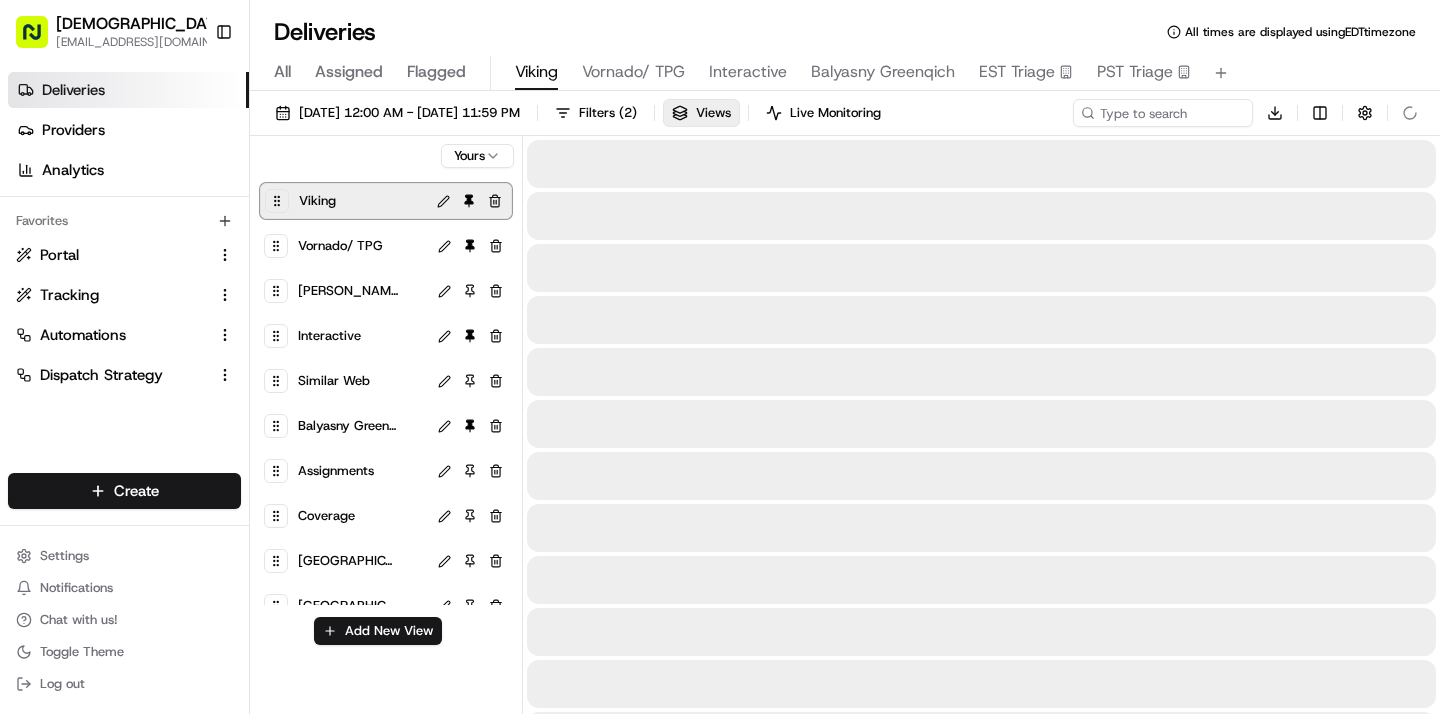 click on "Viking" at bounding box center [536, 73] 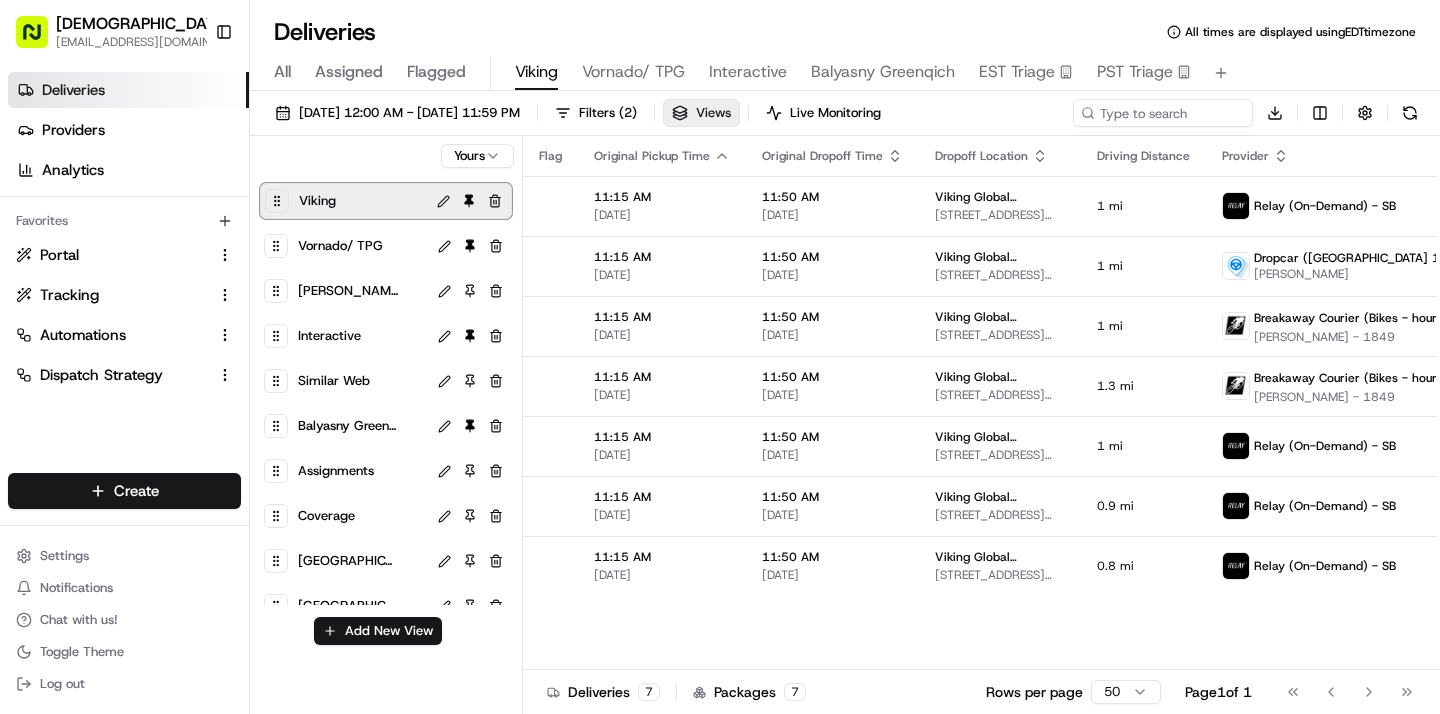 click on "Views" at bounding box center (701, 113) 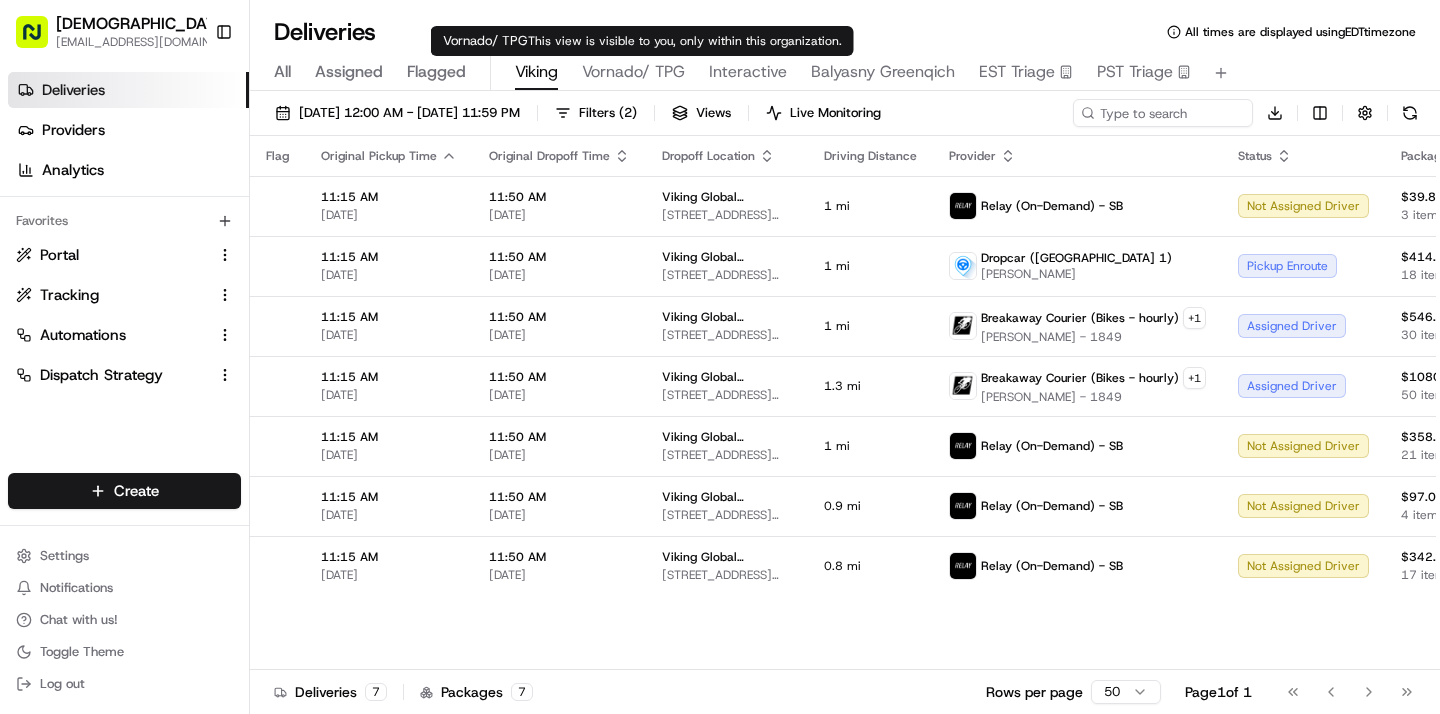 click on "Vornado/ TPG" at bounding box center [633, 72] 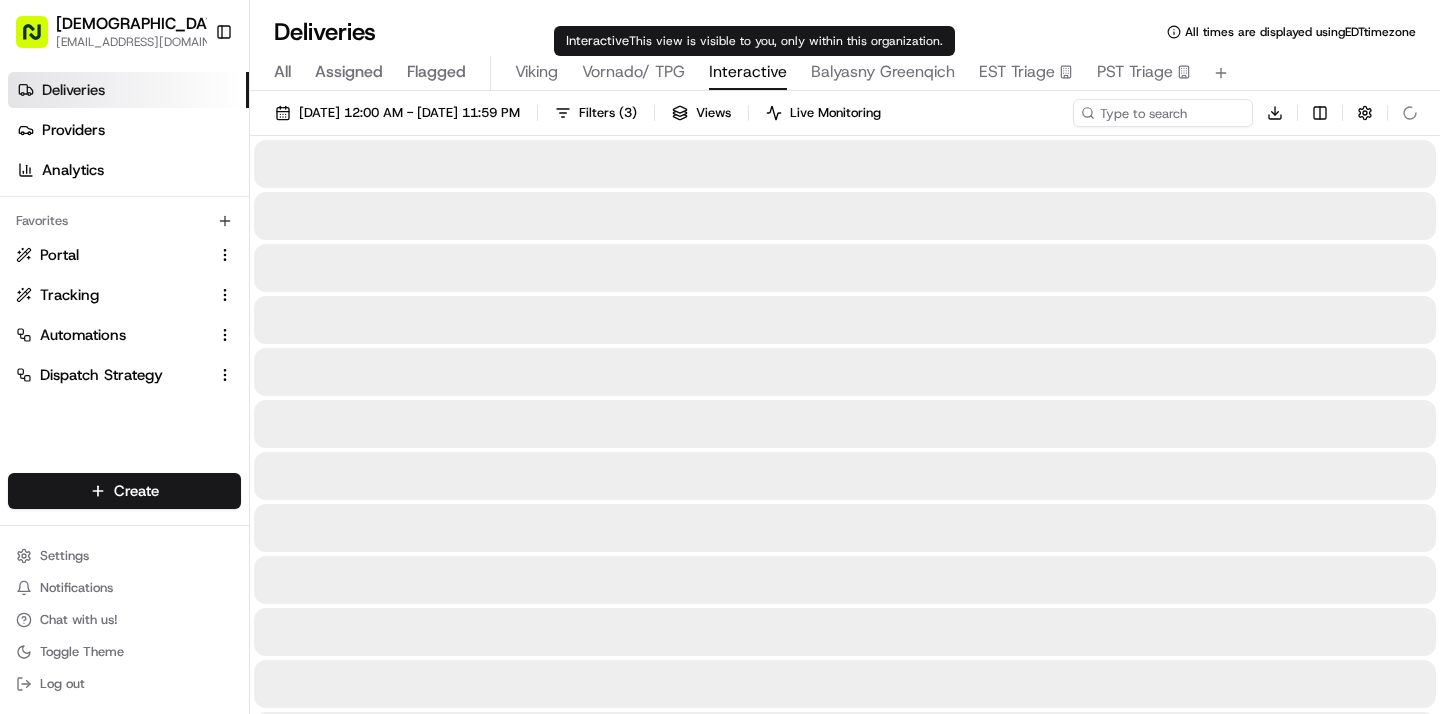 click on "Interactive" at bounding box center [748, 72] 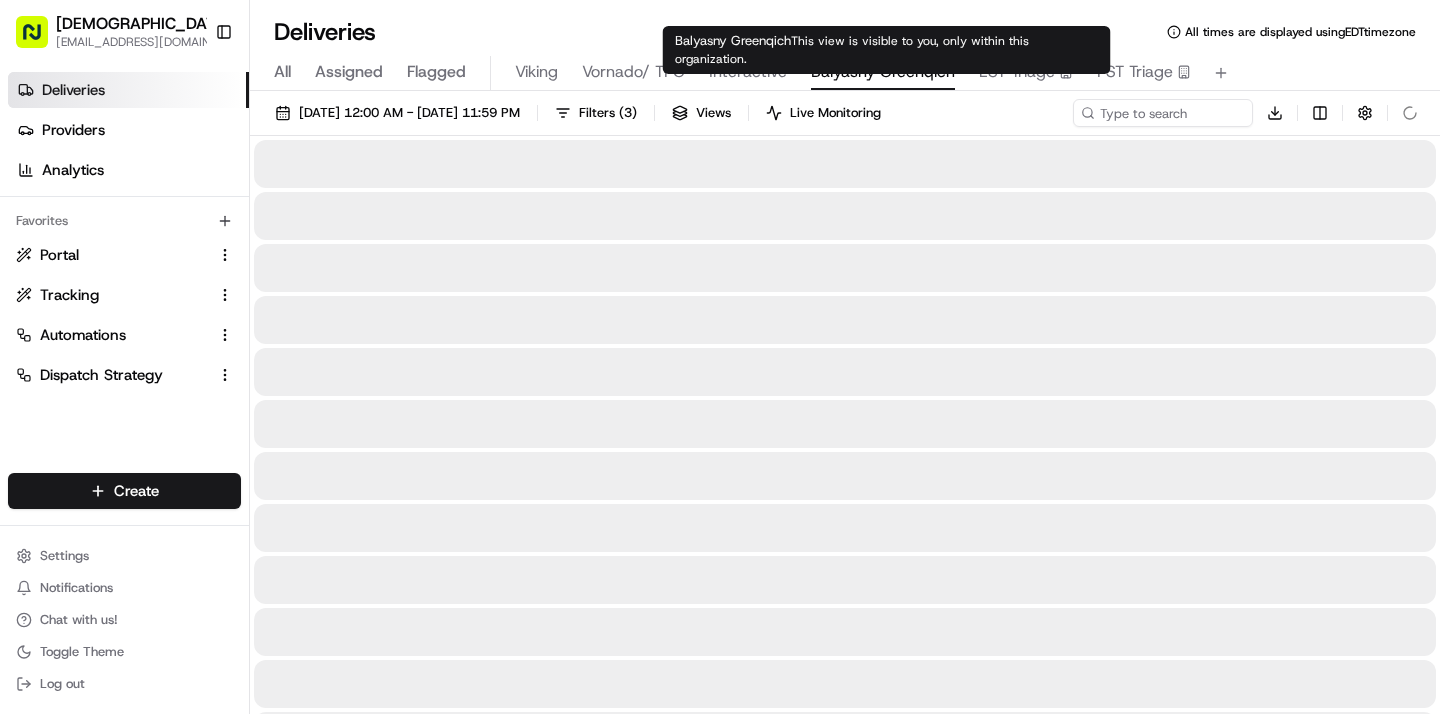 click on "Balyasny Greenqich" at bounding box center (883, 72) 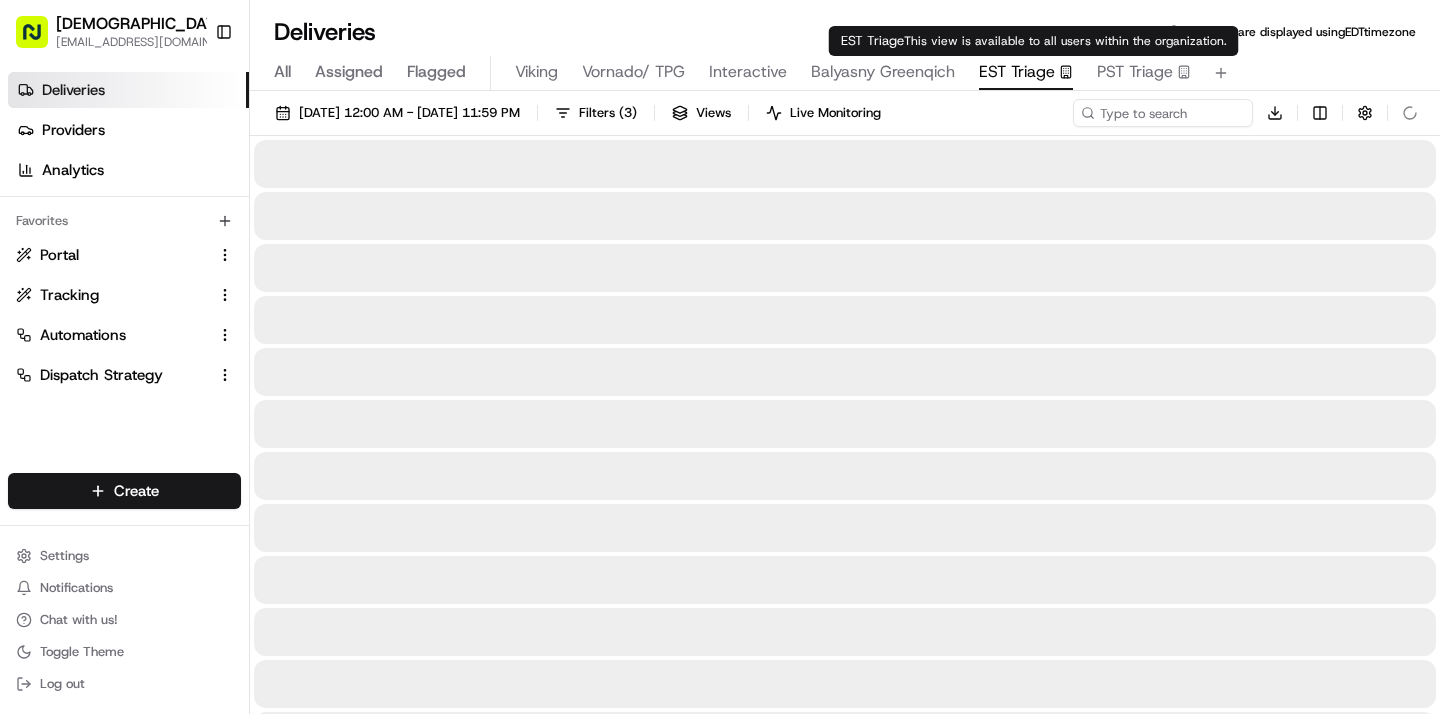 click on "EST Triage" at bounding box center (1017, 72) 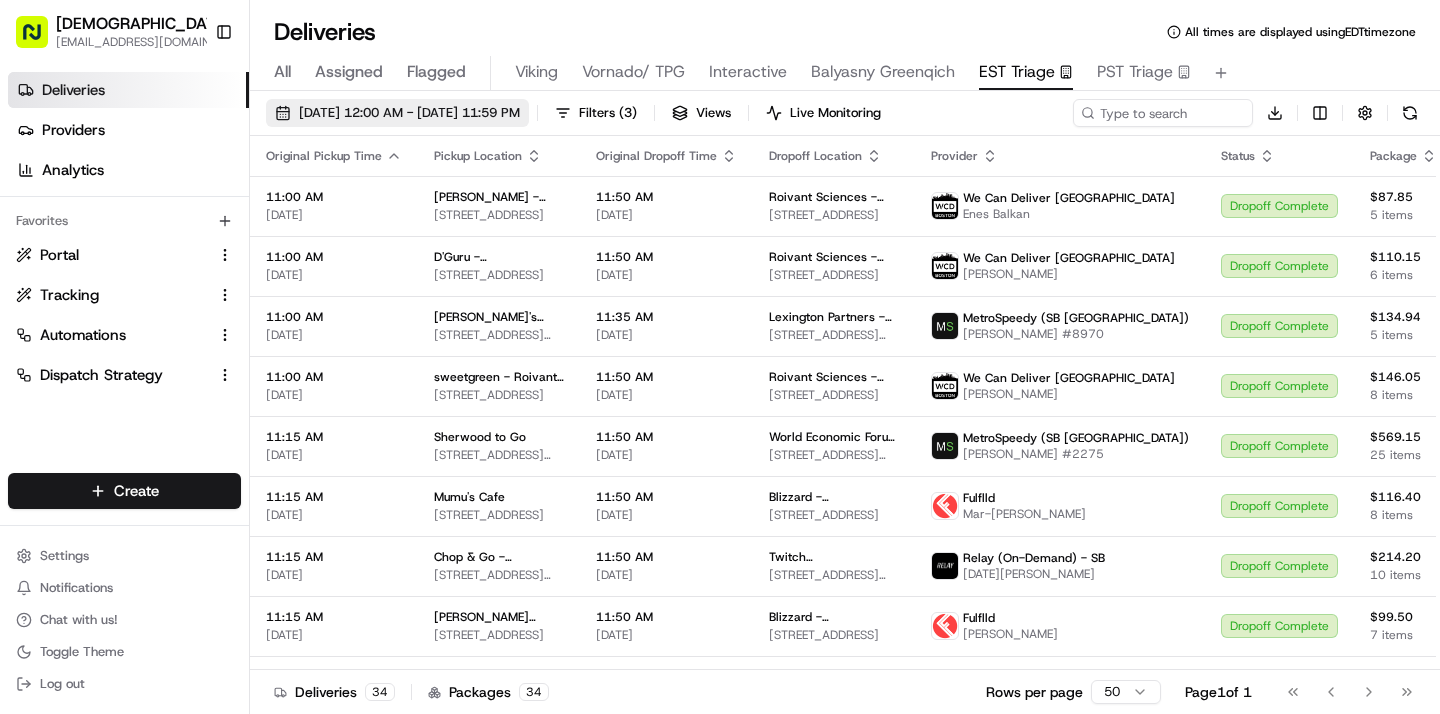 click on "[DATE] 12:00 AM - [DATE] 11:59 PM" at bounding box center [409, 113] 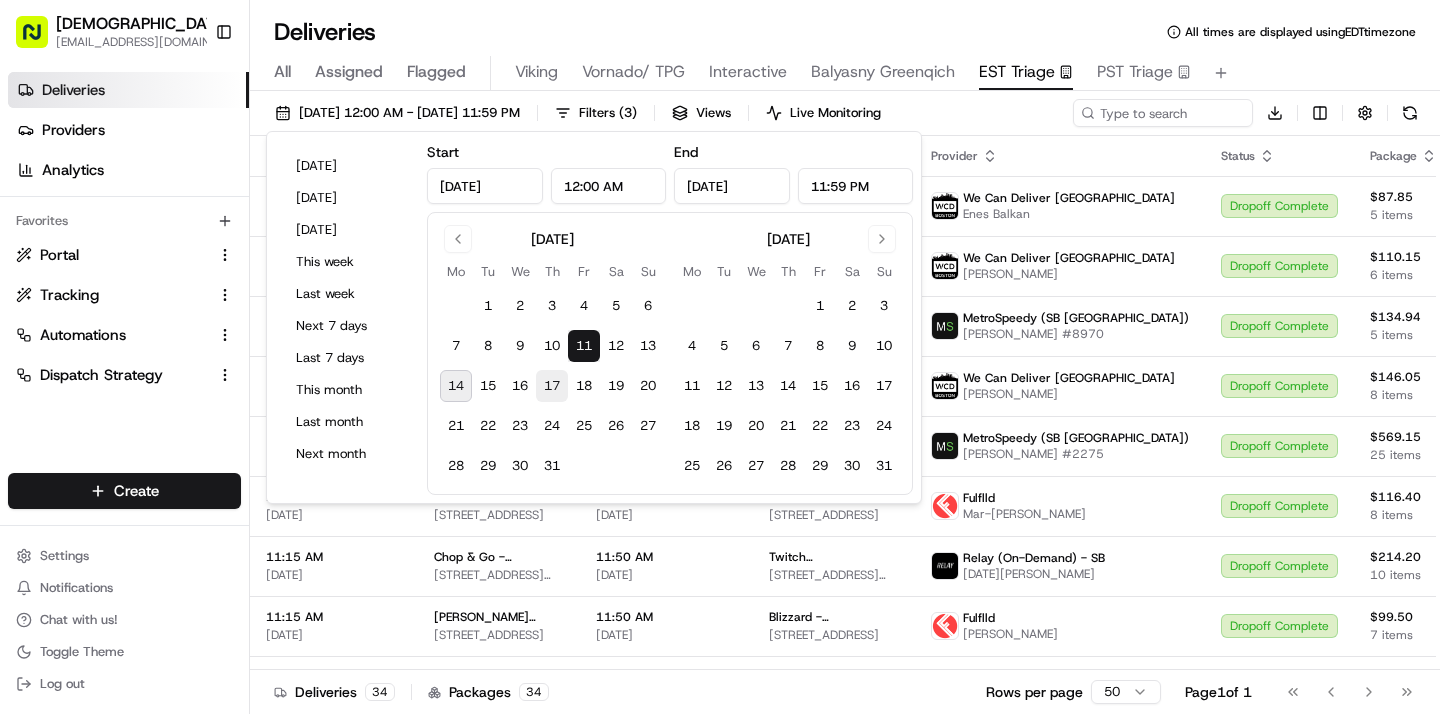 click on "17" at bounding box center [552, 386] 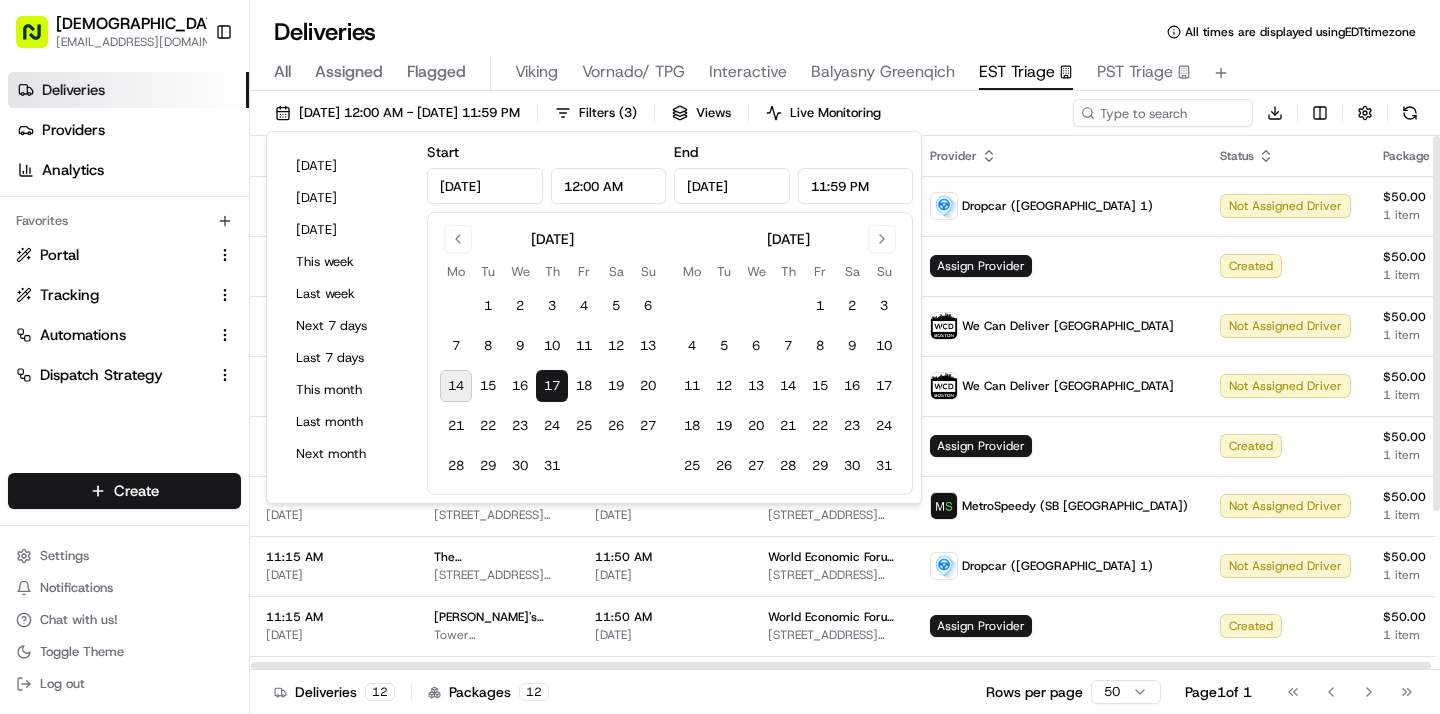 click on "Provider" at bounding box center (1059, 156) 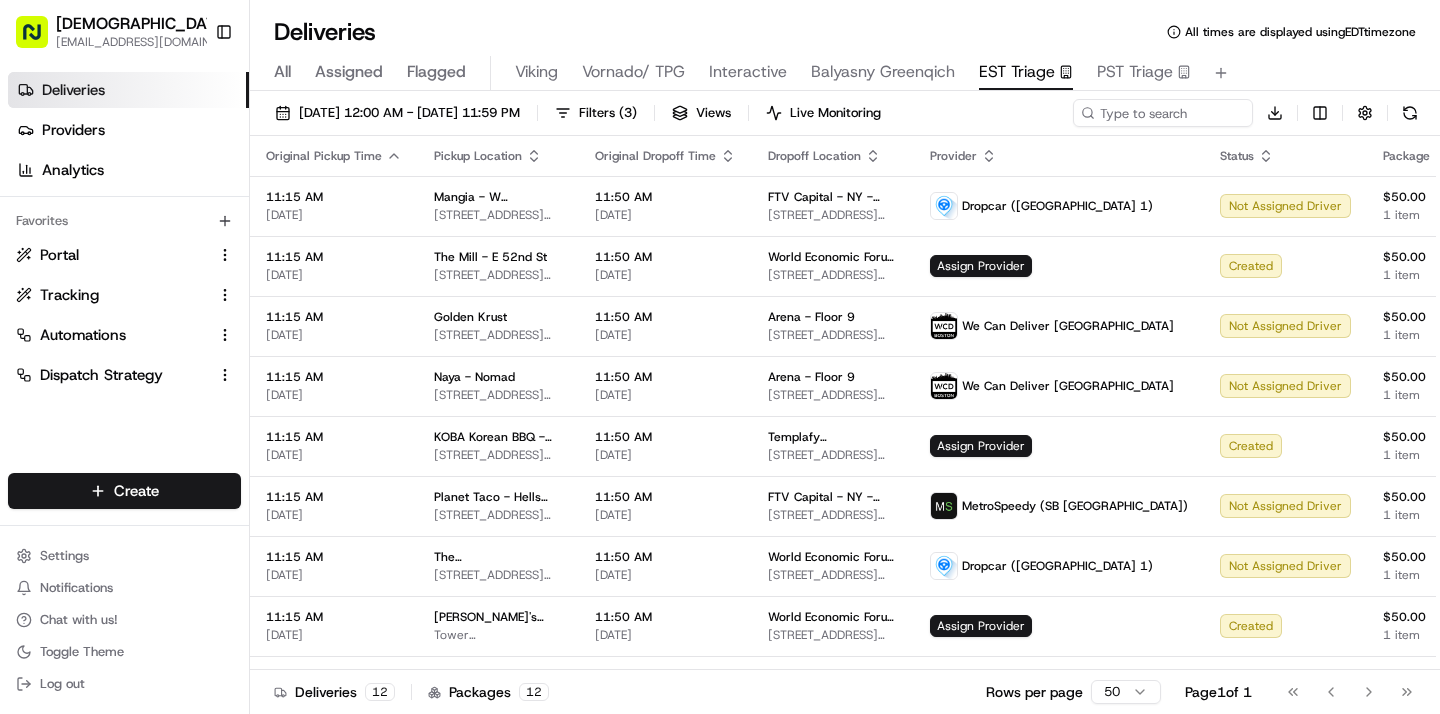 click on "All" at bounding box center [282, 72] 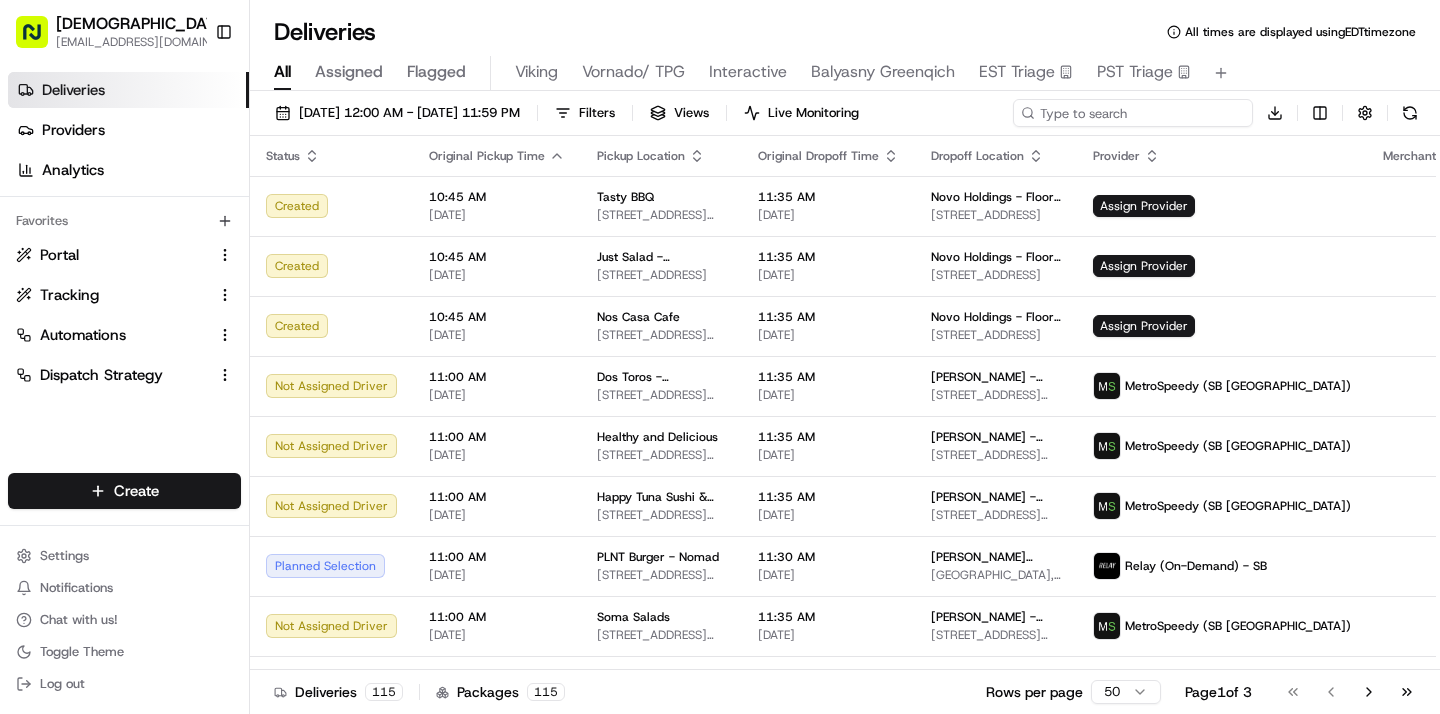 click at bounding box center [1133, 113] 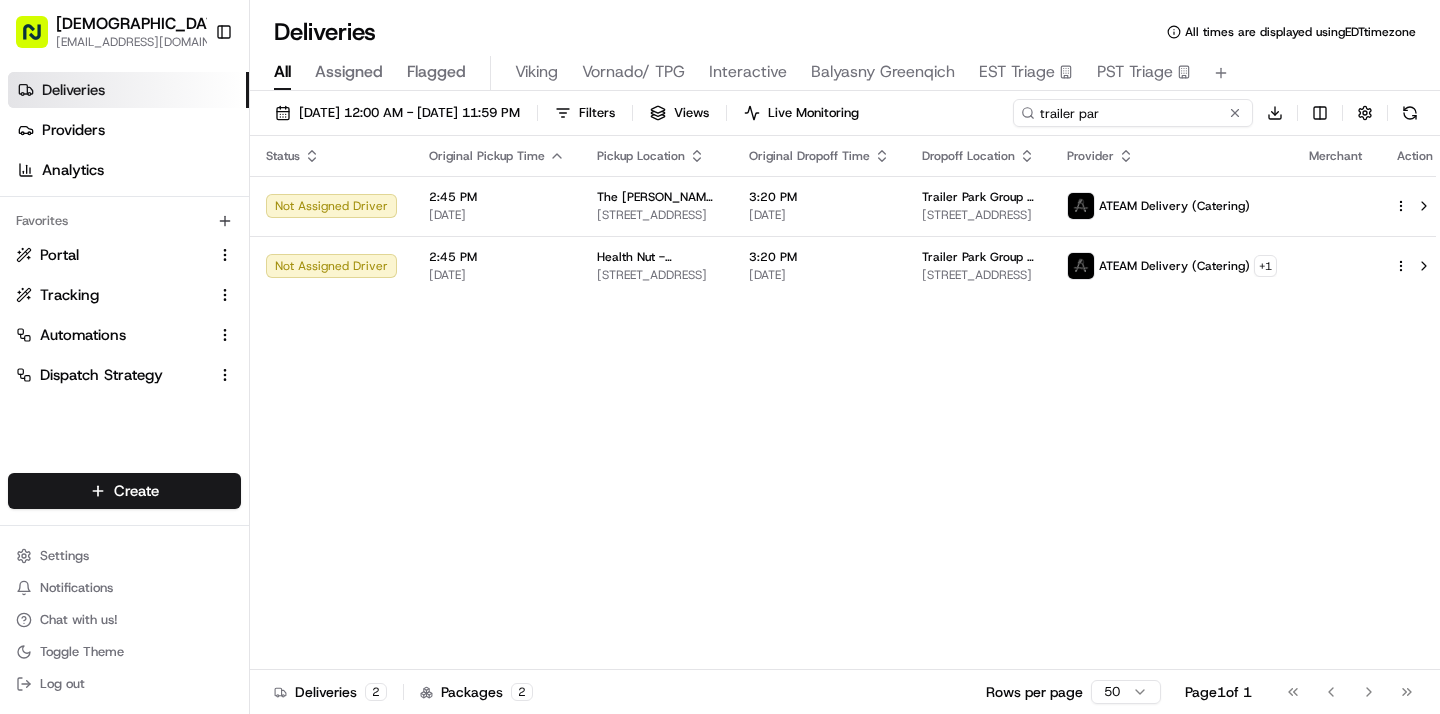 type on "trailer par" 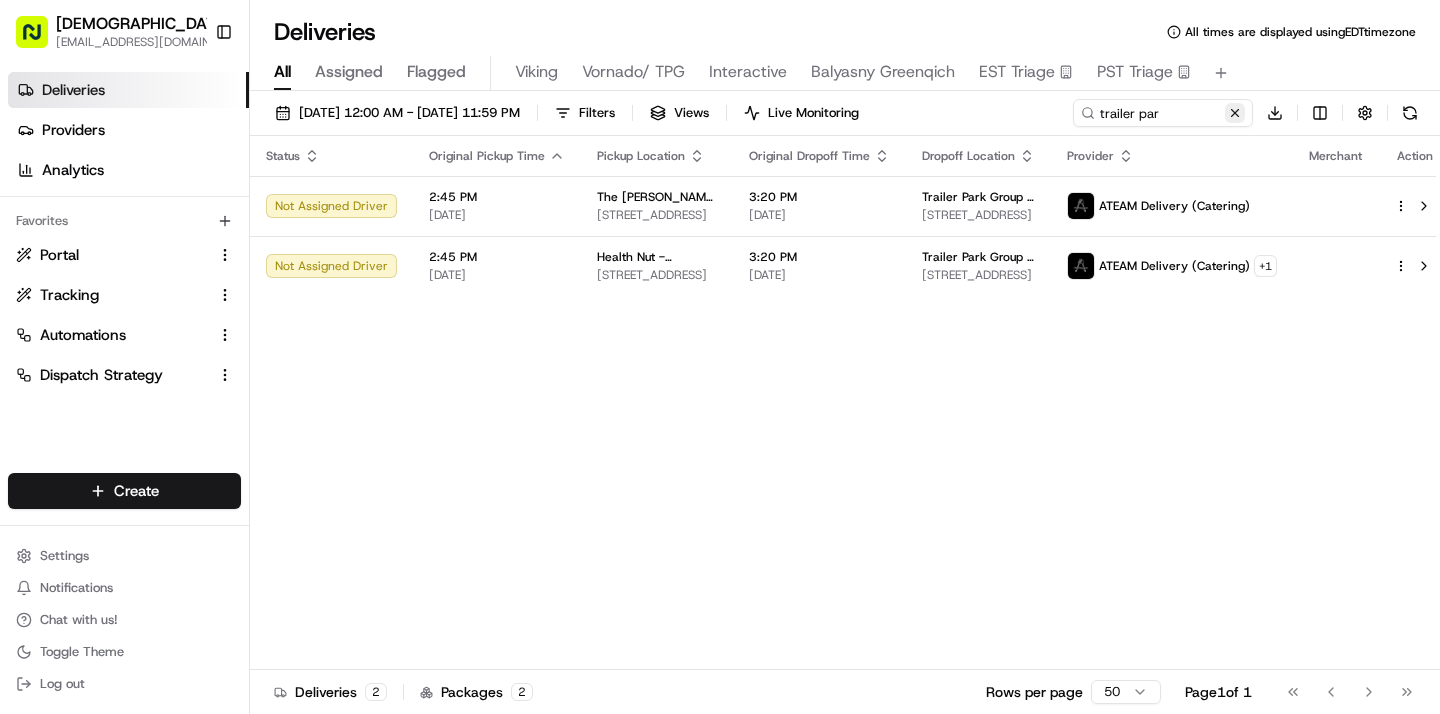 click at bounding box center [1235, 113] 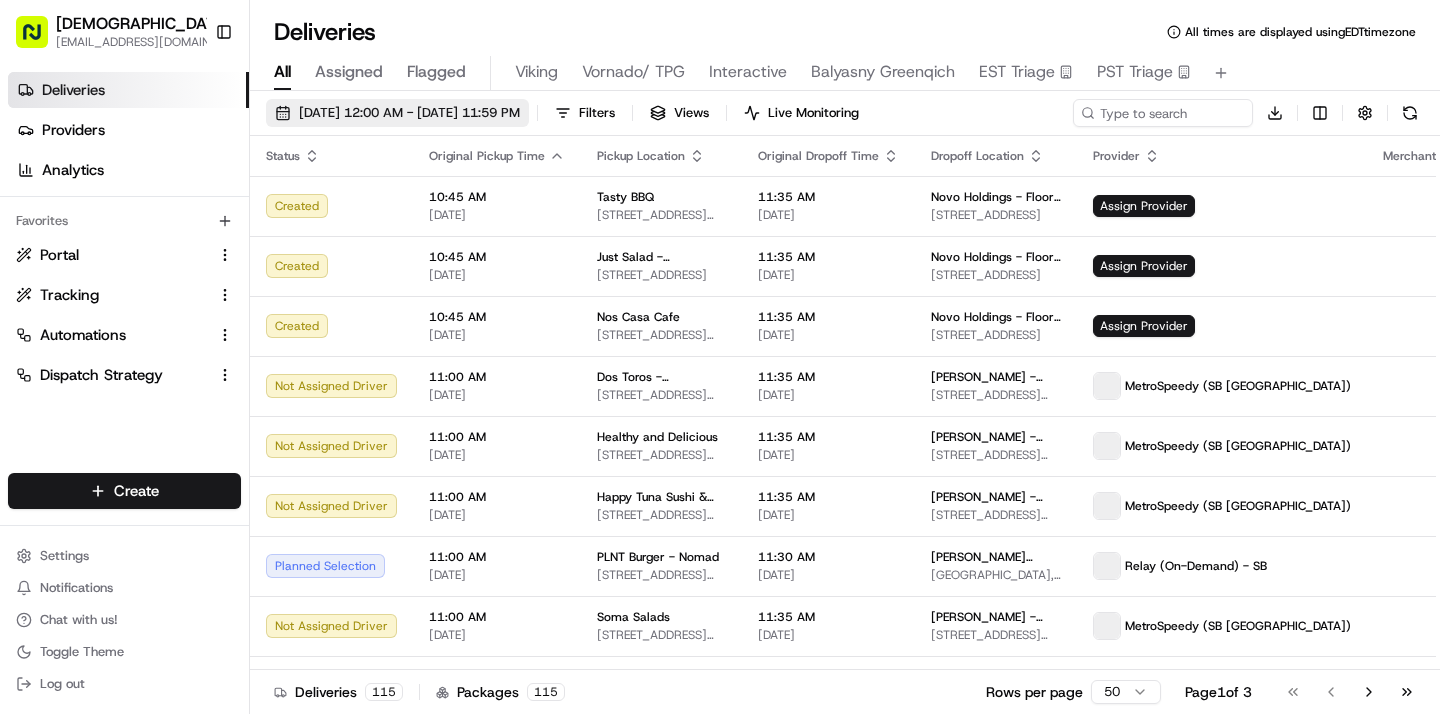 click on "[DATE] 12:00 AM - [DATE] 11:59 PM" at bounding box center (409, 113) 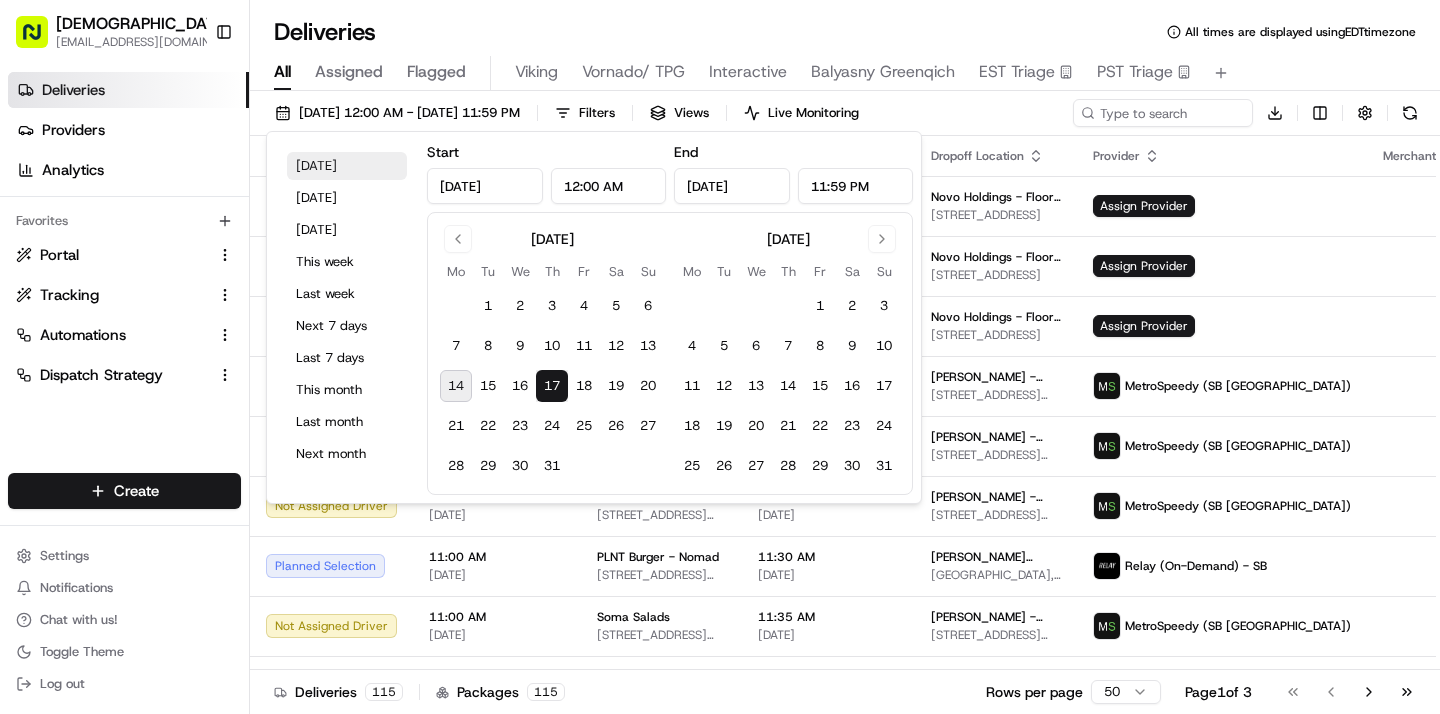 click on "[DATE]" at bounding box center [347, 166] 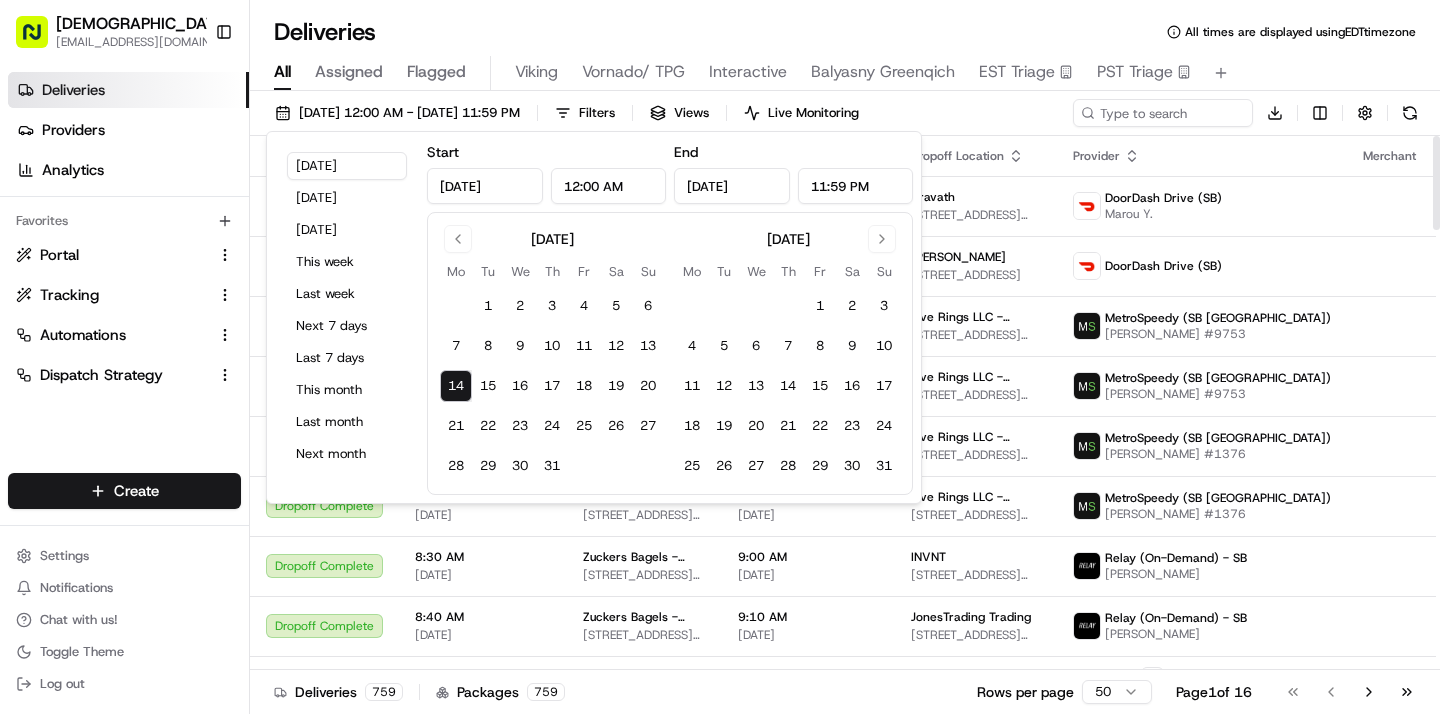 click on "[DATE] 12:00 AM - [DATE] 11:59 PM Filters Views Live Monitoring Download" at bounding box center [845, 117] 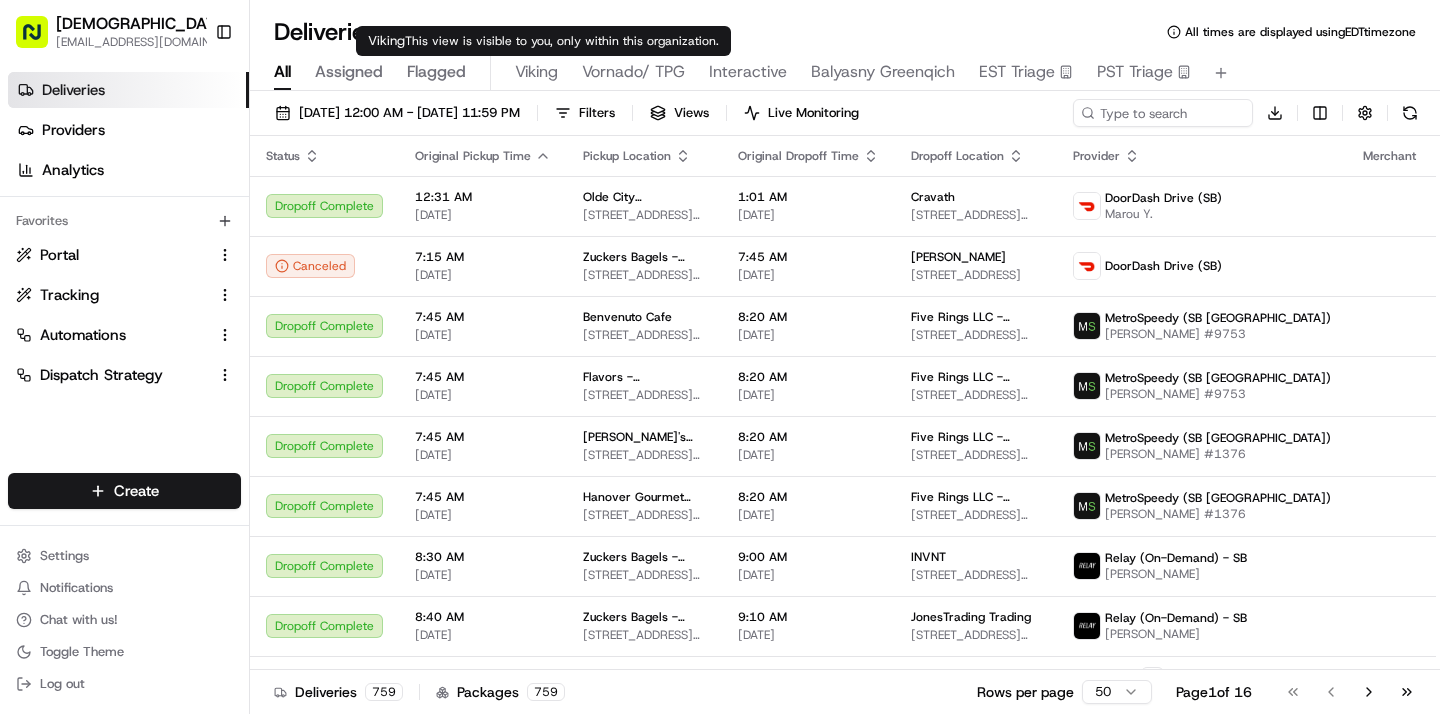 click on "Viking" at bounding box center [536, 72] 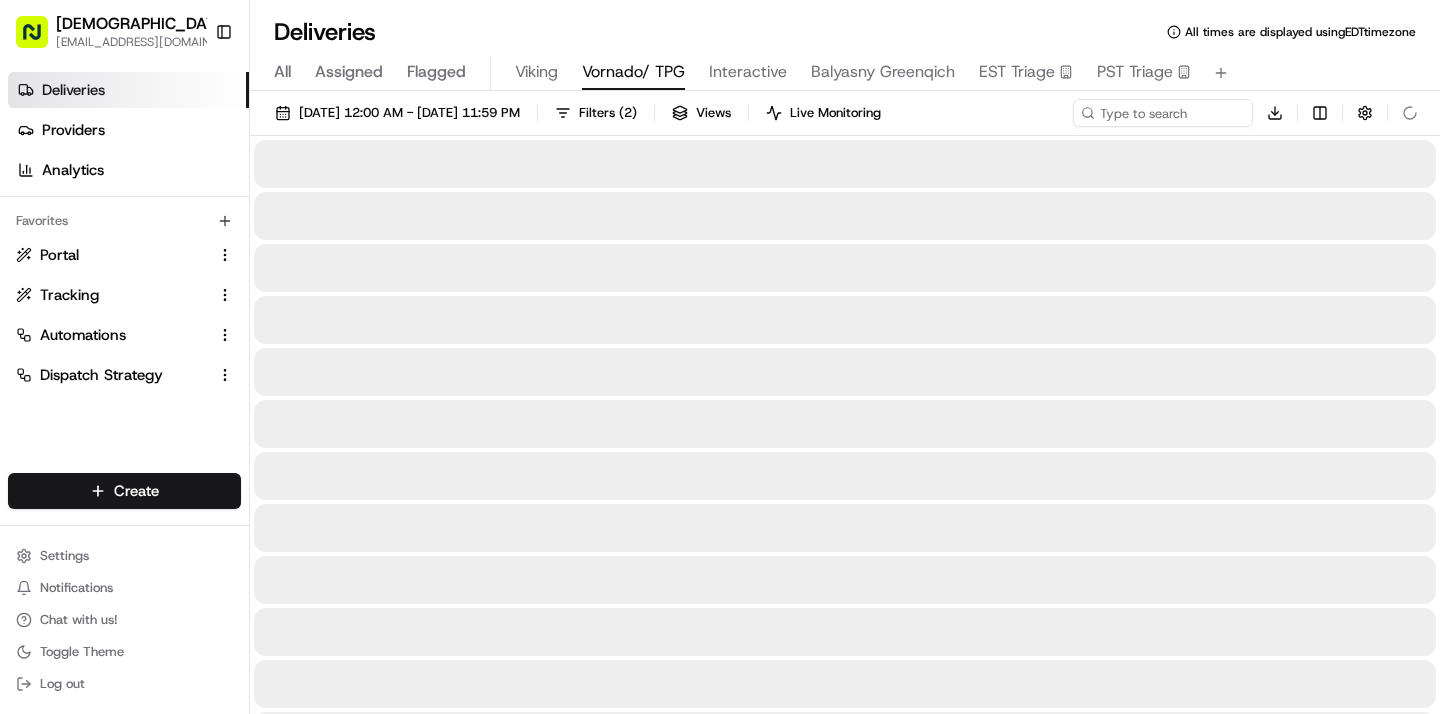 click on "Vornado/ TPG" at bounding box center (633, 73) 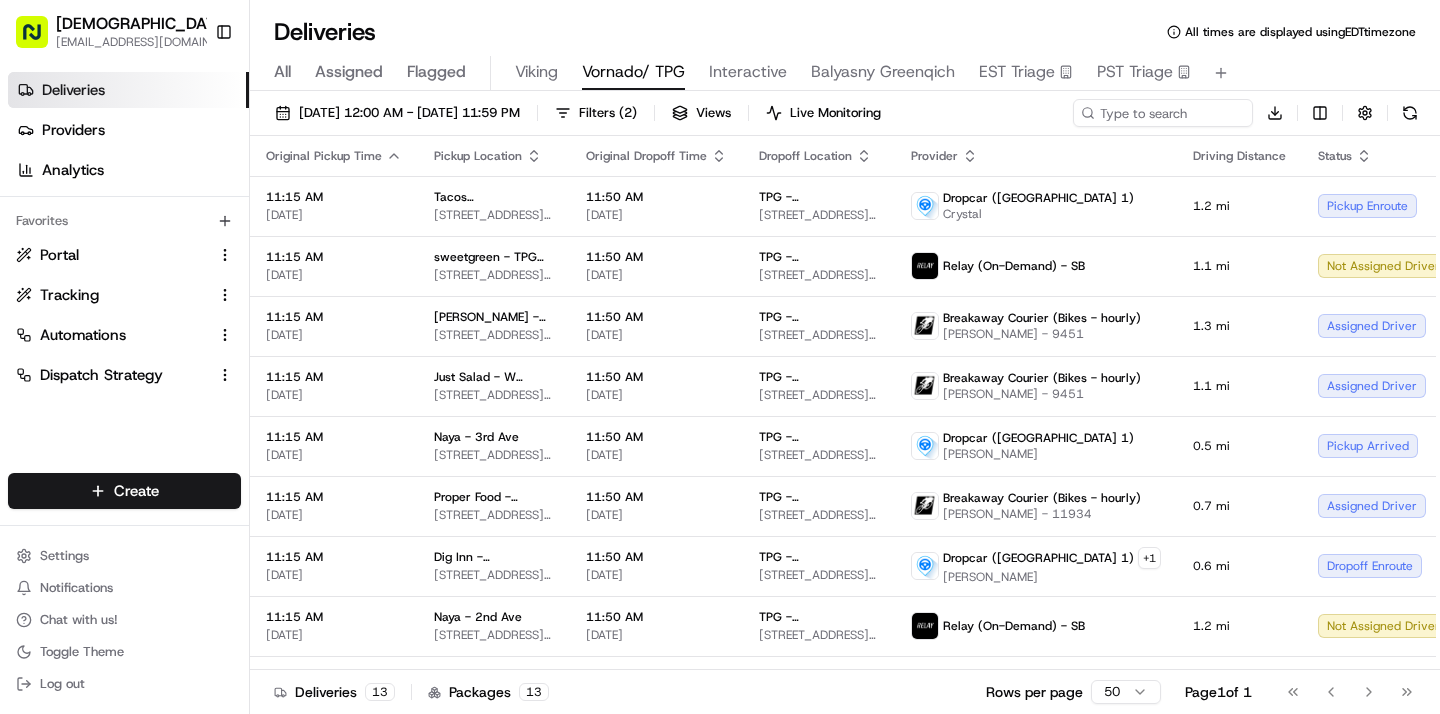 click on "Deliveries All times are displayed using  EDT  timezone" at bounding box center (845, 32) 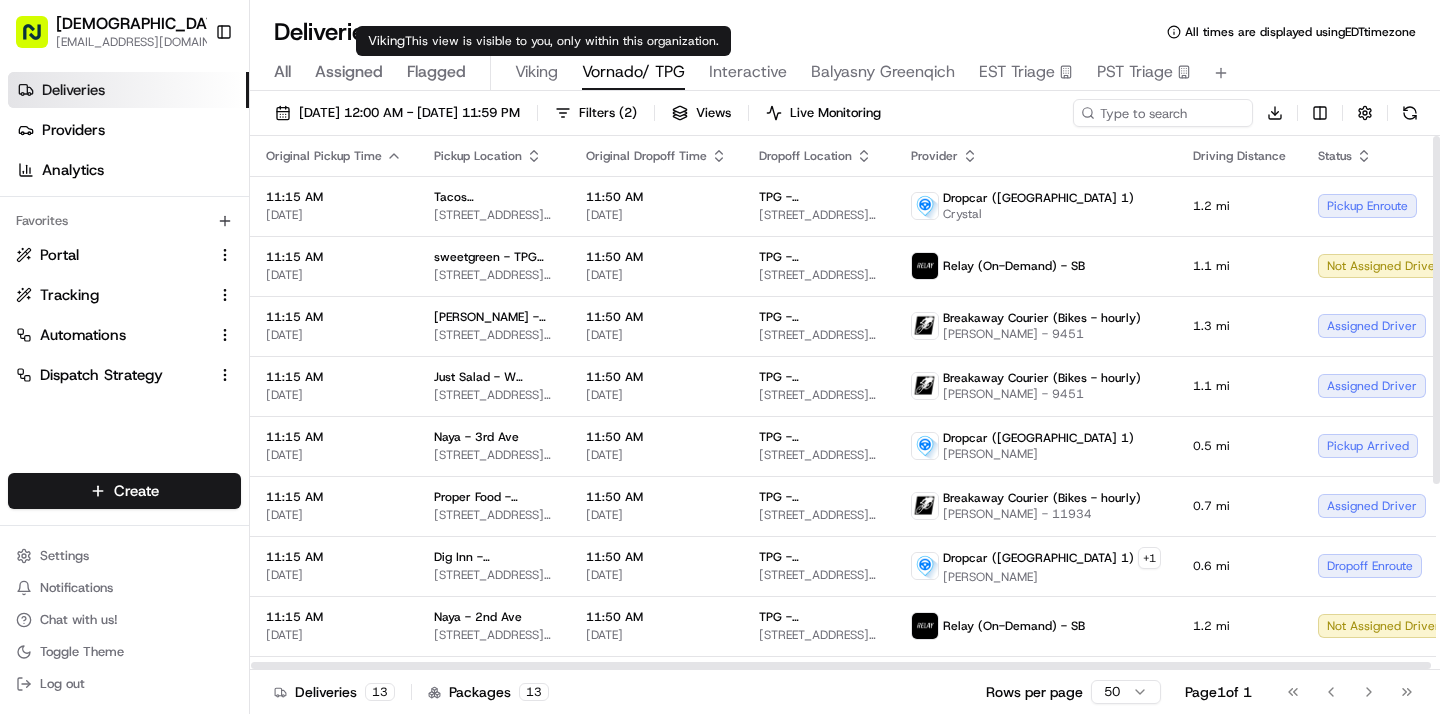 click on "Viking" at bounding box center (536, 72) 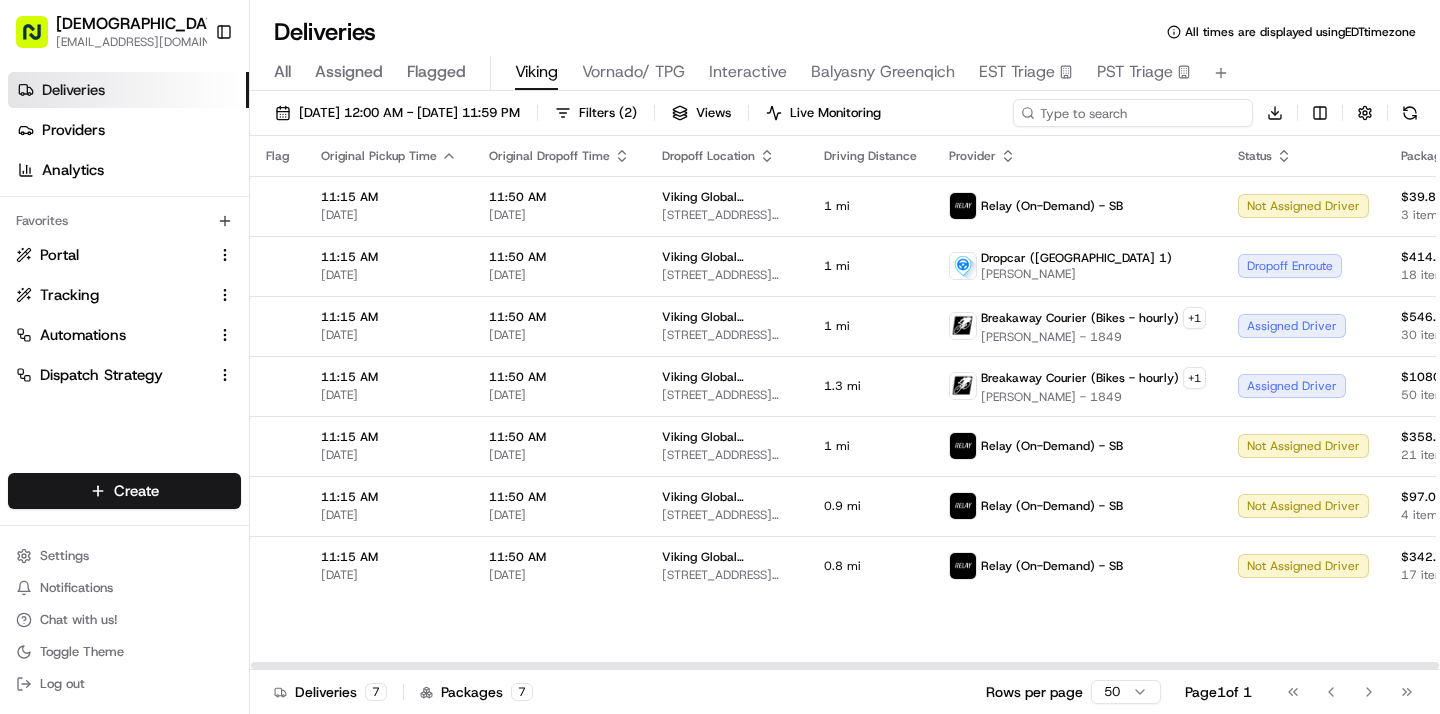 click at bounding box center (1133, 113) 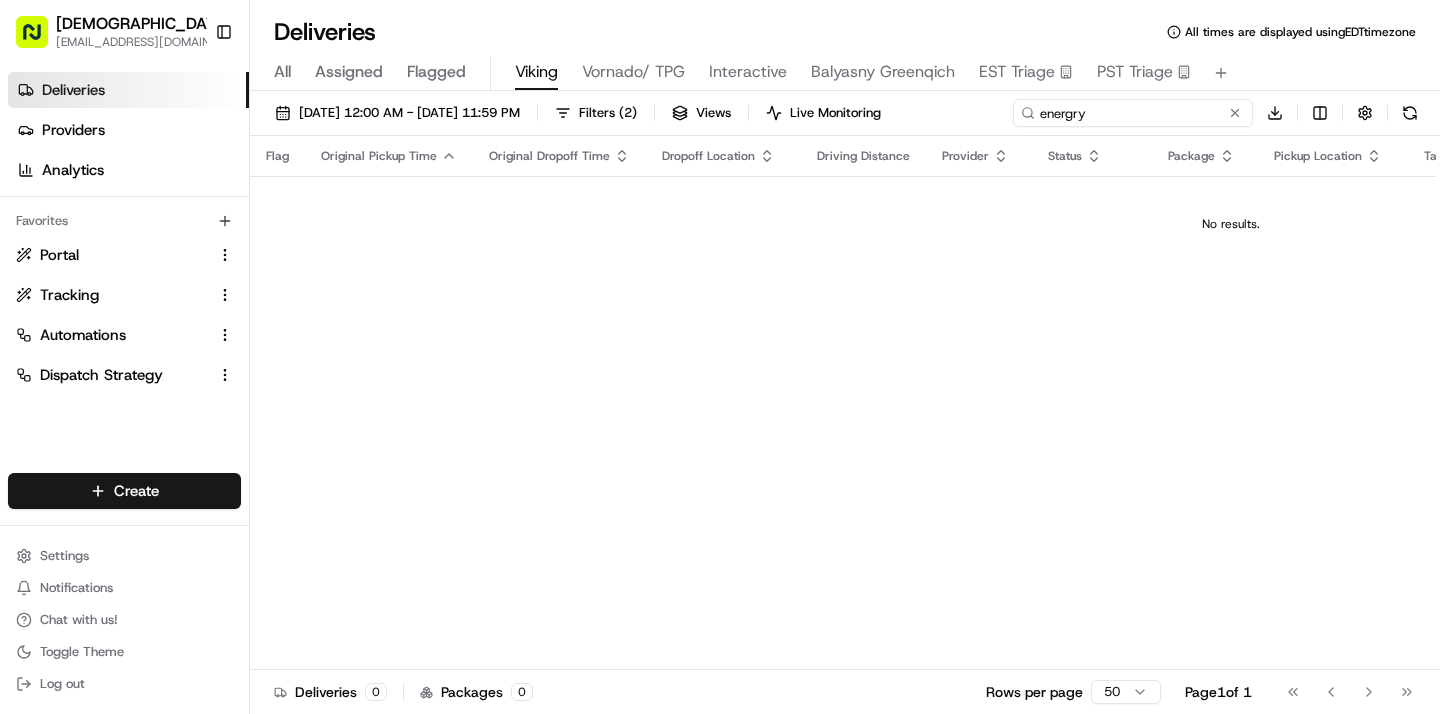 type on "energry" 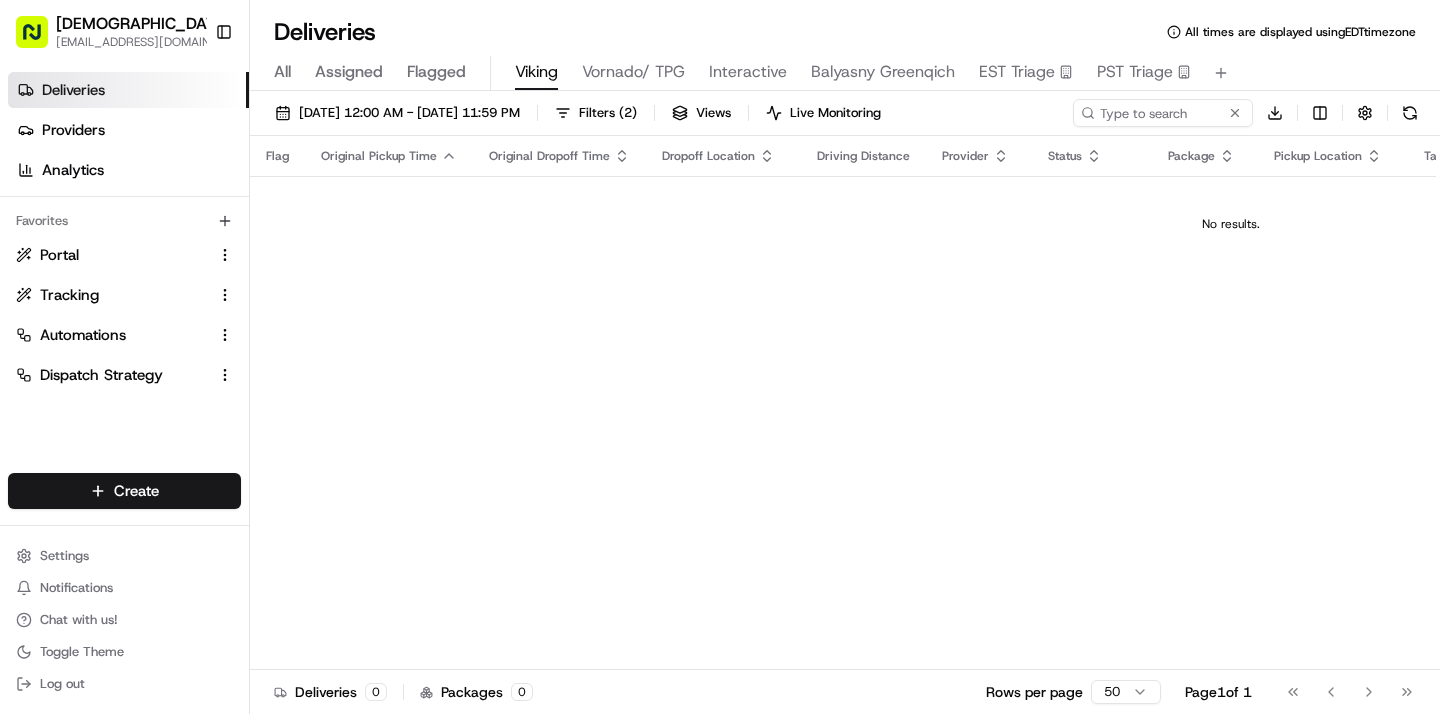 click on "All" at bounding box center [282, 72] 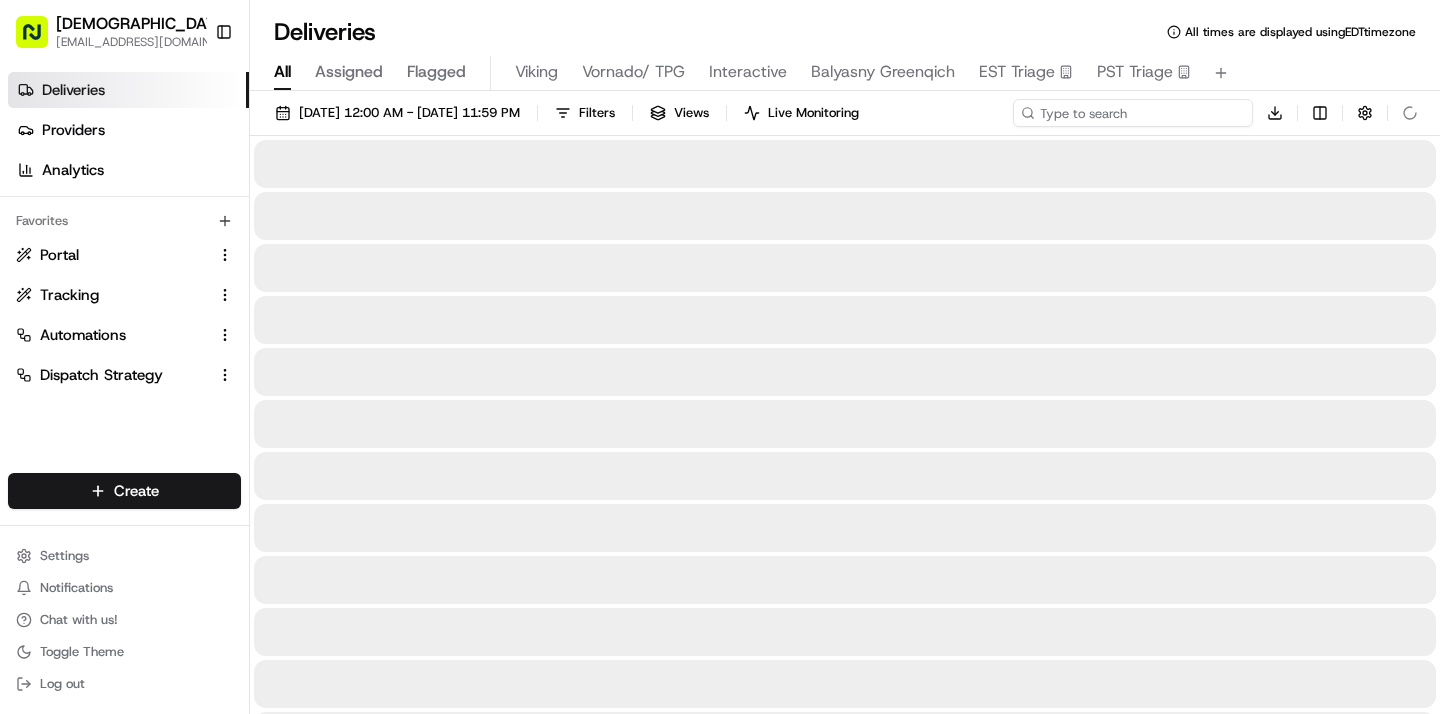 click at bounding box center [1133, 113] 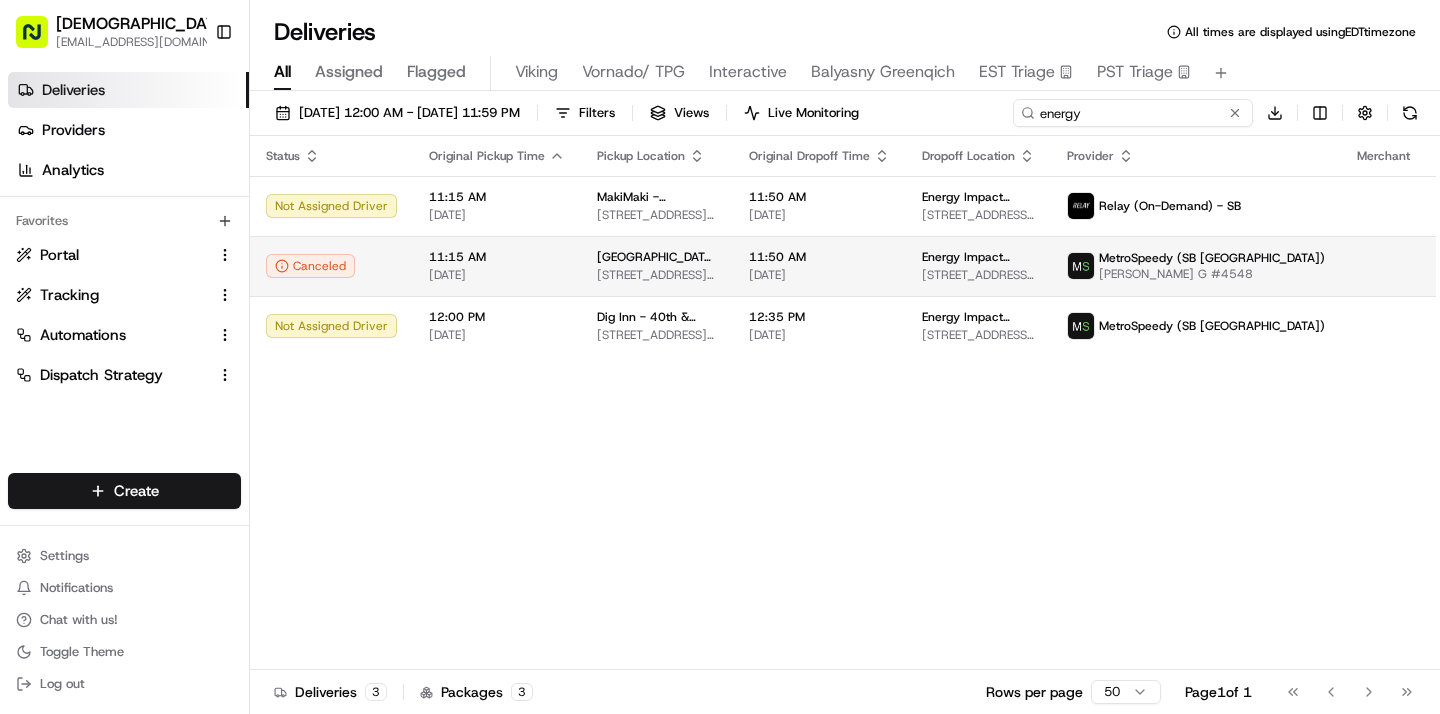 type on "energy" 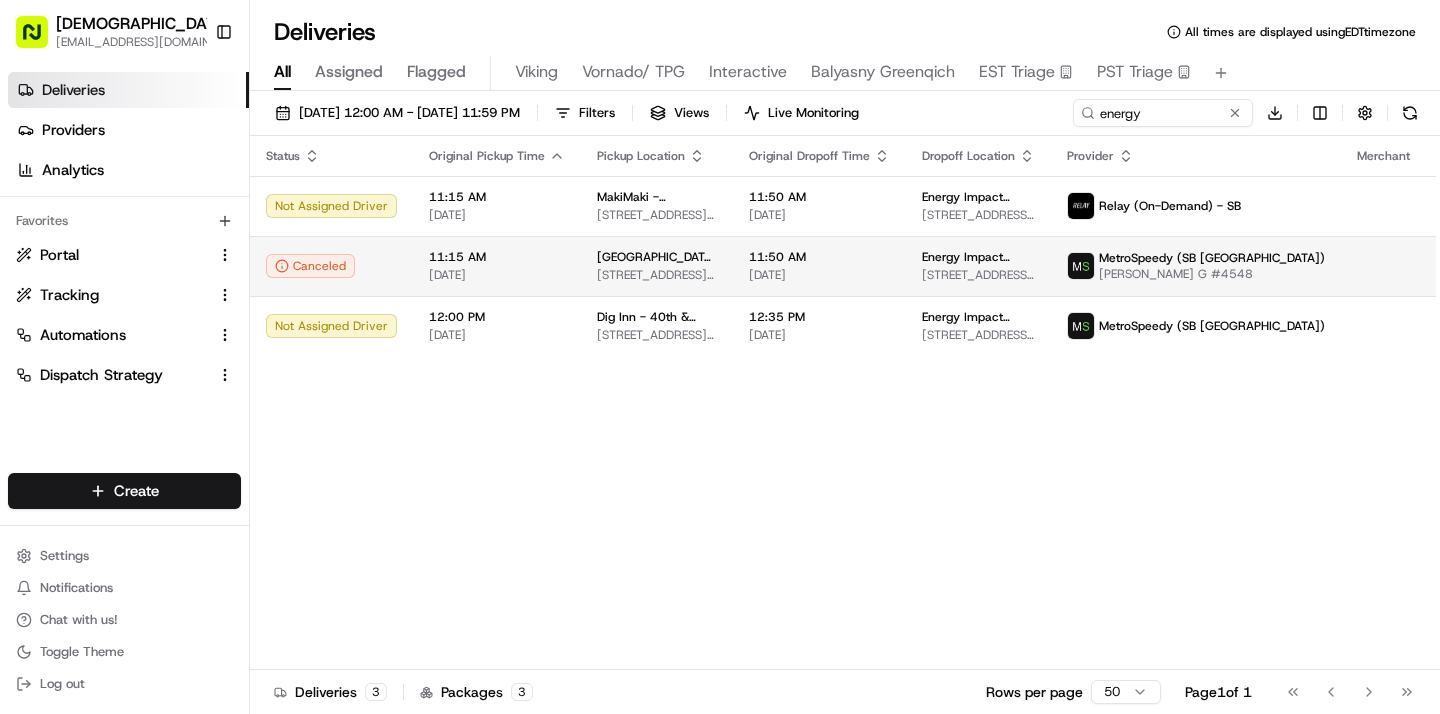 click on "MetroSpeedy (SB [GEOGRAPHIC_DATA])" at bounding box center (1212, 258) 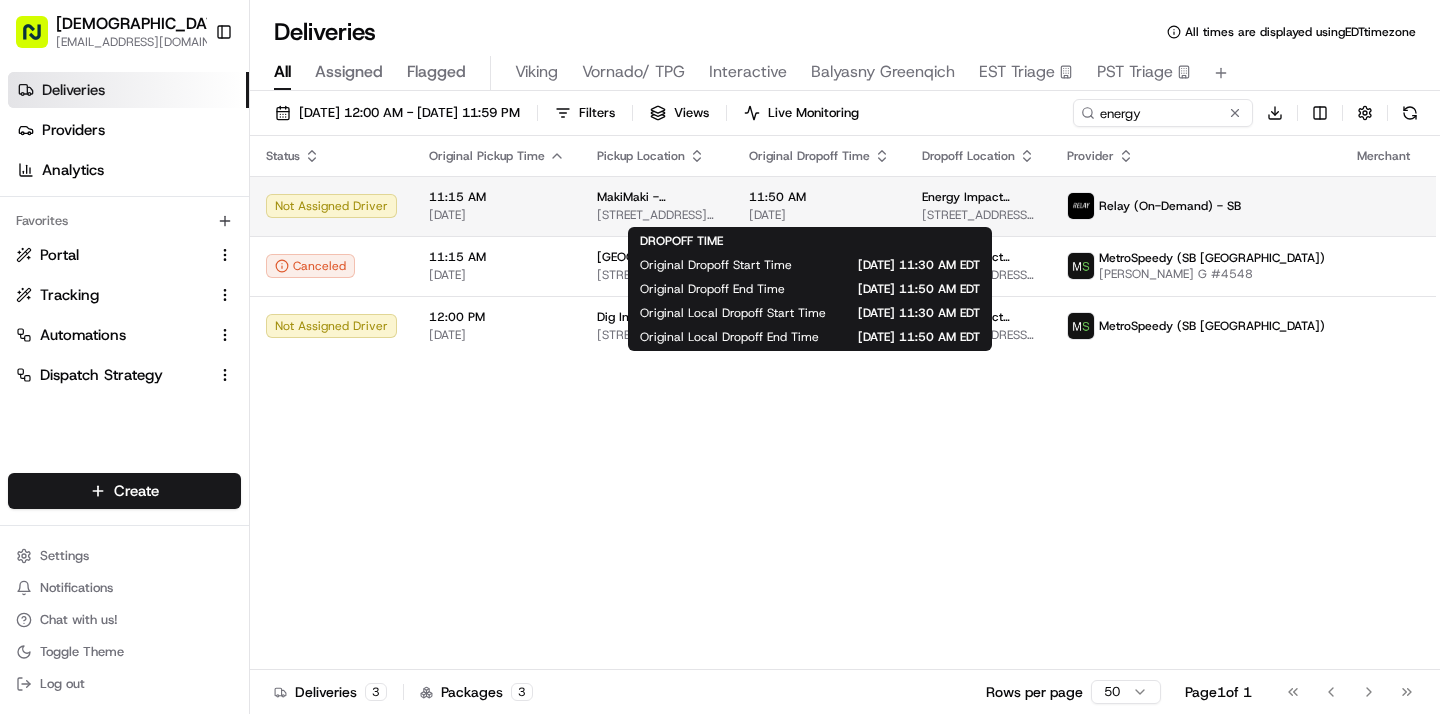 click on "11:50 AM" at bounding box center (819, 197) 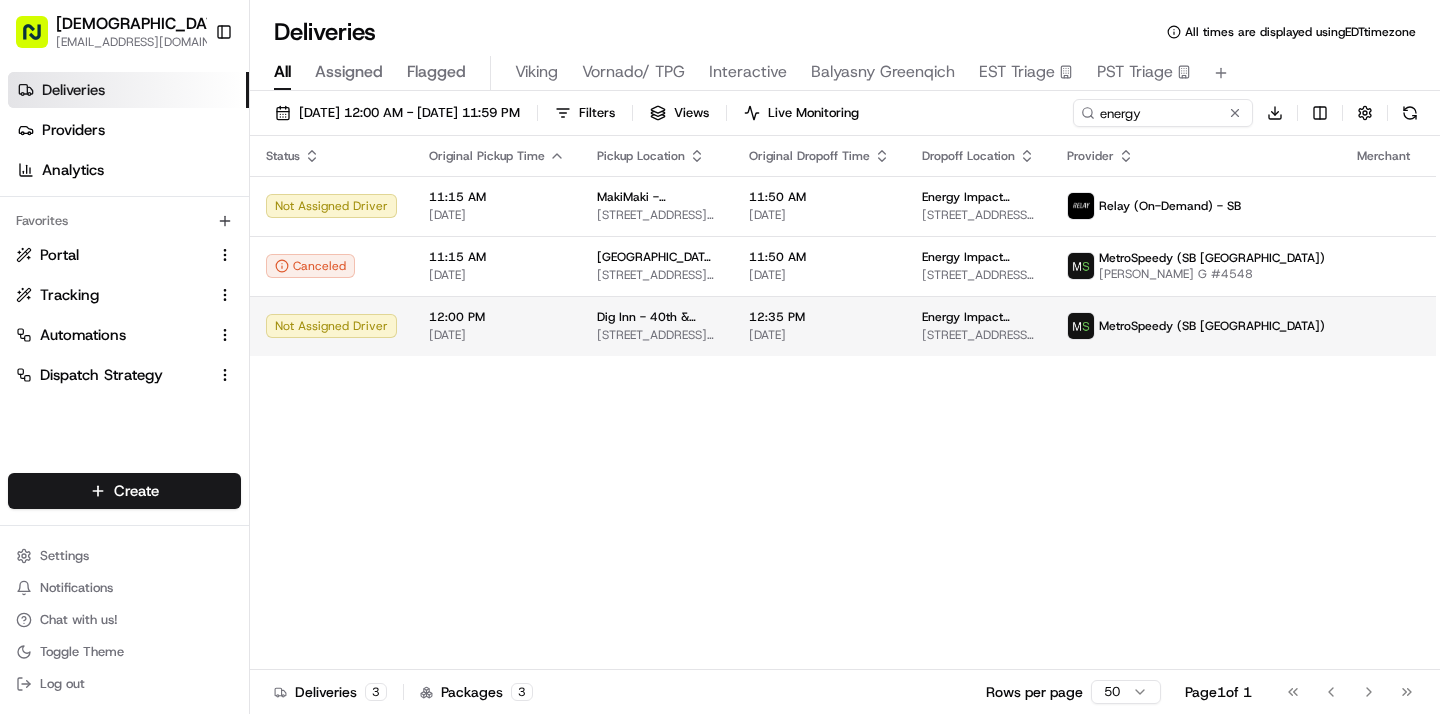 click on "[STREET_ADDRESS][US_STATE]" at bounding box center [657, 335] 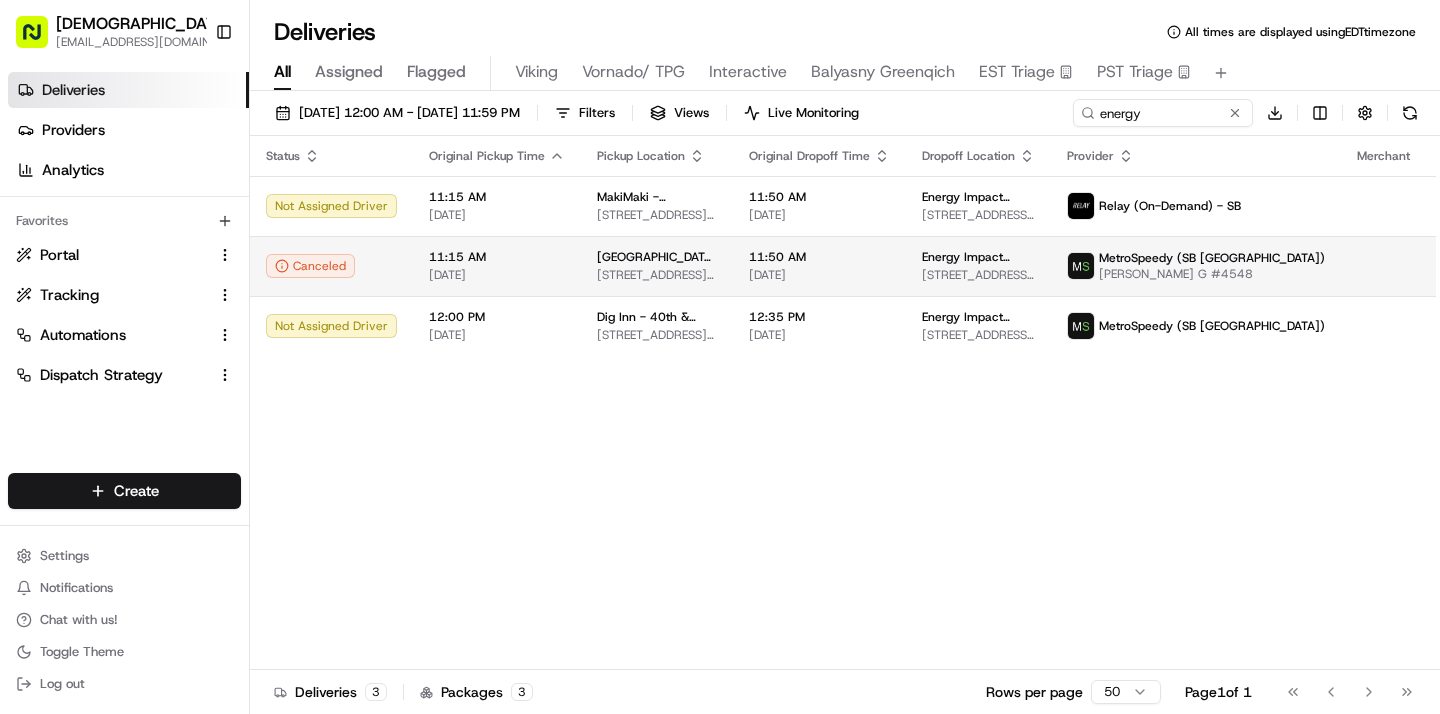 click on "[STREET_ADDRESS][US_STATE]" at bounding box center [657, 275] 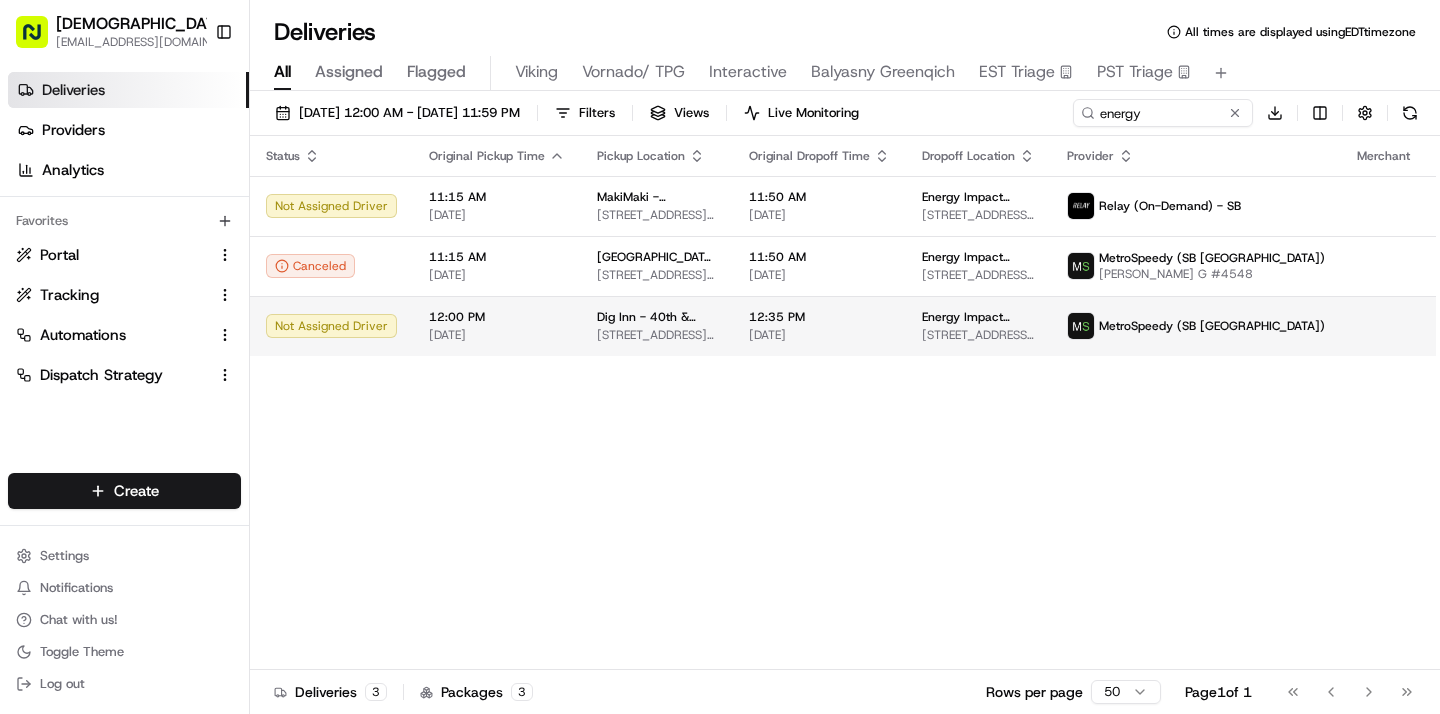 click on "Dig Inn - 40th & Madison" at bounding box center (657, 317) 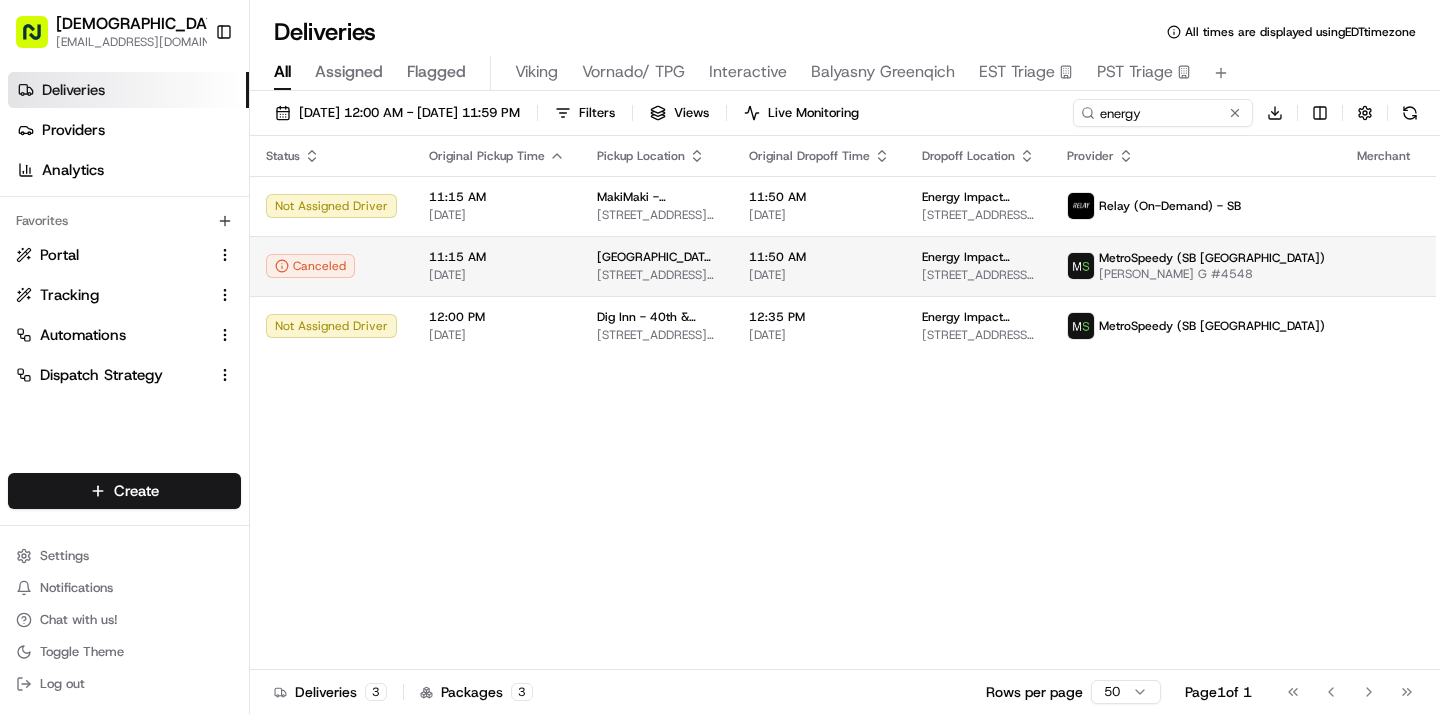 click on "[GEOGRAPHIC_DATA] - [GEOGRAPHIC_DATA][STREET_ADDRESS][US_STATE][GEOGRAPHIC_DATA]" at bounding box center (657, 266) 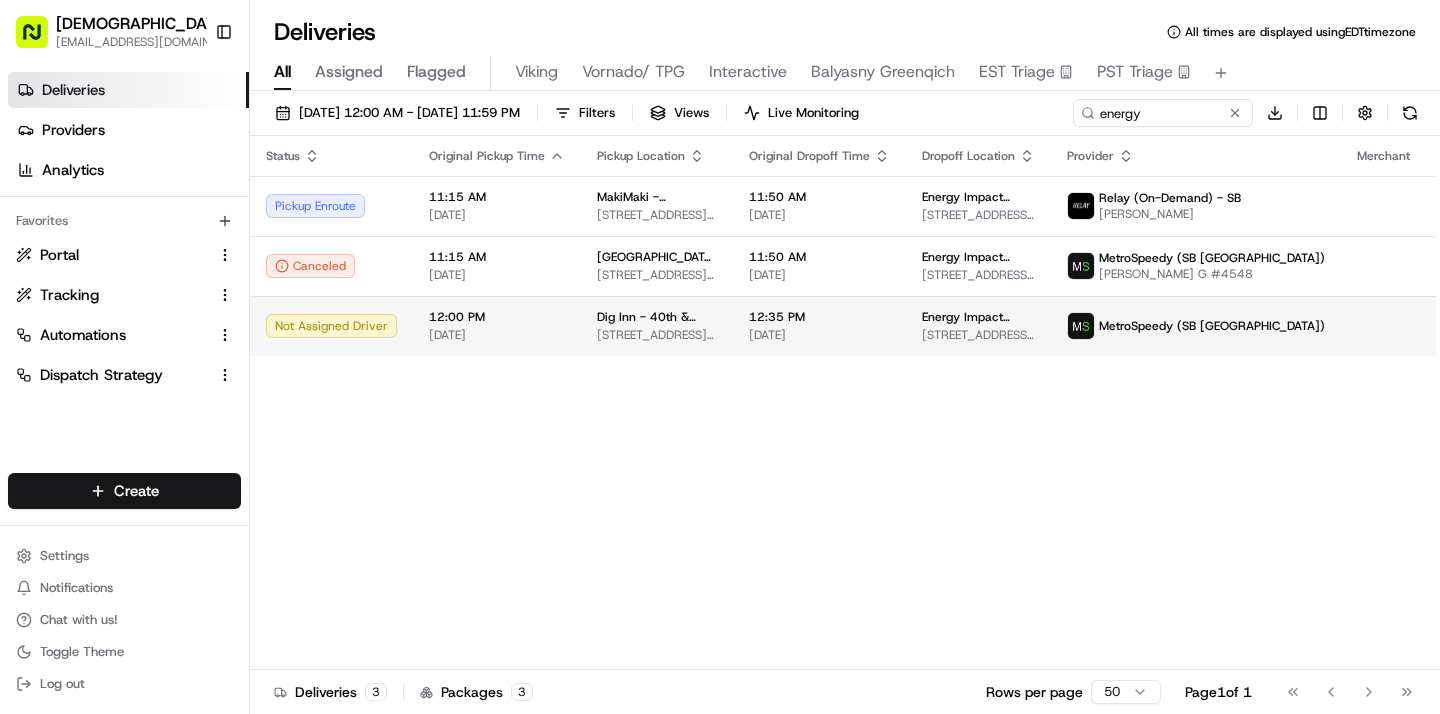 click at bounding box center (1472, 326) 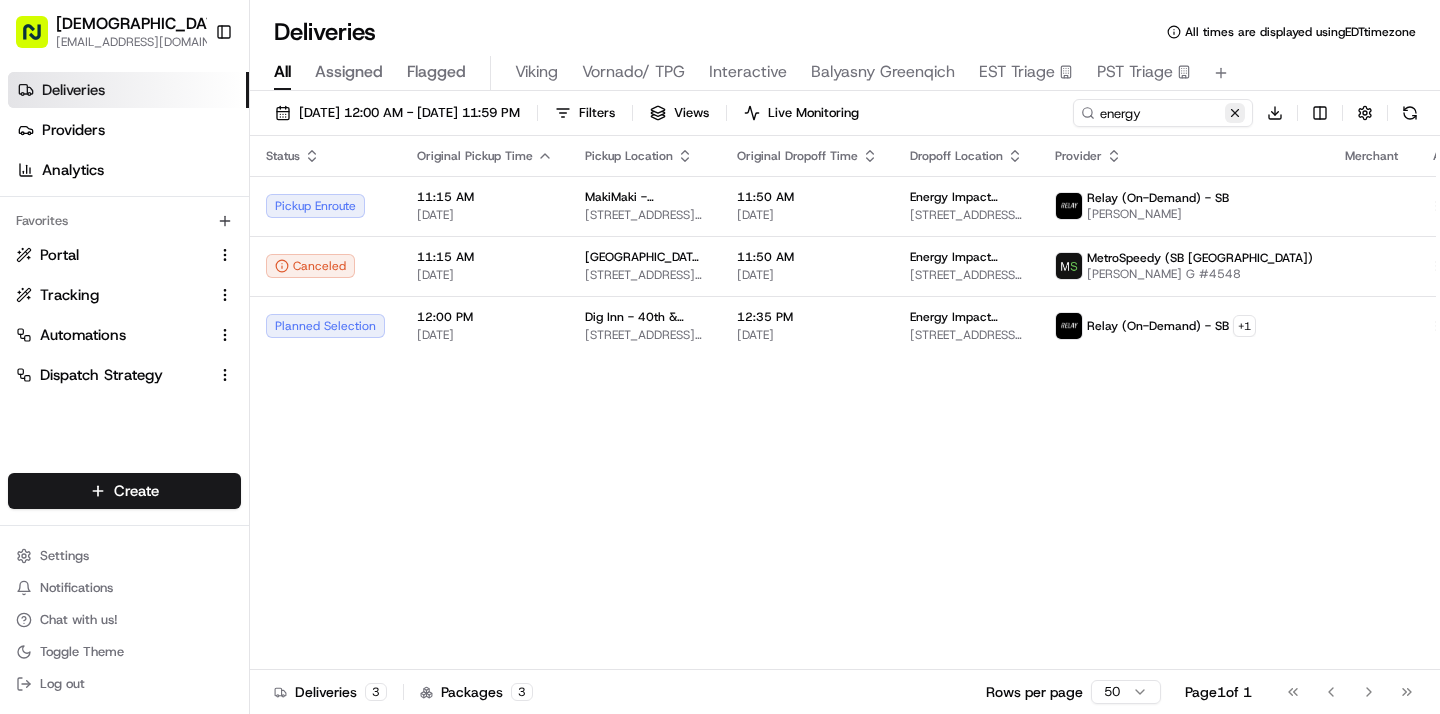 click at bounding box center [1235, 113] 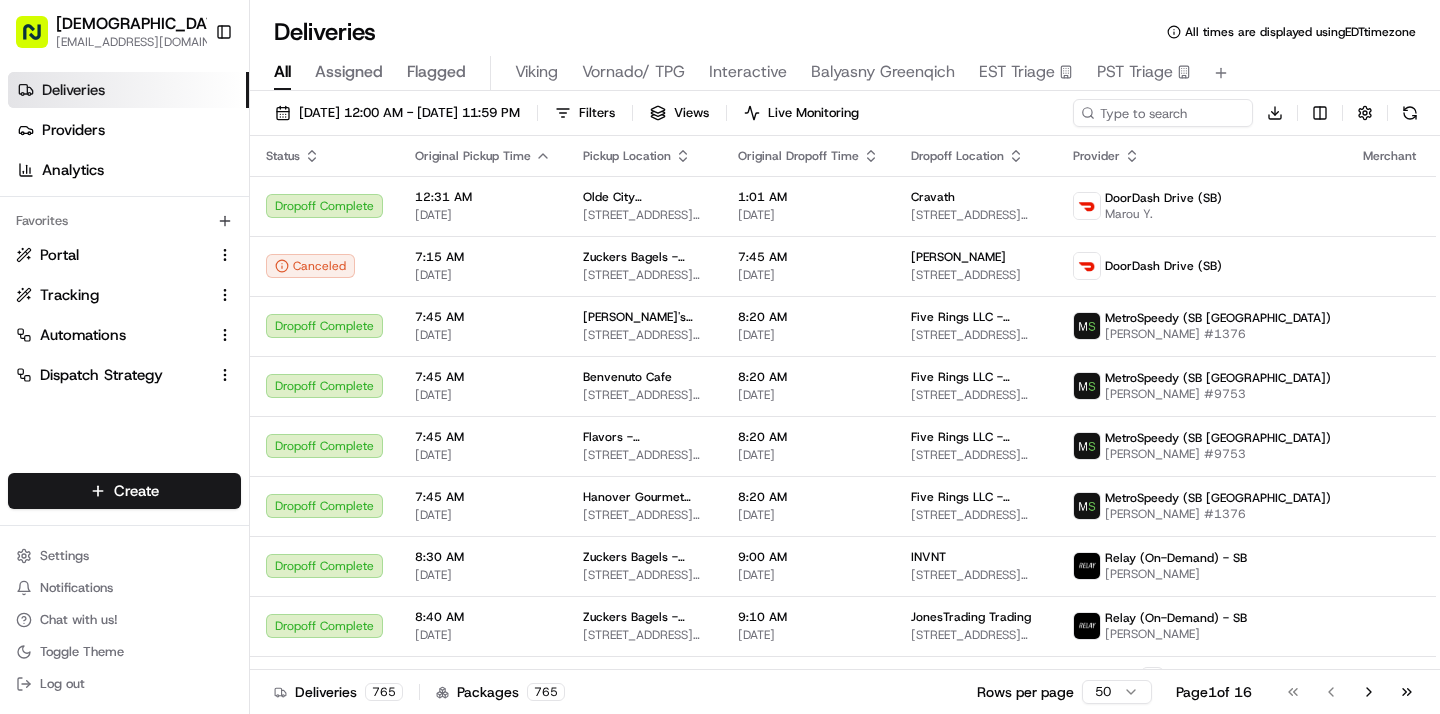 click on "Deliveries All times are displayed using  EDT  timezone" at bounding box center [845, 32] 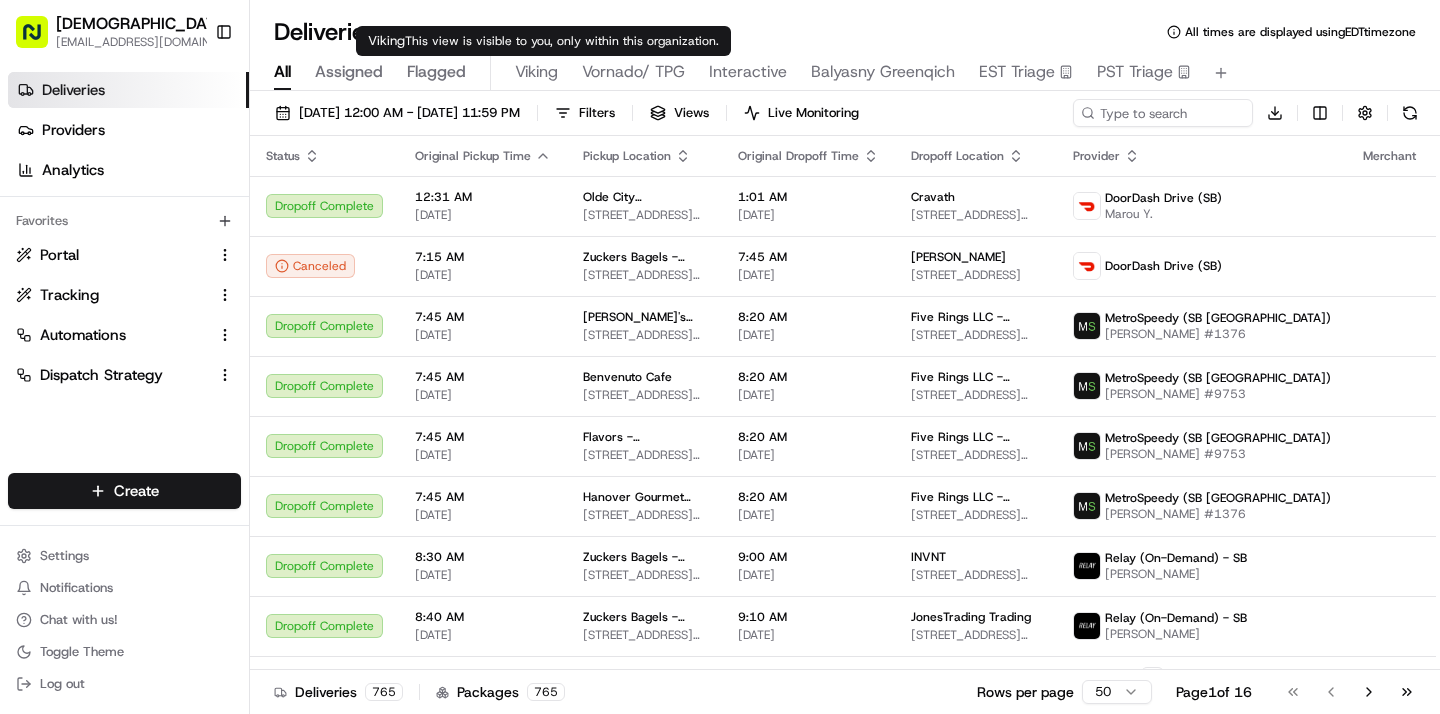 click on "All Assigned Flagged Viking Vornado/ TPG Interactive  Balyasny Greenqich EST Triage  PST Triage" at bounding box center (845, 73) 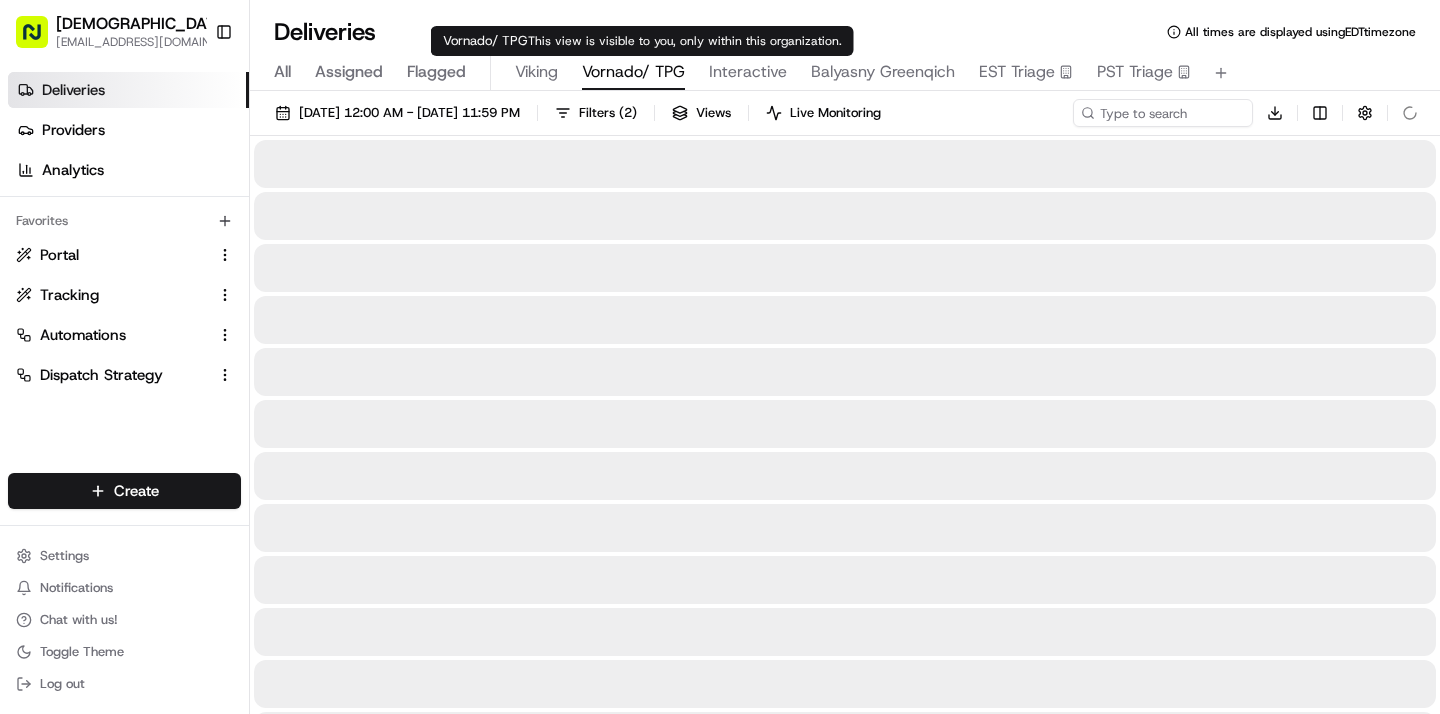 click on "Vornado/ TPG" at bounding box center (633, 72) 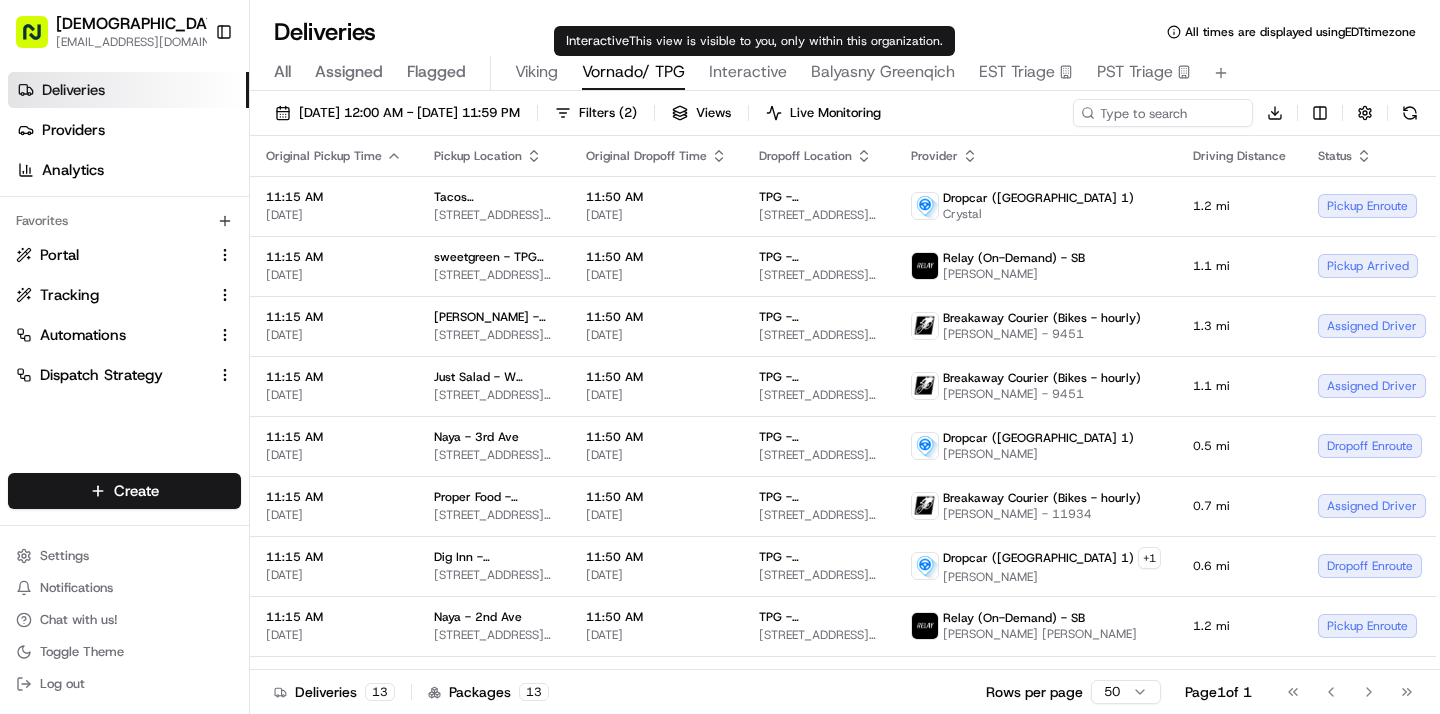 click on "Interactive" at bounding box center [748, 72] 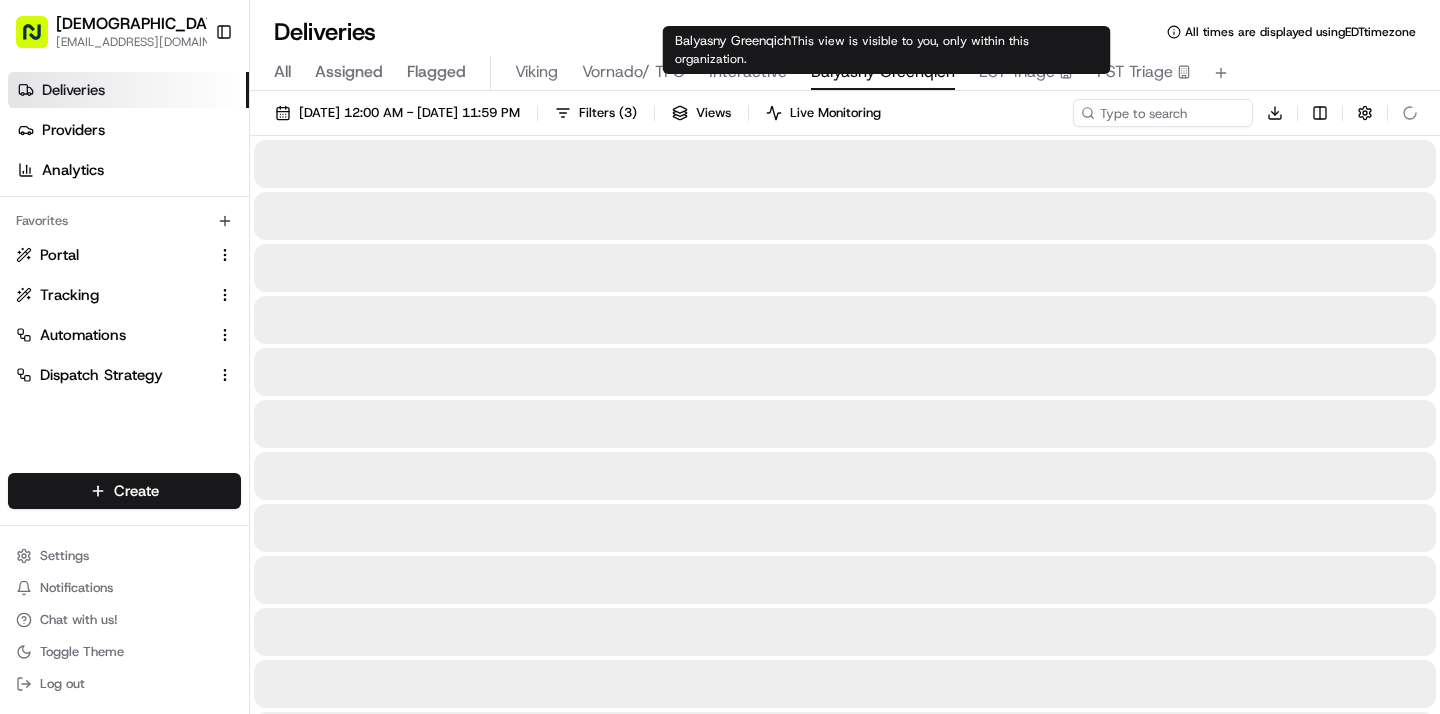 click on "Balyasny Greenqich" at bounding box center [883, 72] 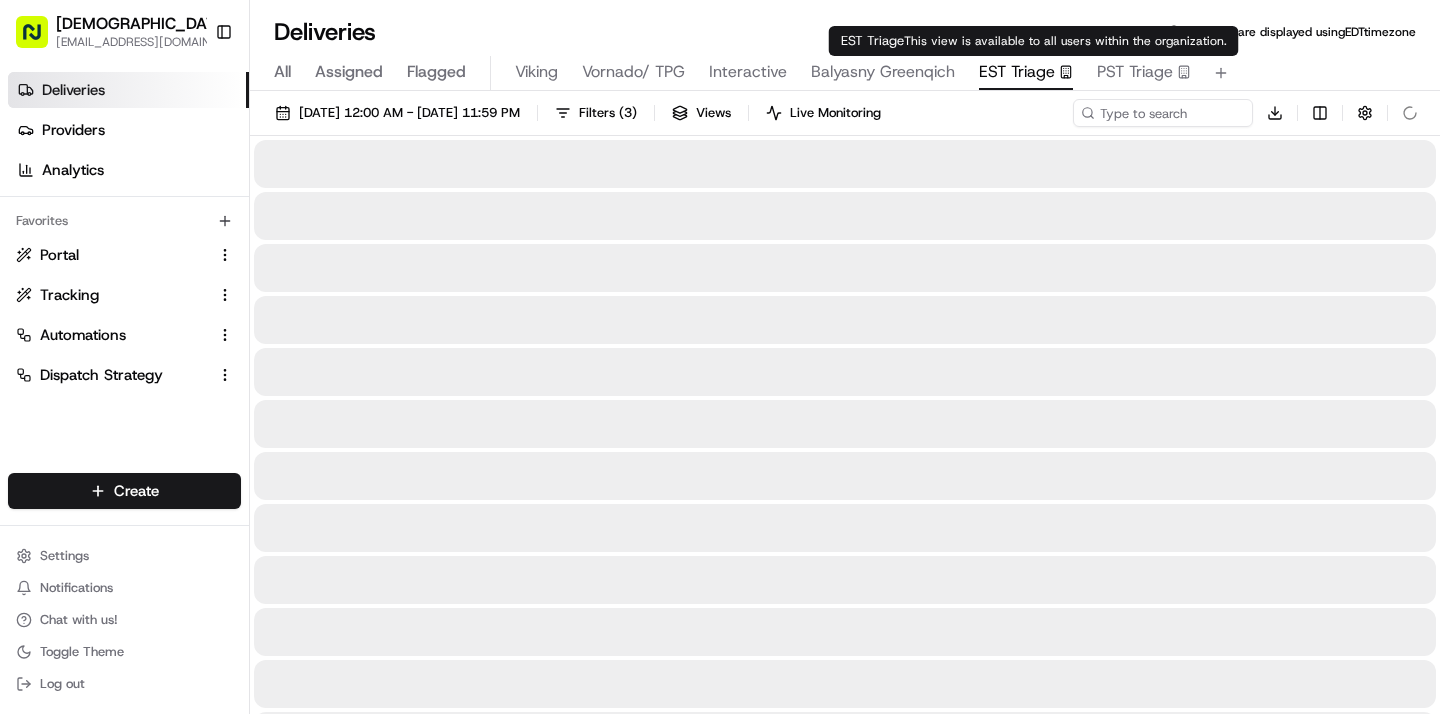 click on "EST Triage" at bounding box center [1017, 72] 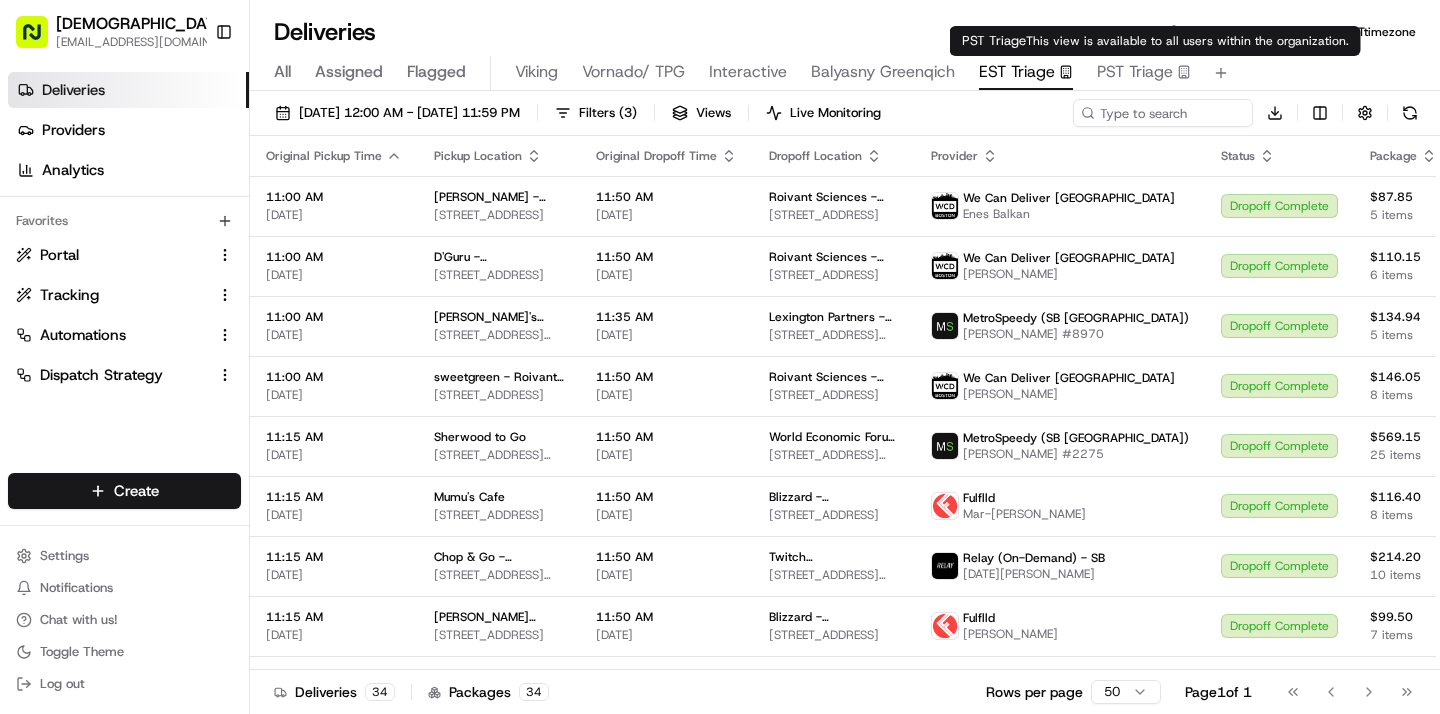 click on "PST Triage" at bounding box center [1135, 72] 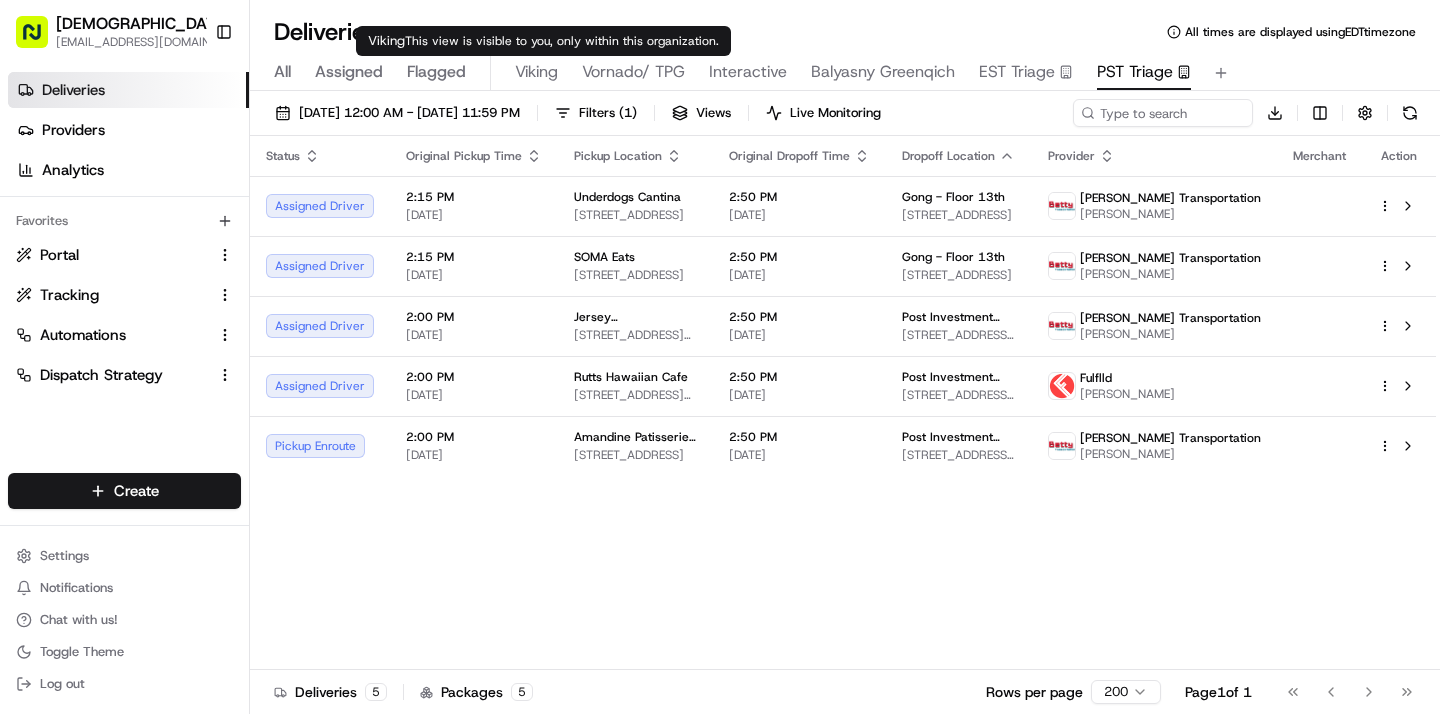 click on "Viking" at bounding box center (536, 72) 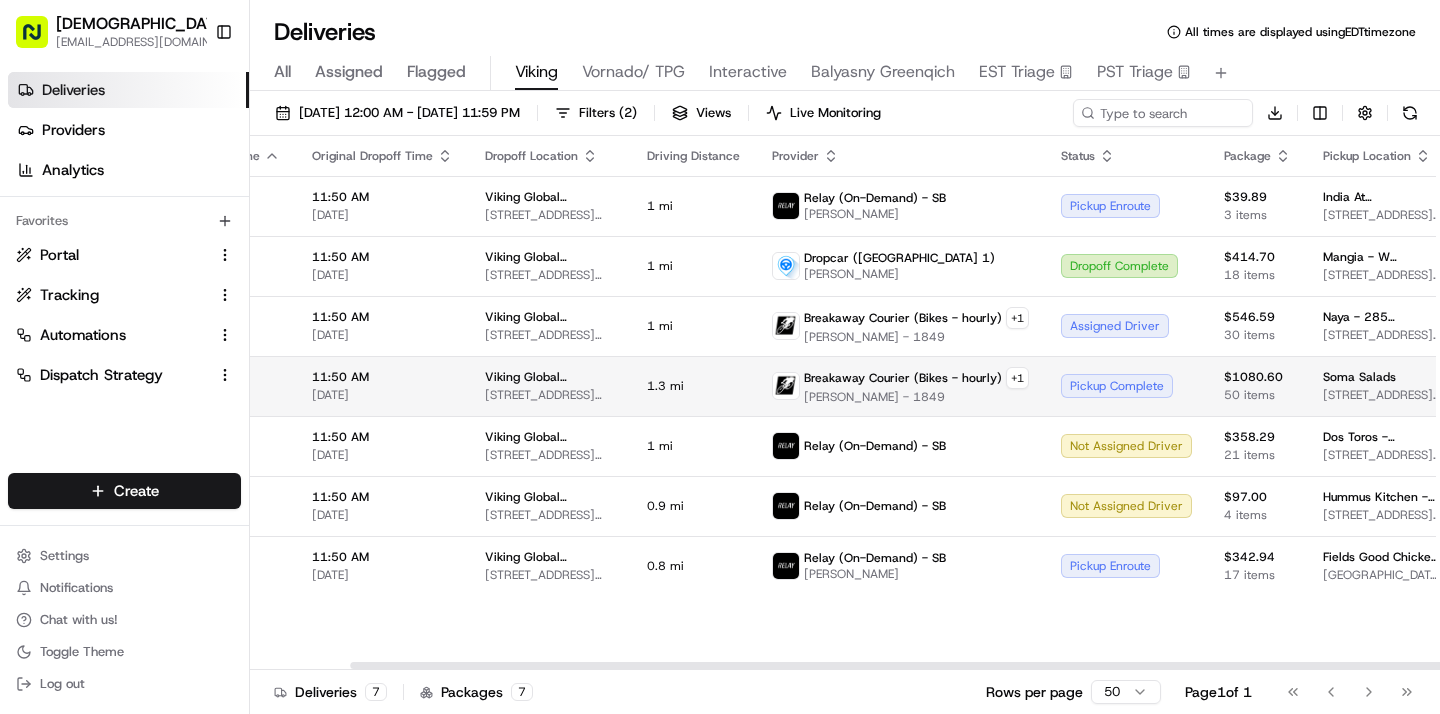 scroll, scrollTop: 0, scrollLeft: 142, axis: horizontal 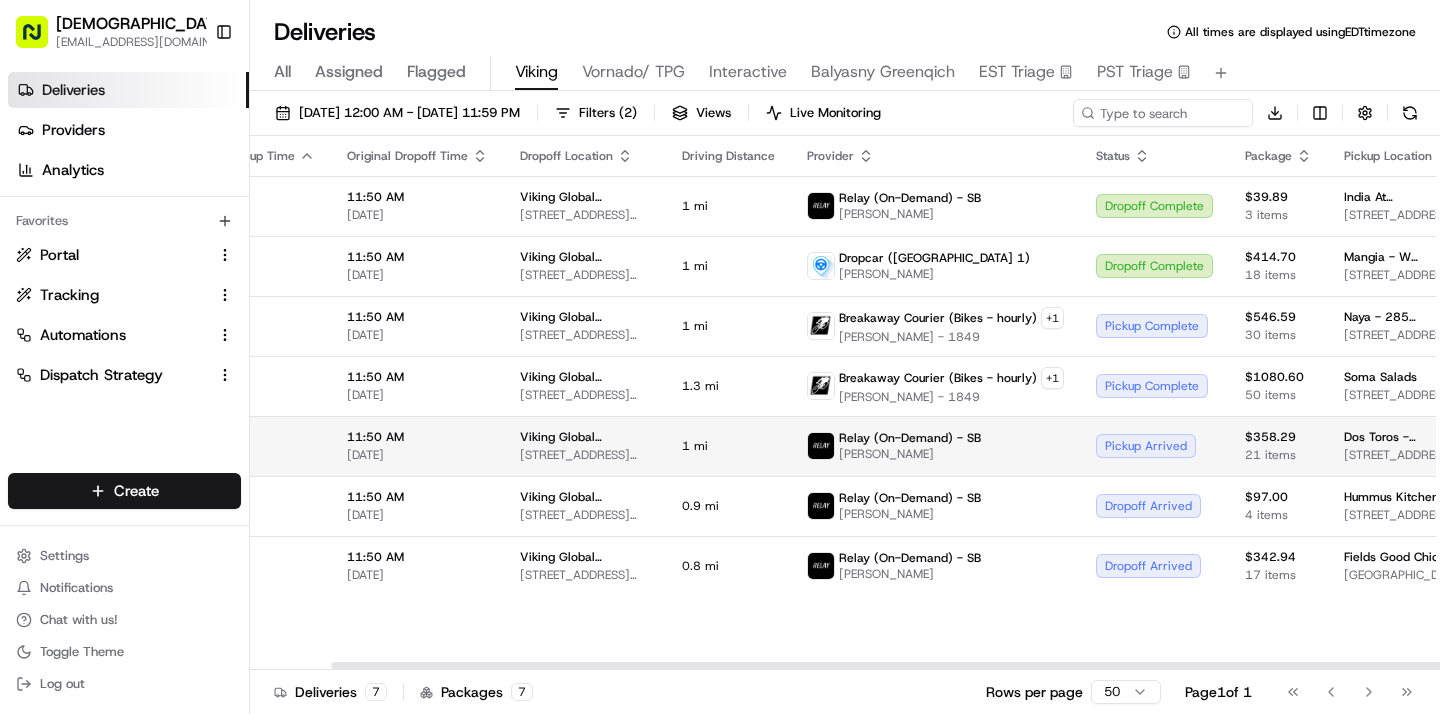 click on "Relay (On-Demand) - SB [PERSON_NAME]" at bounding box center [935, 446] 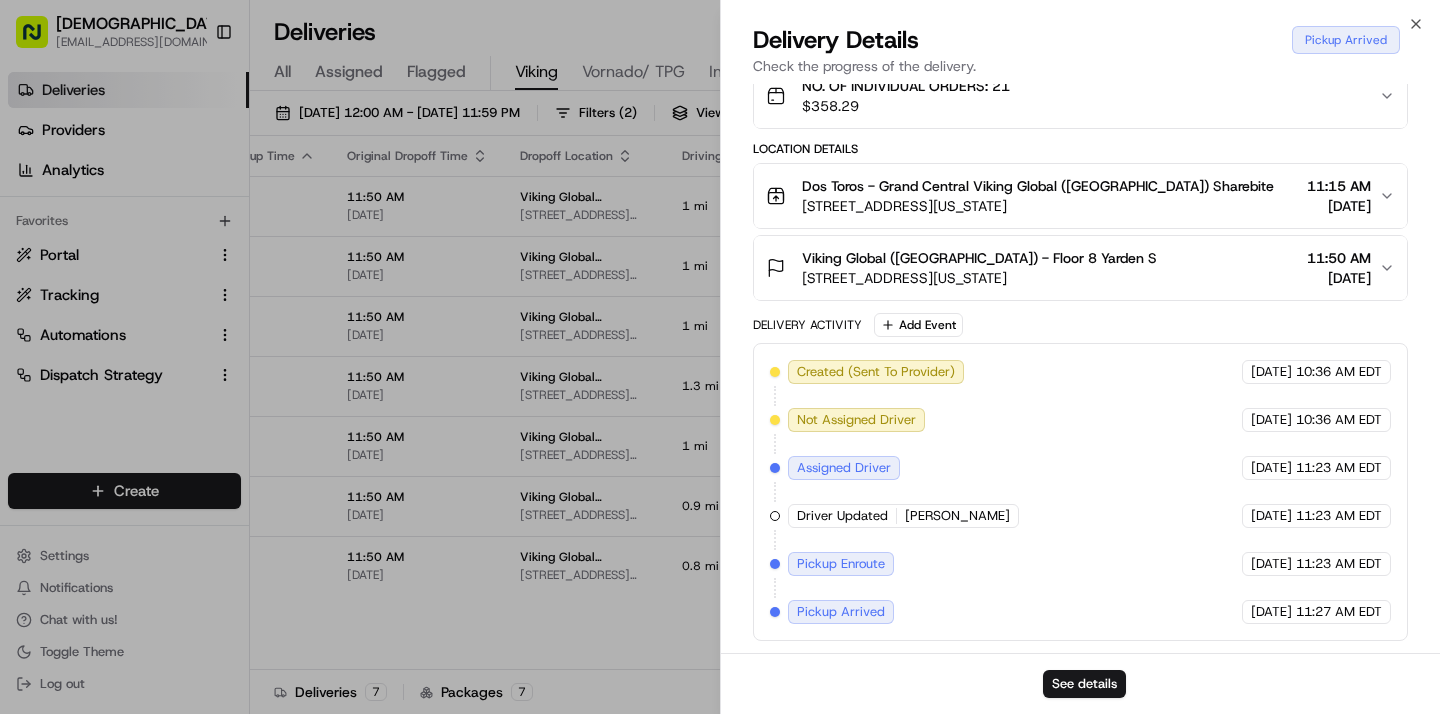scroll, scrollTop: 436, scrollLeft: 0, axis: vertical 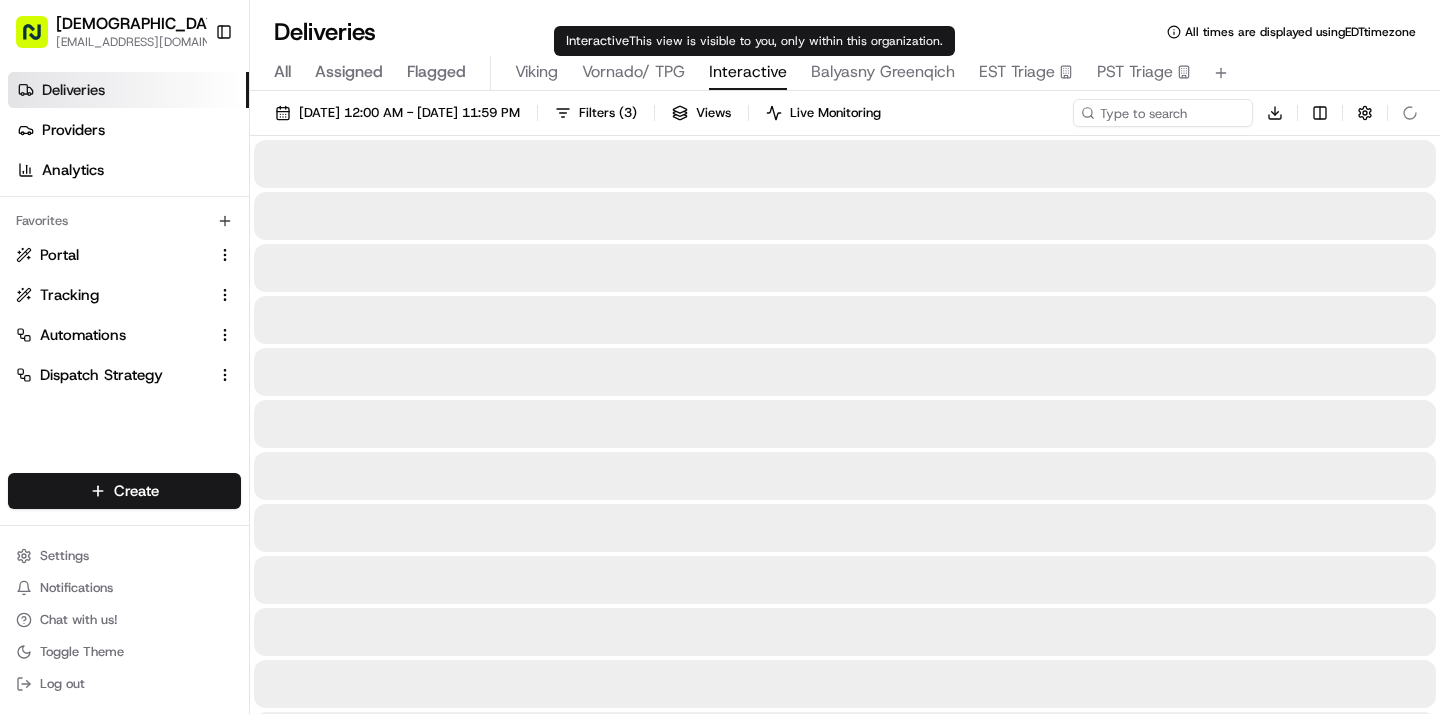 click on "Interactive" at bounding box center (748, 72) 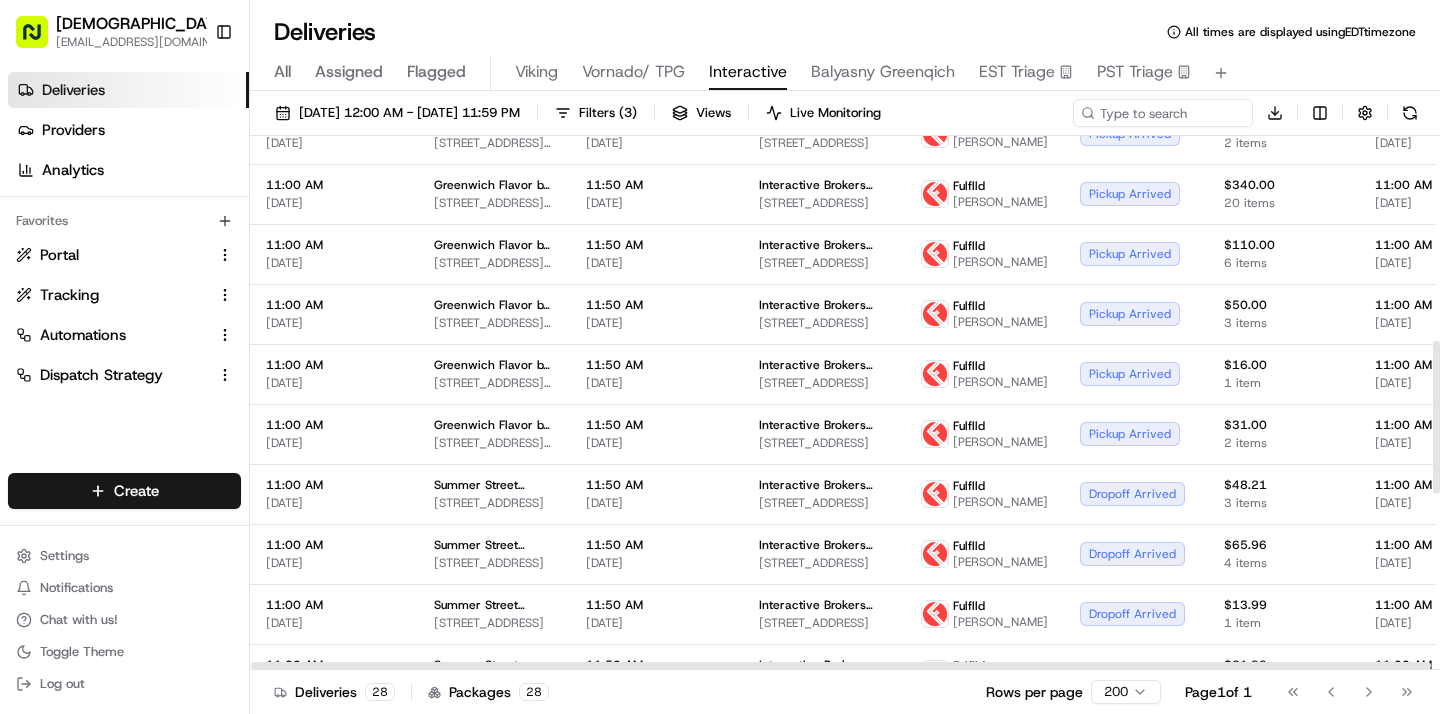 scroll, scrollTop: 608, scrollLeft: 0, axis: vertical 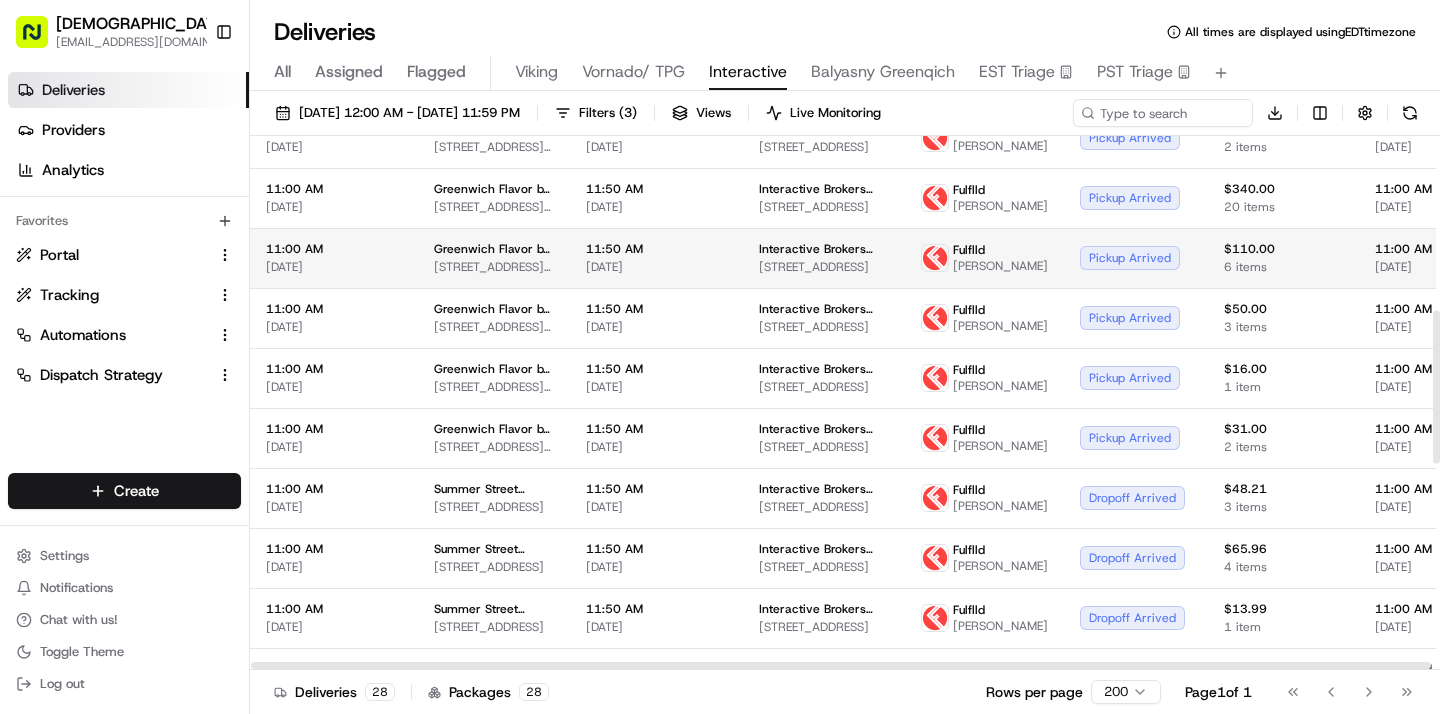 click on "11:50 AM [DATE]" at bounding box center [656, 258] 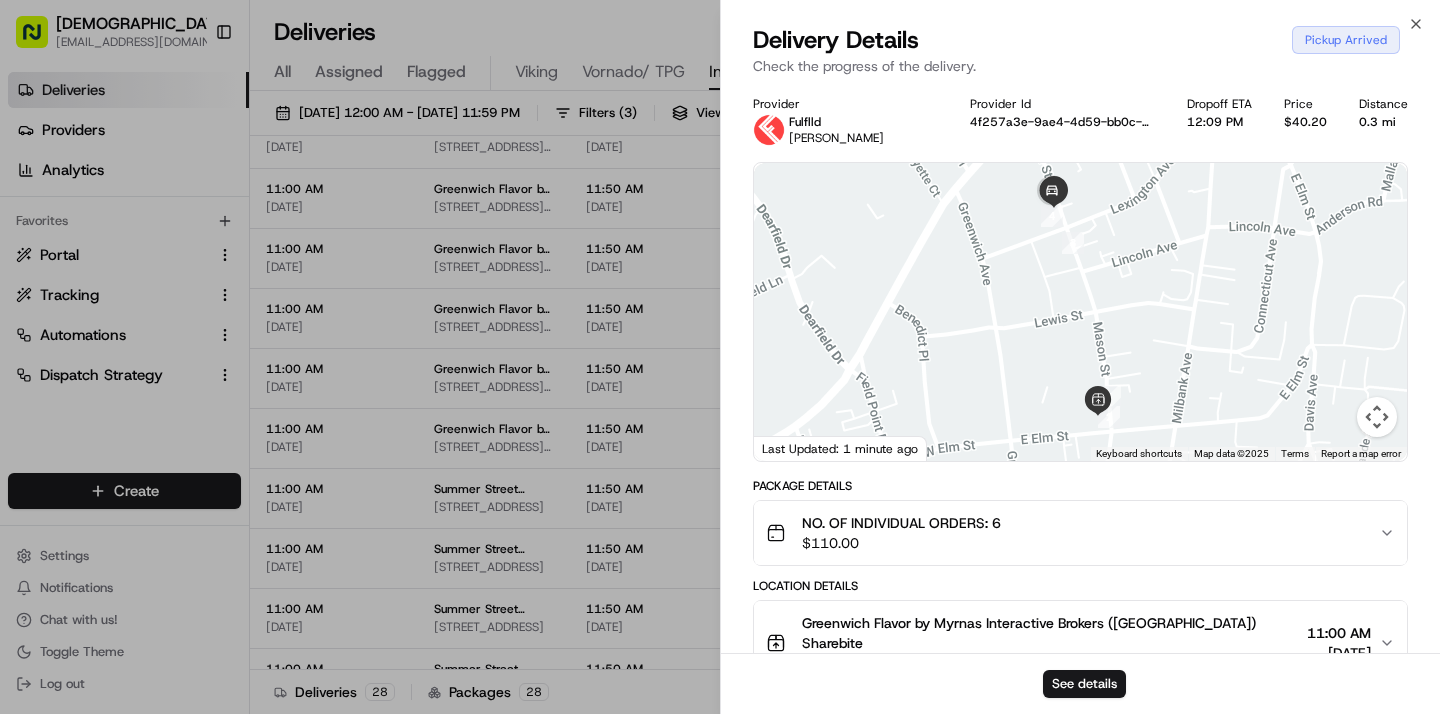 scroll, scrollTop: 485, scrollLeft: 0, axis: vertical 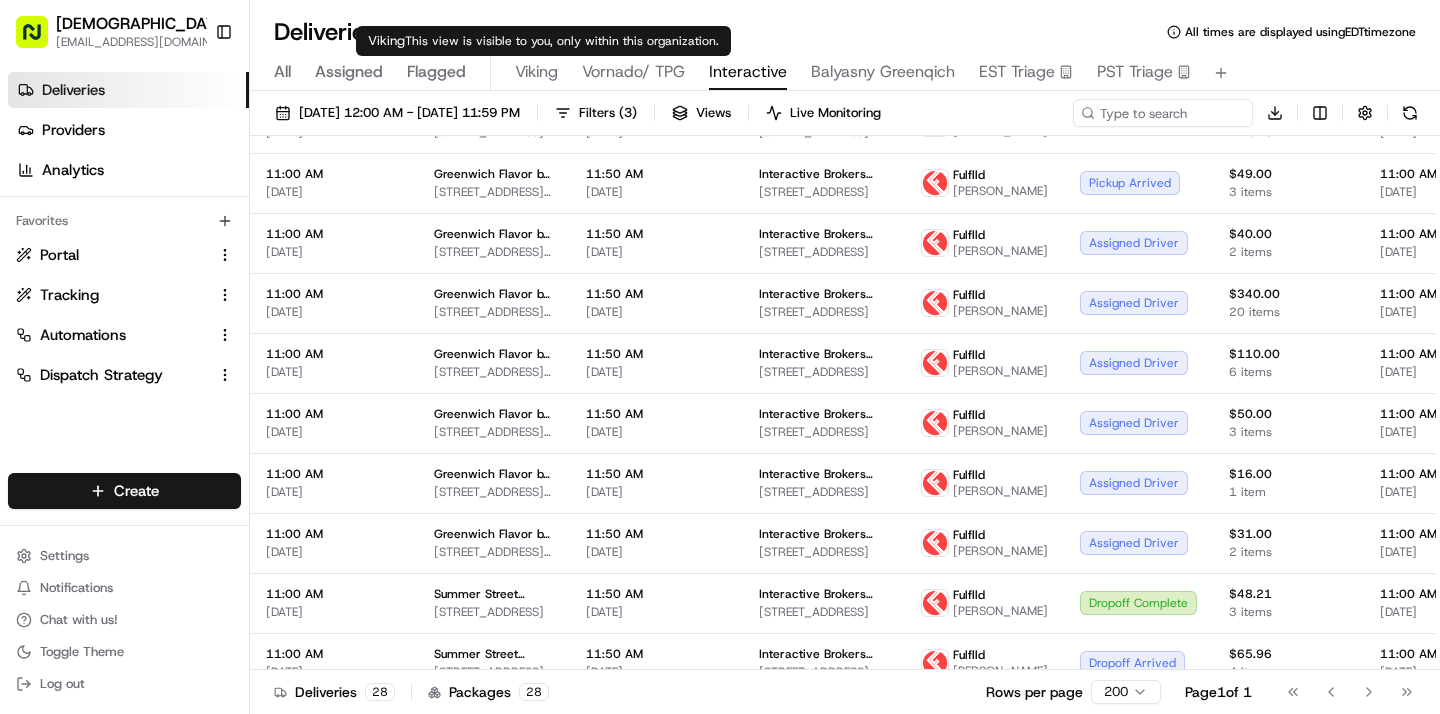 click on "Viking" at bounding box center [536, 72] 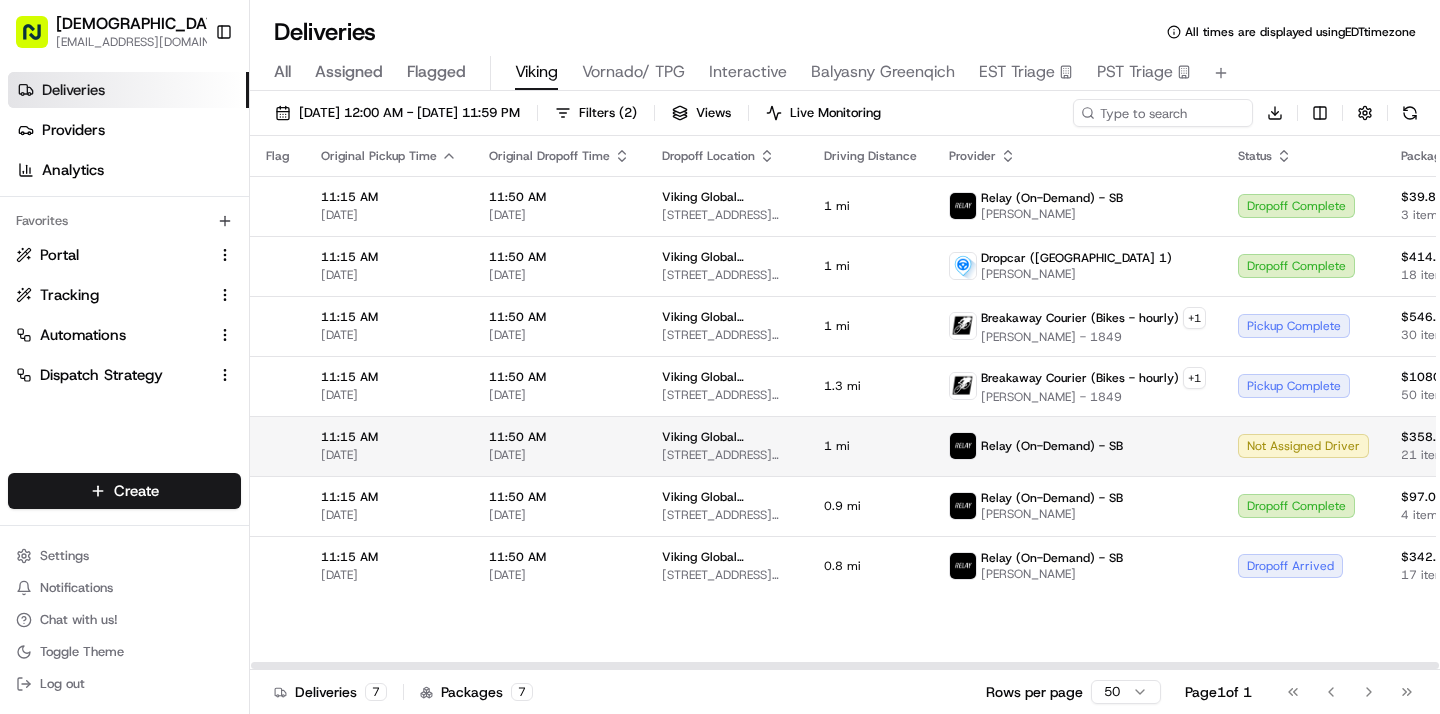 click on "1 mi" at bounding box center [870, 446] 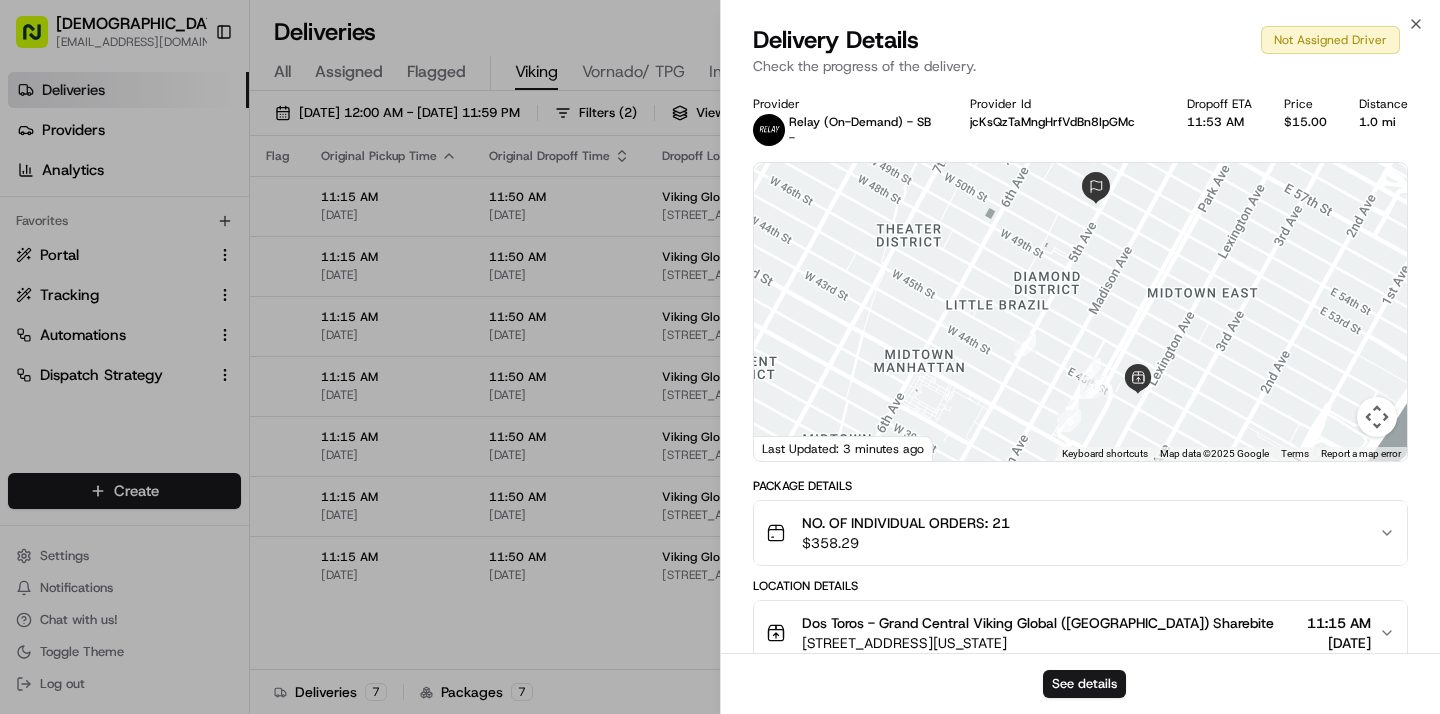 scroll, scrollTop: 485, scrollLeft: 0, axis: vertical 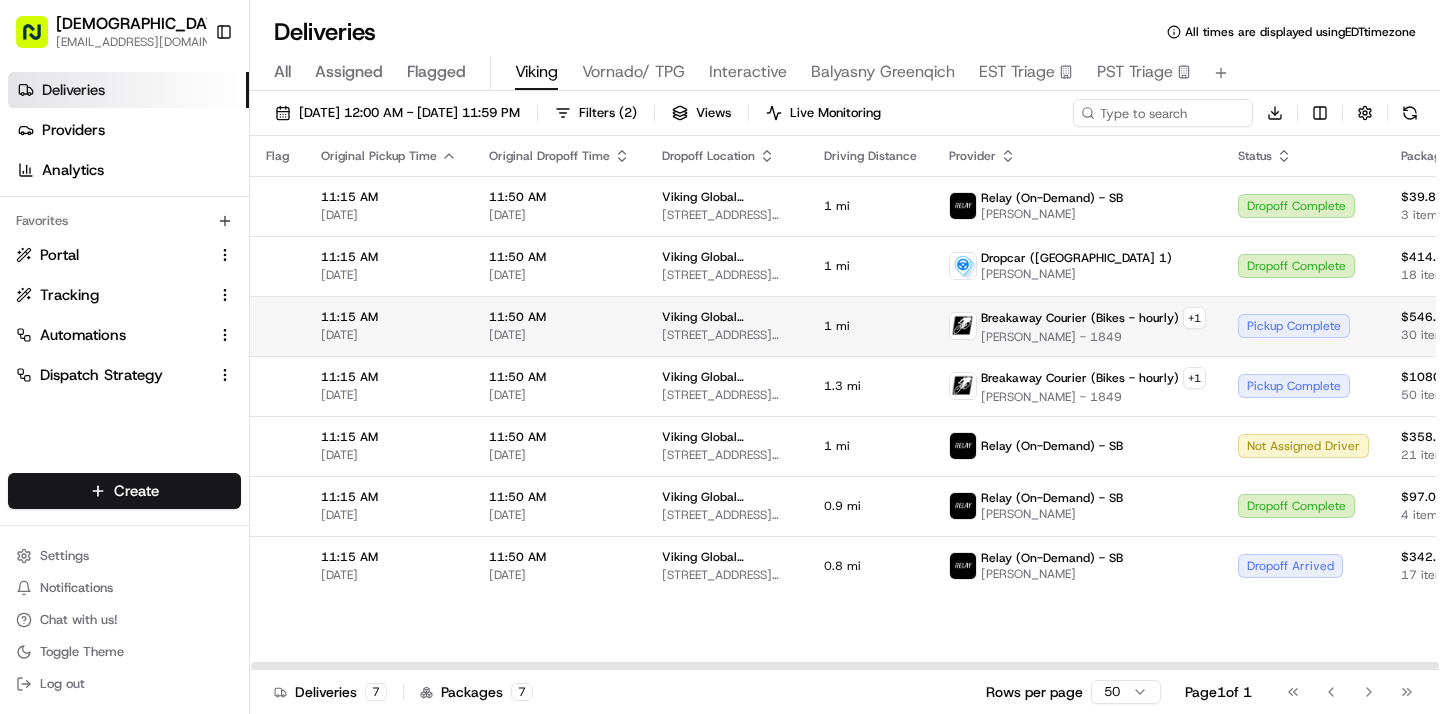 click on "[STREET_ADDRESS][US_STATE]" at bounding box center [727, 335] 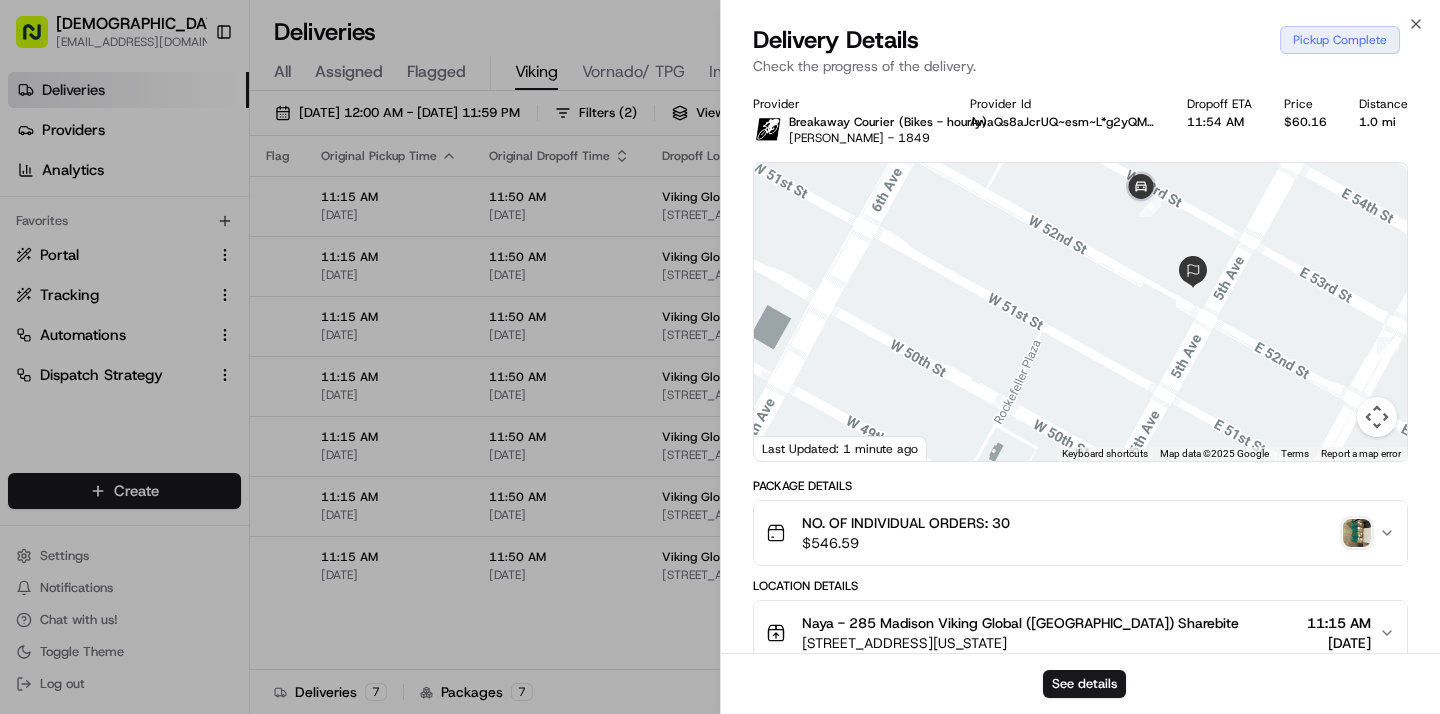 drag, startPoint x: 1120, startPoint y: 259, endPoint x: 1084, endPoint y: 418, distance: 163.02454 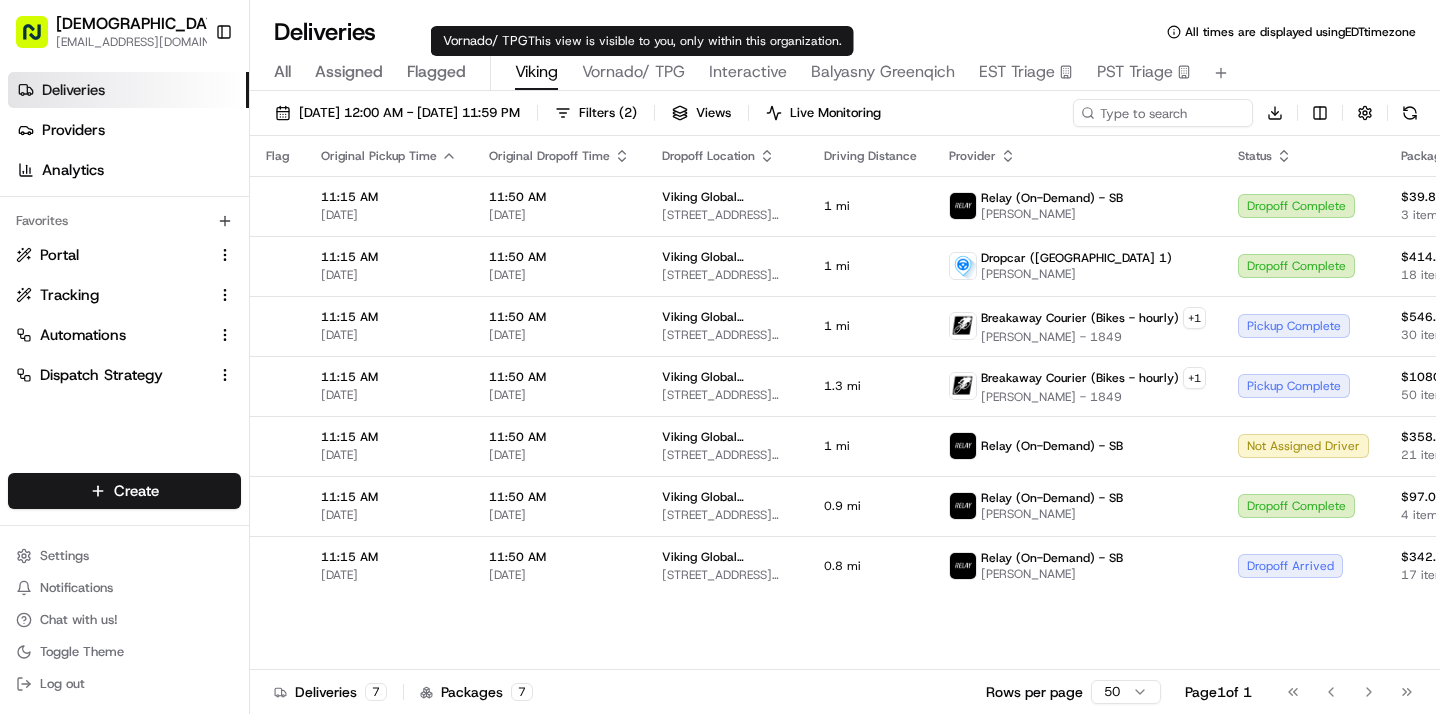 click on "Vornado/ TPG" at bounding box center (633, 72) 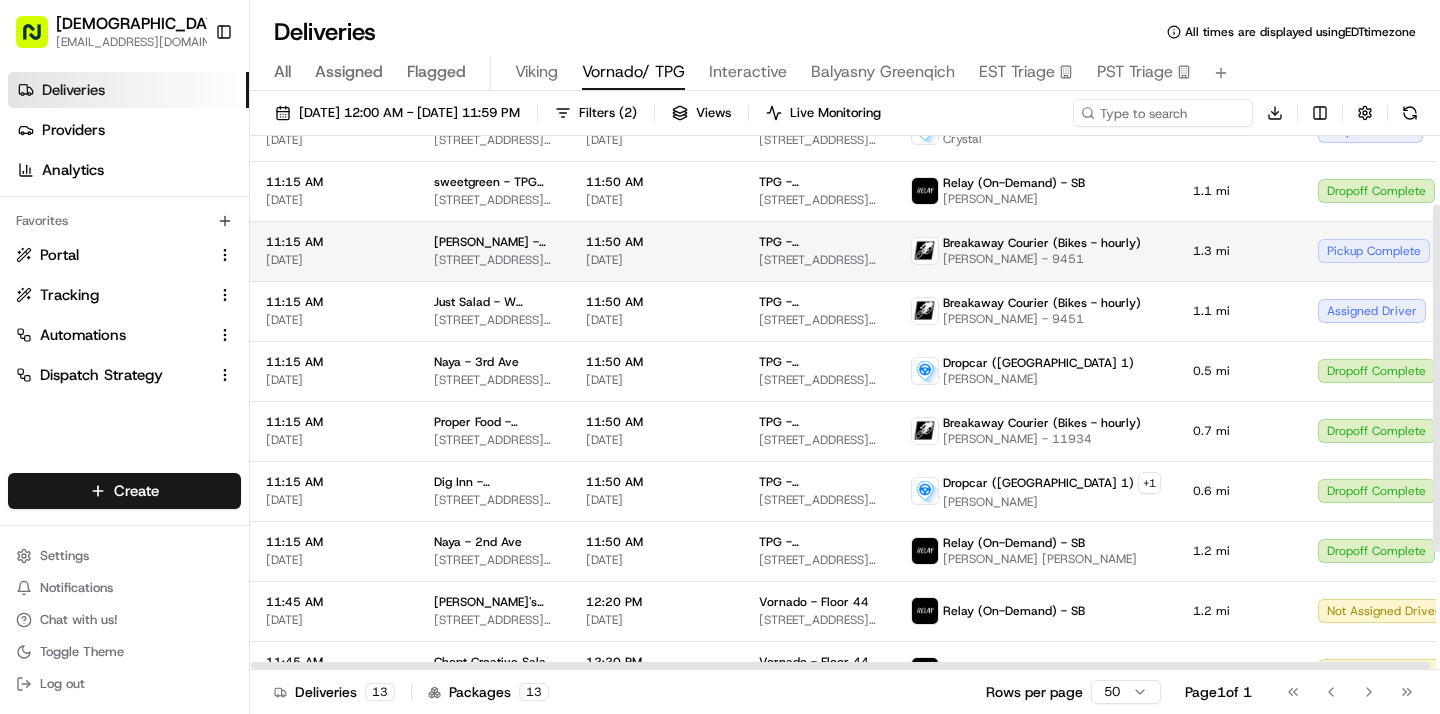 scroll, scrollTop: 0, scrollLeft: 0, axis: both 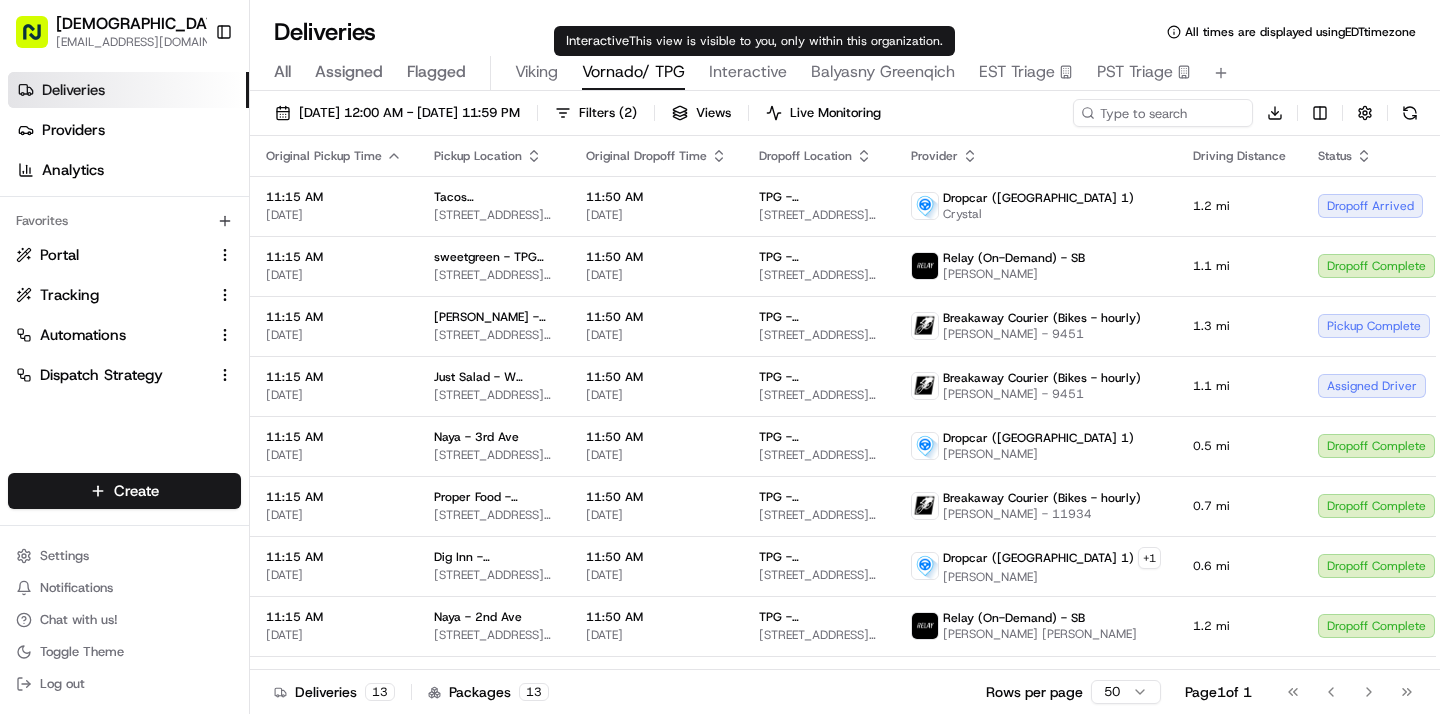 click on "Interactive" at bounding box center [748, 72] 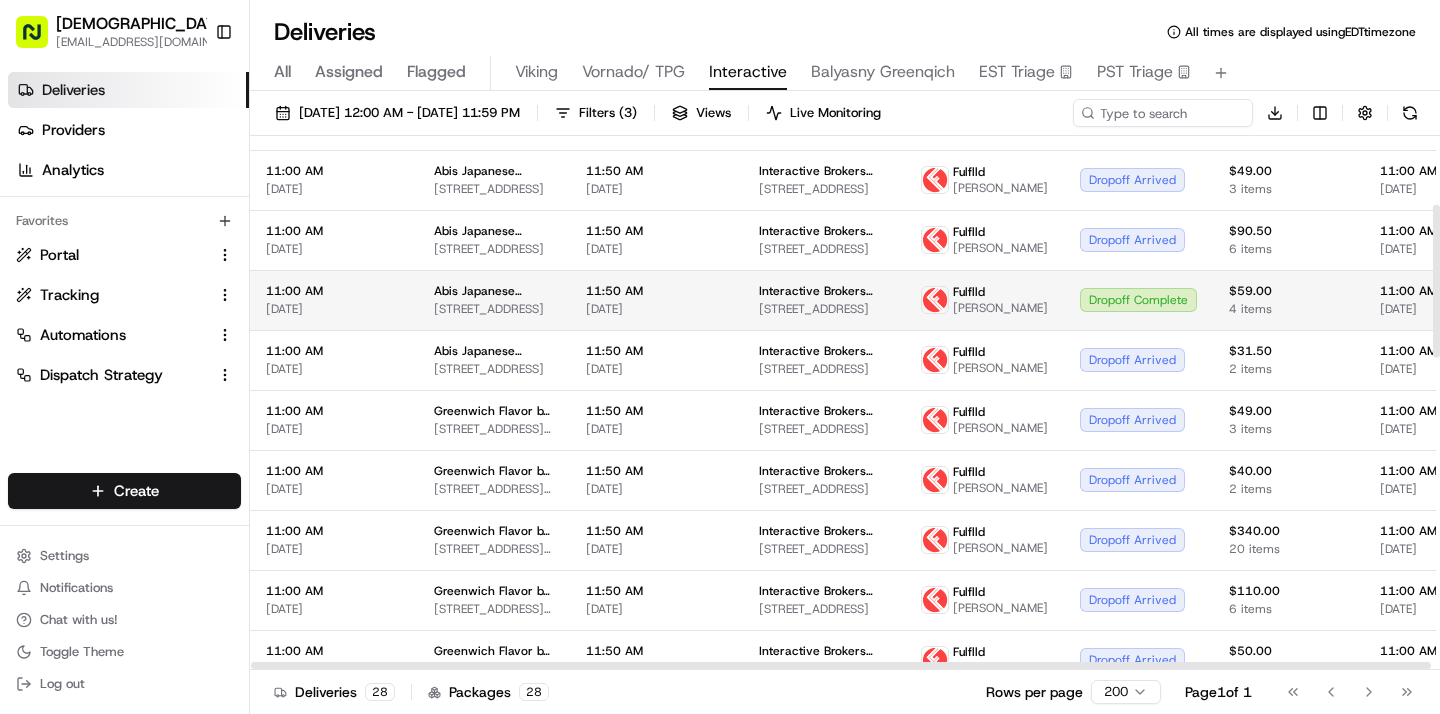 scroll, scrollTop: 239, scrollLeft: 0, axis: vertical 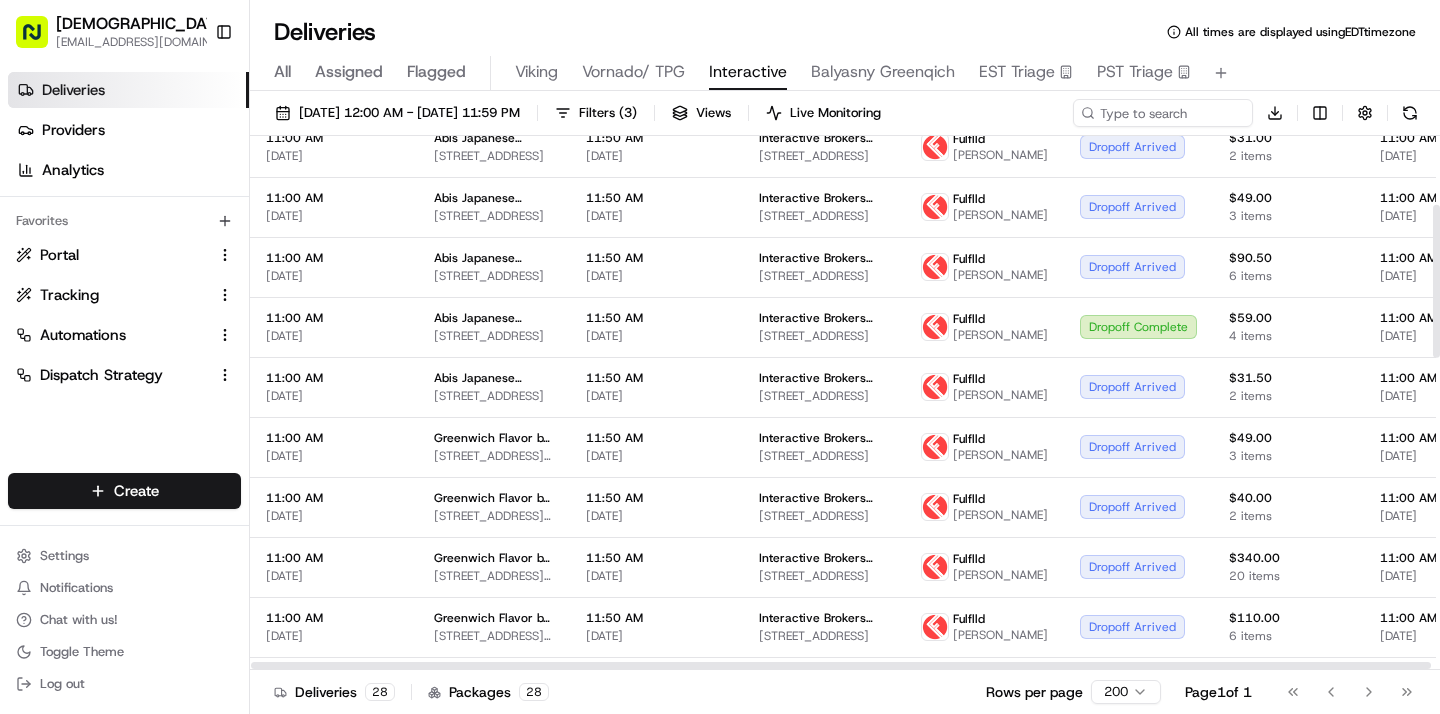 click on "Balyasny Greenqich" at bounding box center (883, 73) 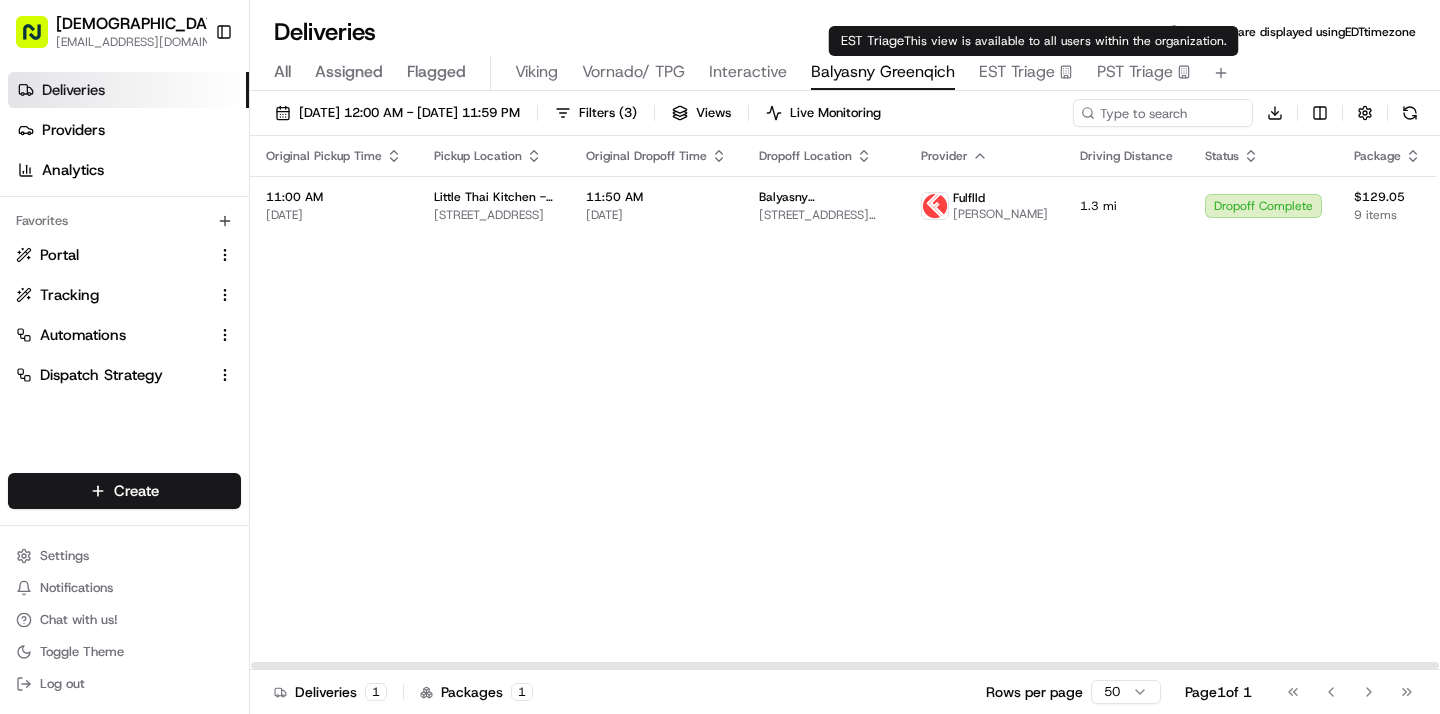 click on "EST Triage" at bounding box center (1017, 72) 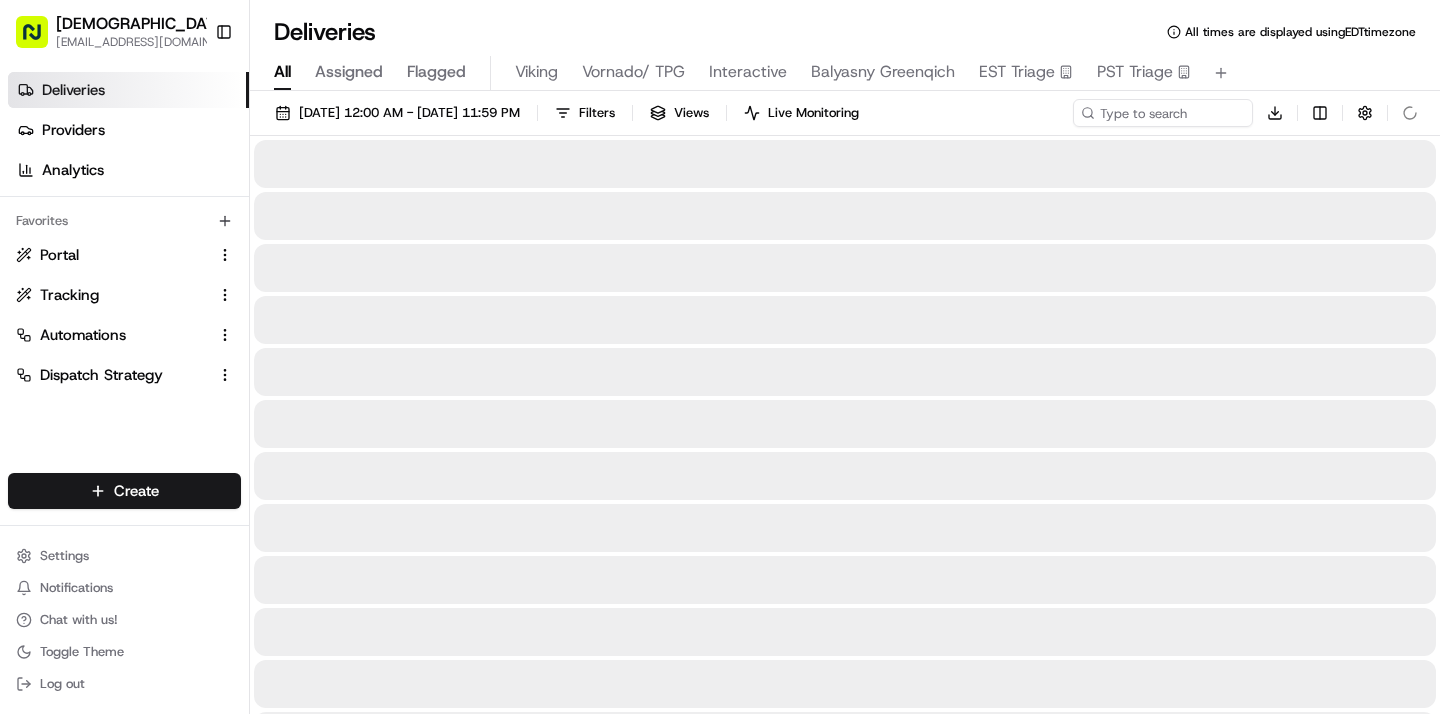 click on "All" at bounding box center [282, 72] 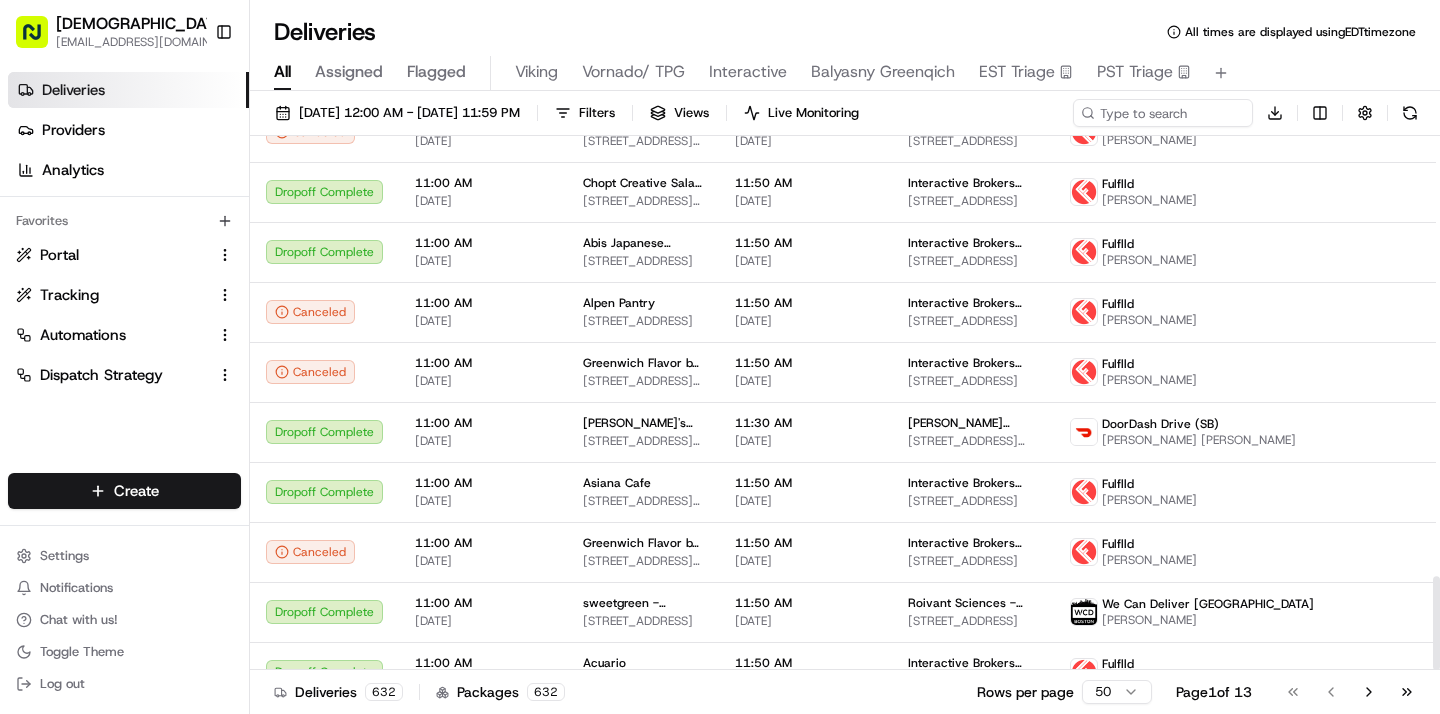 scroll, scrollTop: 2506, scrollLeft: 0, axis: vertical 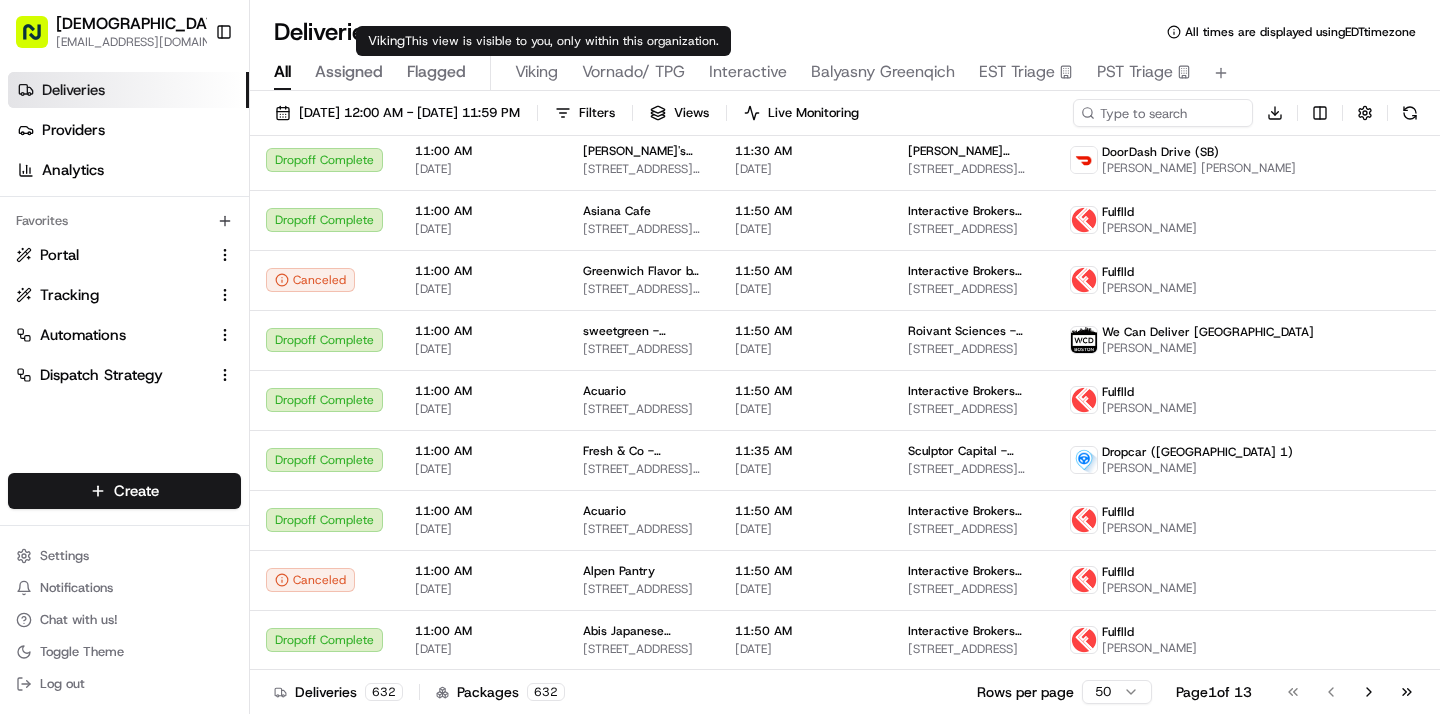 click on "Viking" at bounding box center [536, 72] 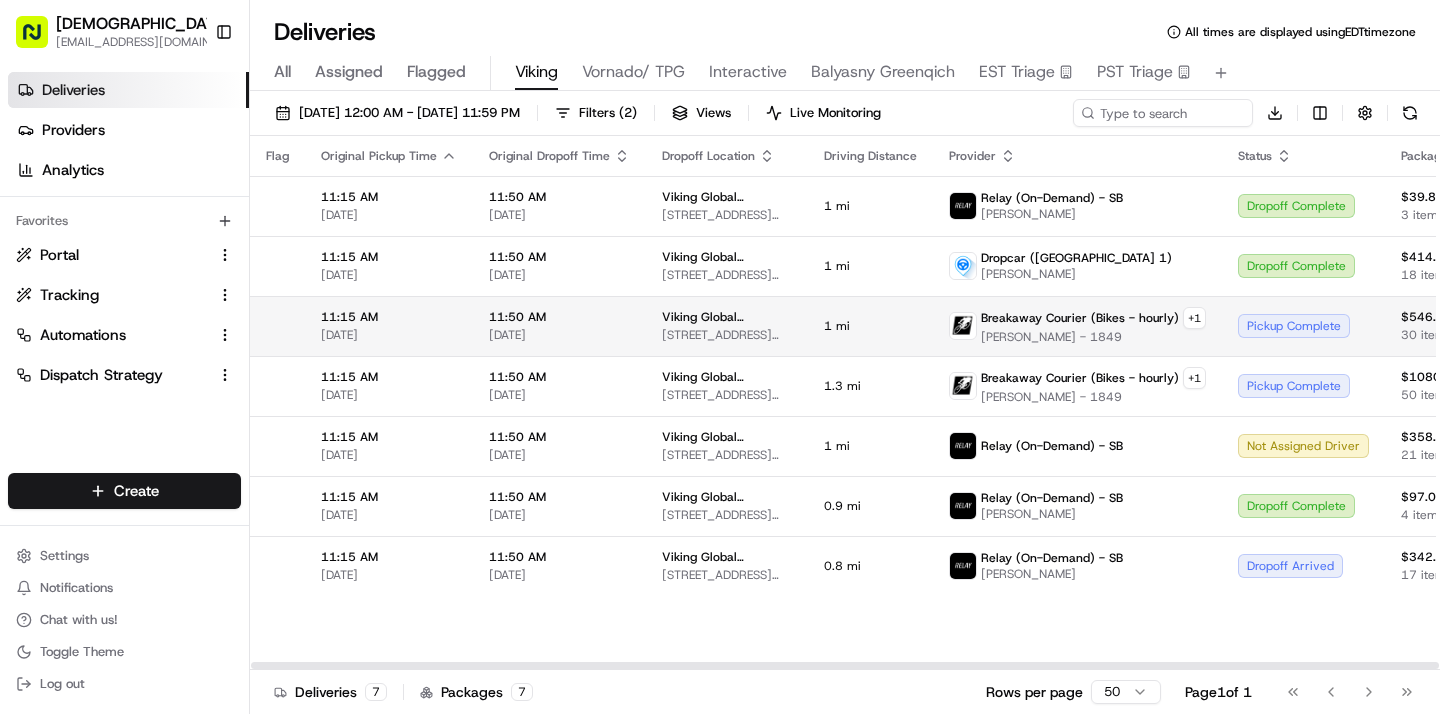 click on "Viking Global ([GEOGRAPHIC_DATA]) - Floor 8" at bounding box center [727, 317] 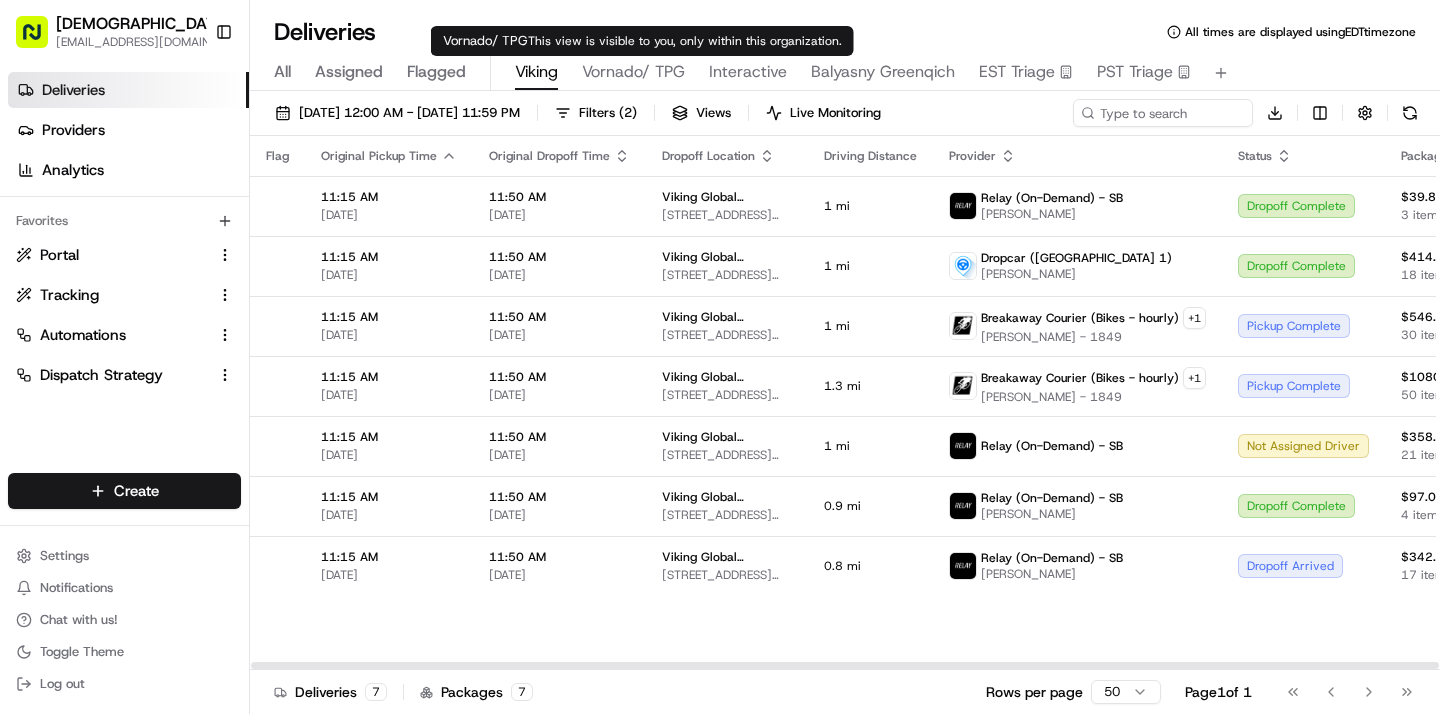 click on "Vornado/ TPG" at bounding box center (633, 72) 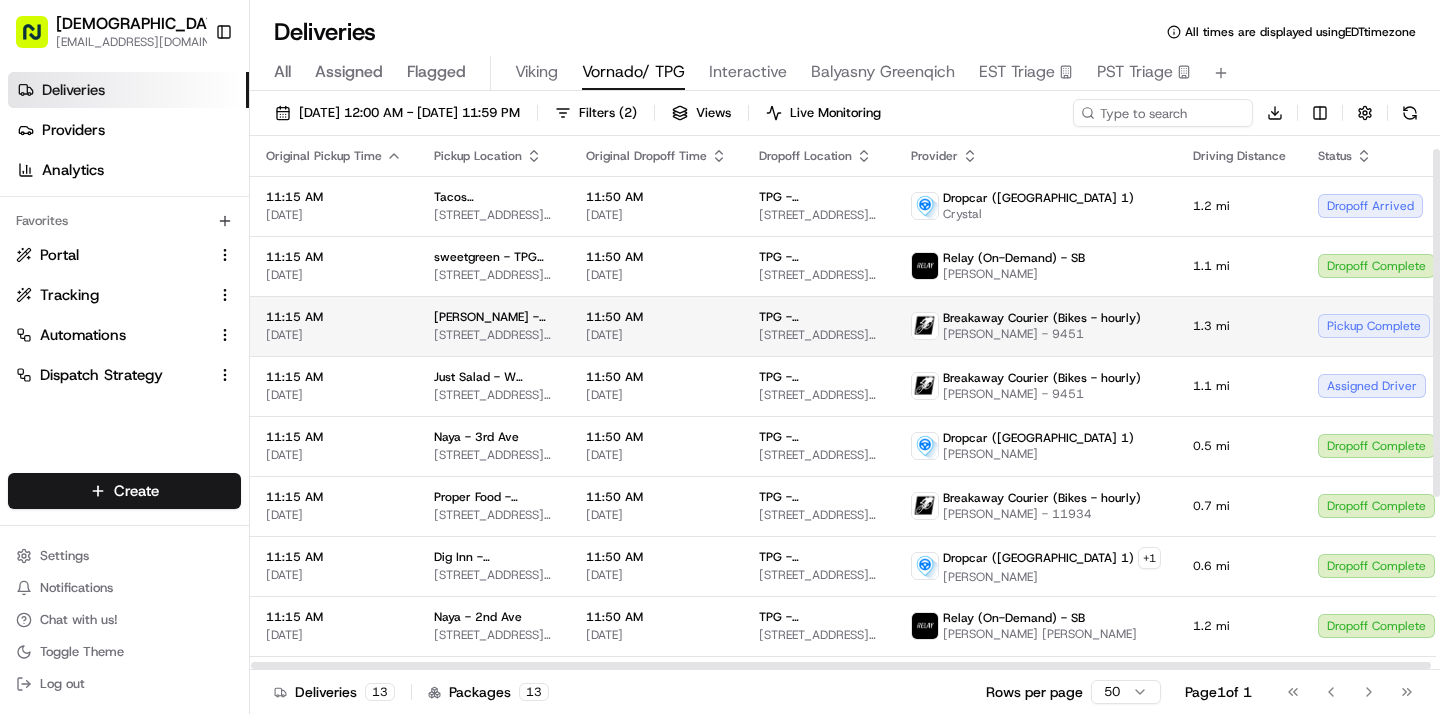 scroll, scrollTop: 286, scrollLeft: 0, axis: vertical 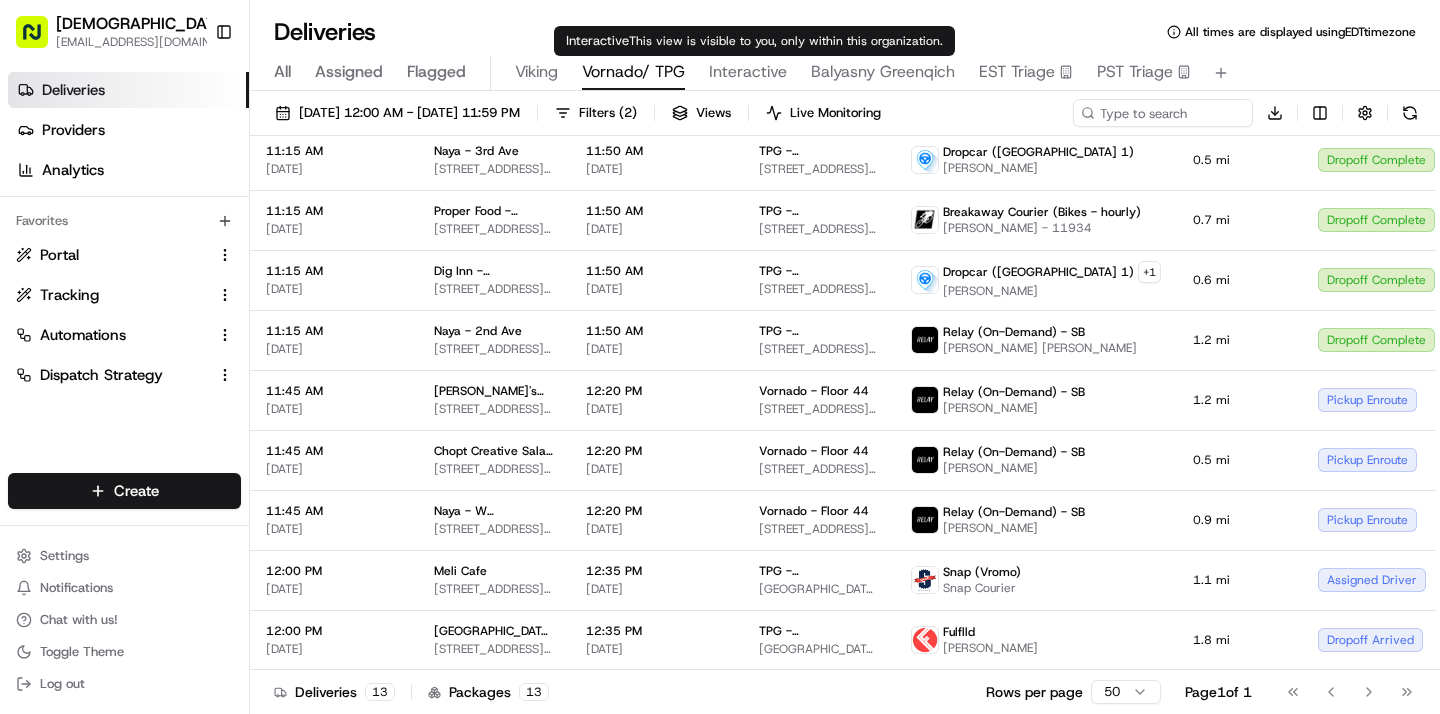 click on "Interactive" at bounding box center [748, 72] 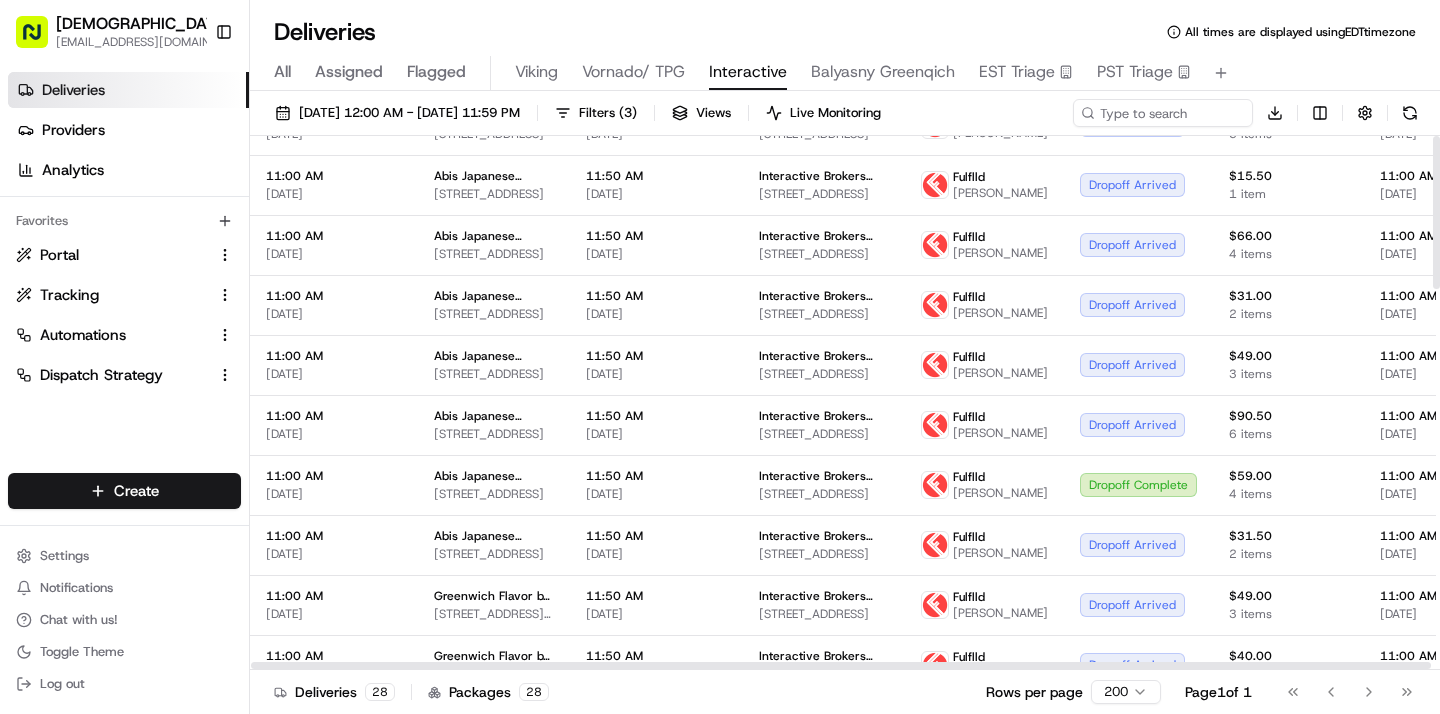 scroll, scrollTop: 0, scrollLeft: 0, axis: both 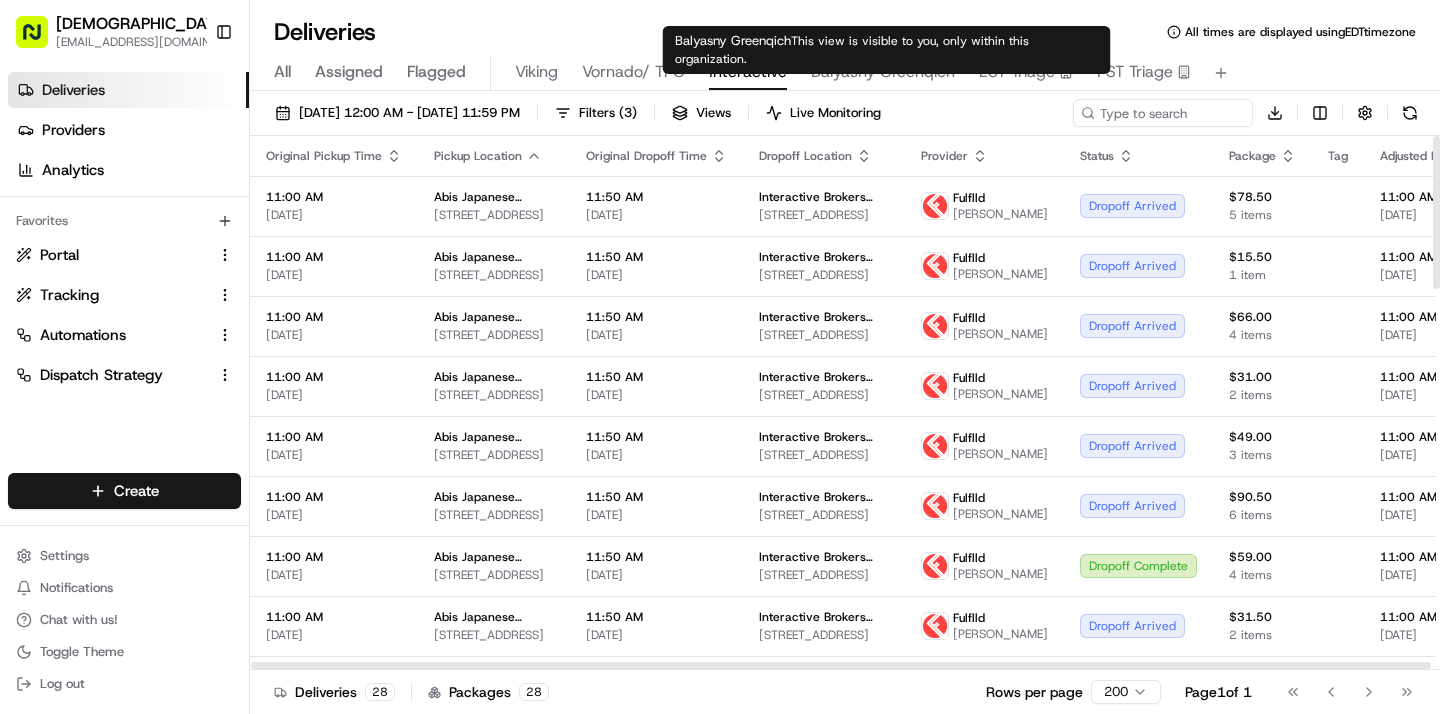 click on "Balyasny Greenqich" at bounding box center [883, 72] 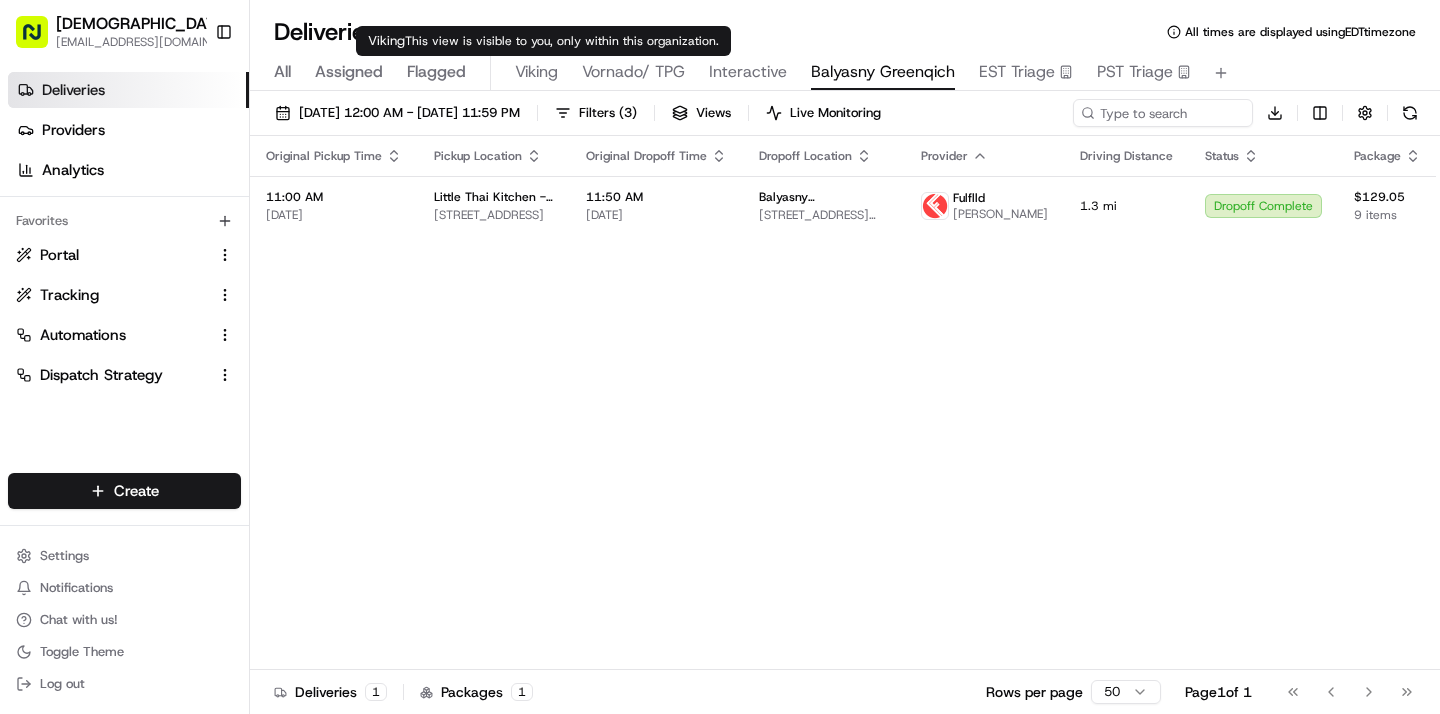click on "Viking" at bounding box center [536, 72] 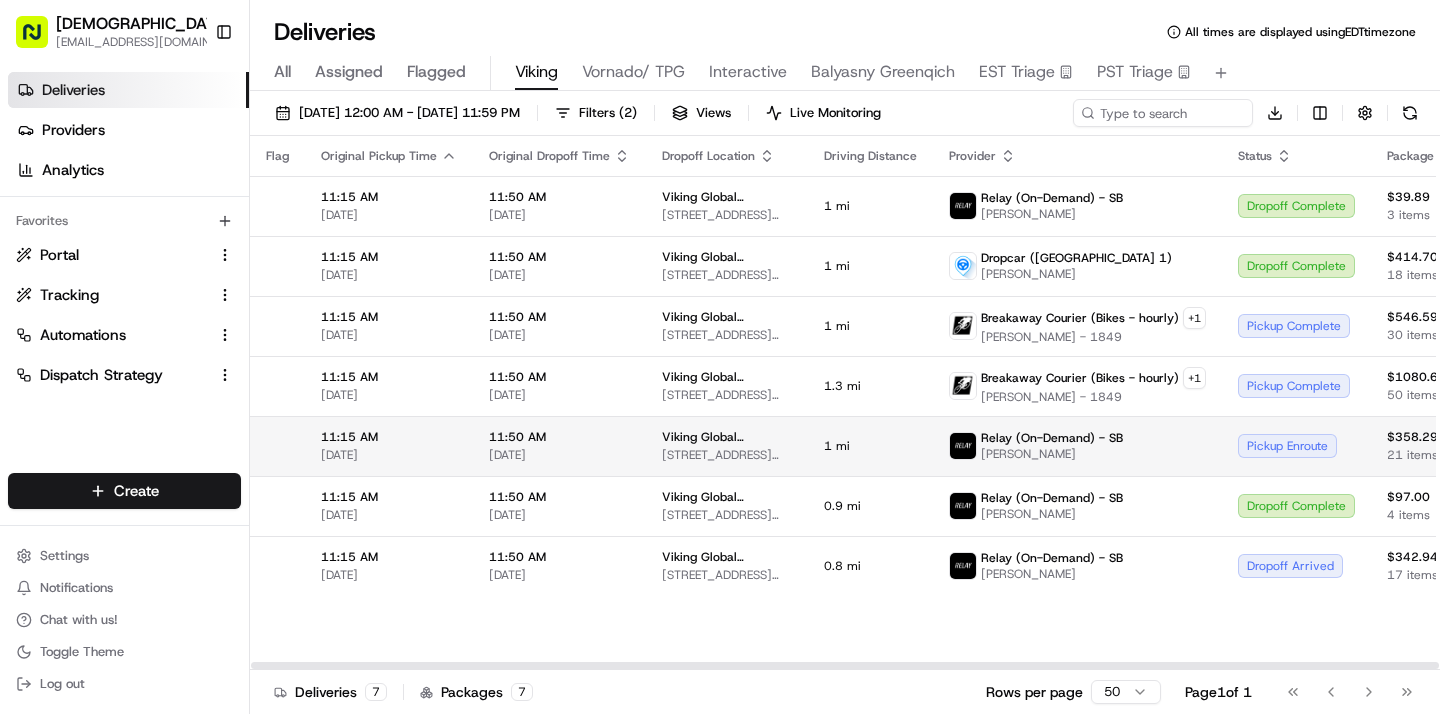 click on "[DATE]" at bounding box center (559, 455) 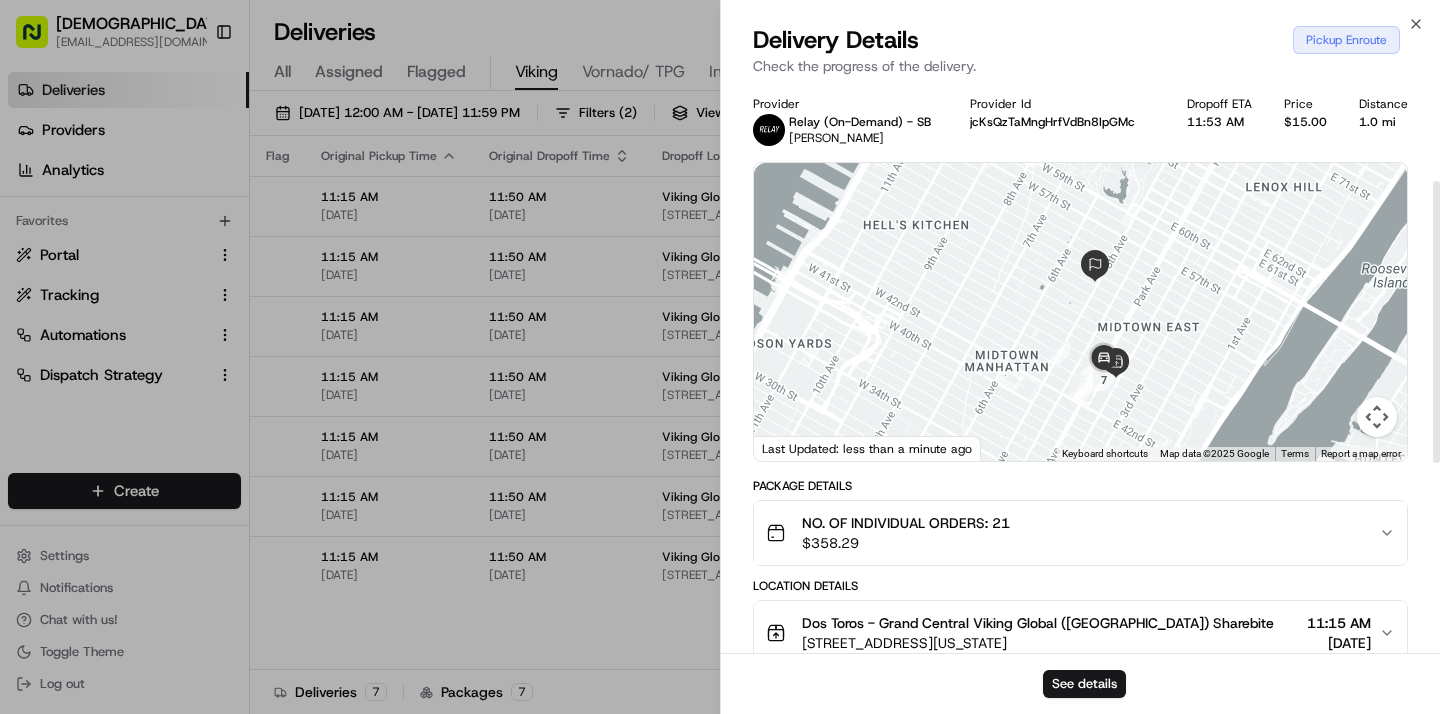 scroll, scrollTop: 581, scrollLeft: 0, axis: vertical 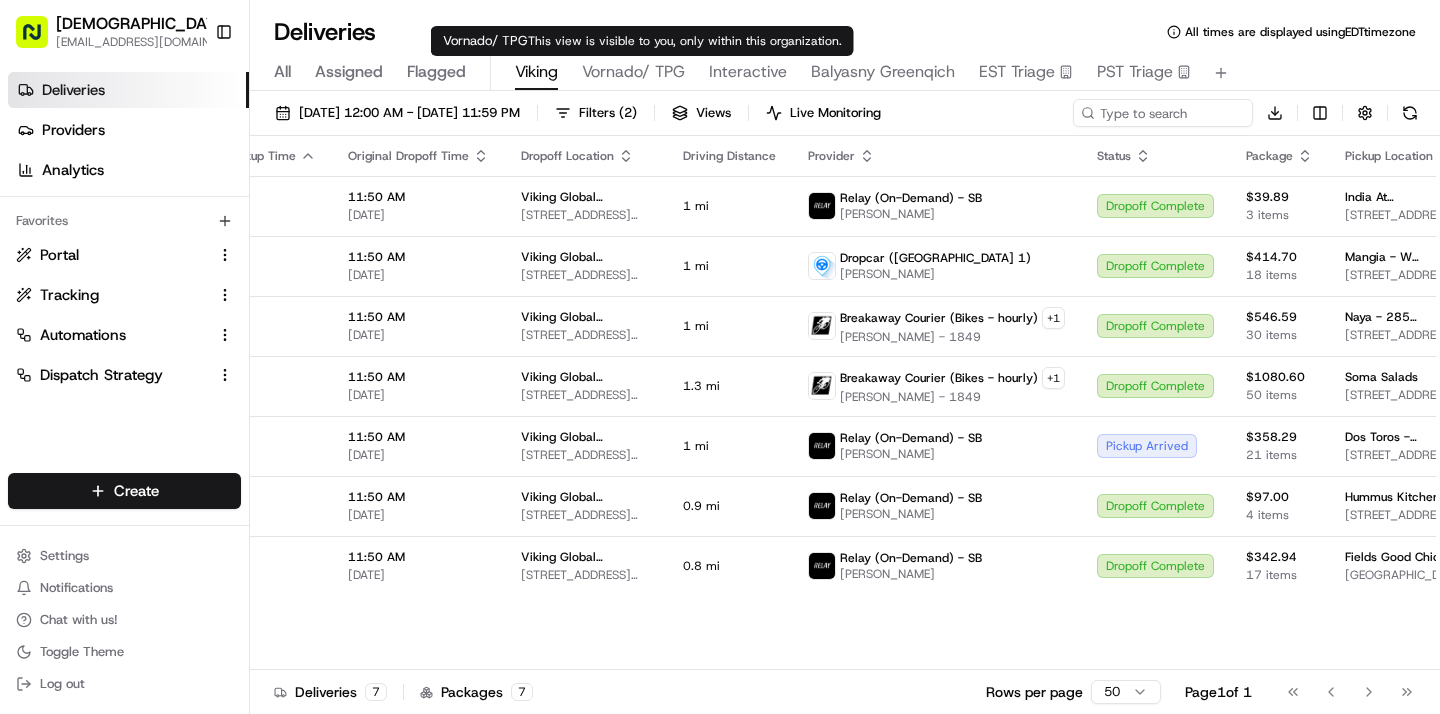 click on "Vornado/ TPG" at bounding box center (633, 72) 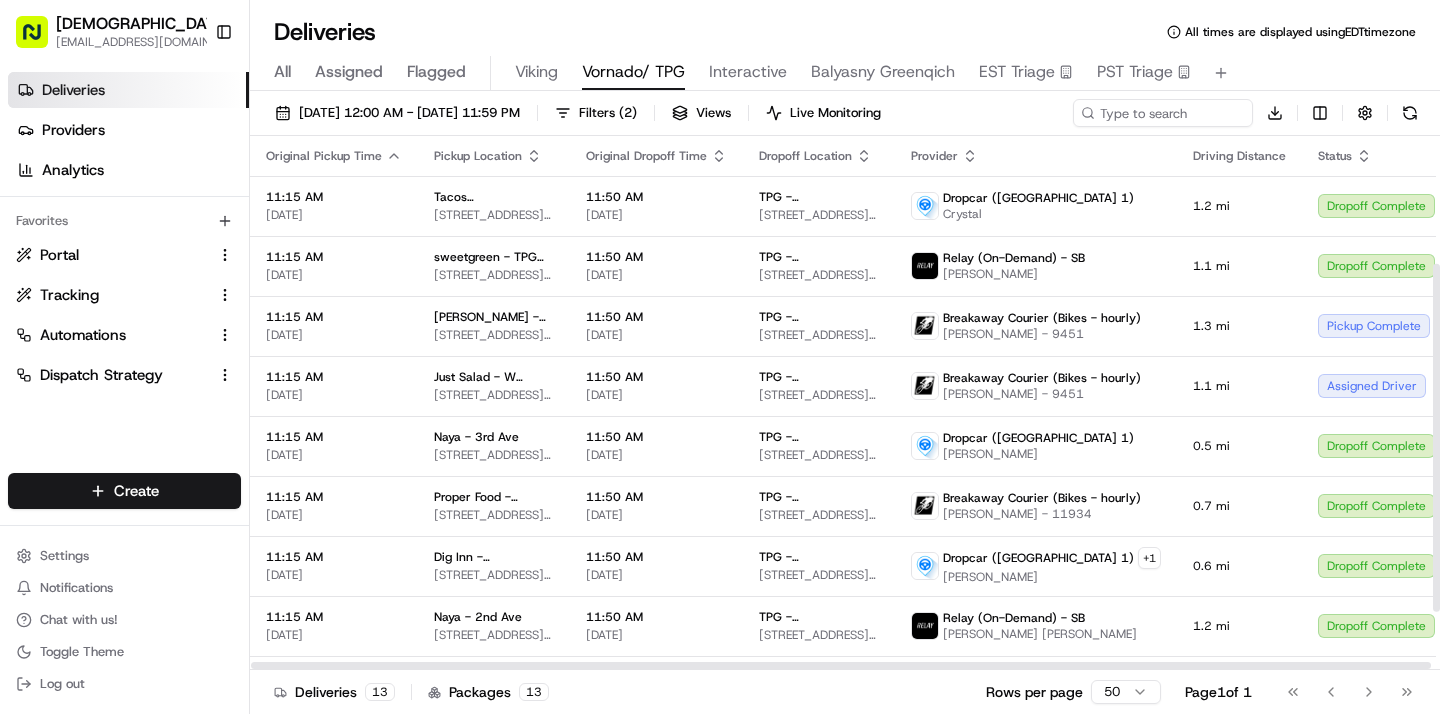 scroll, scrollTop: 286, scrollLeft: 0, axis: vertical 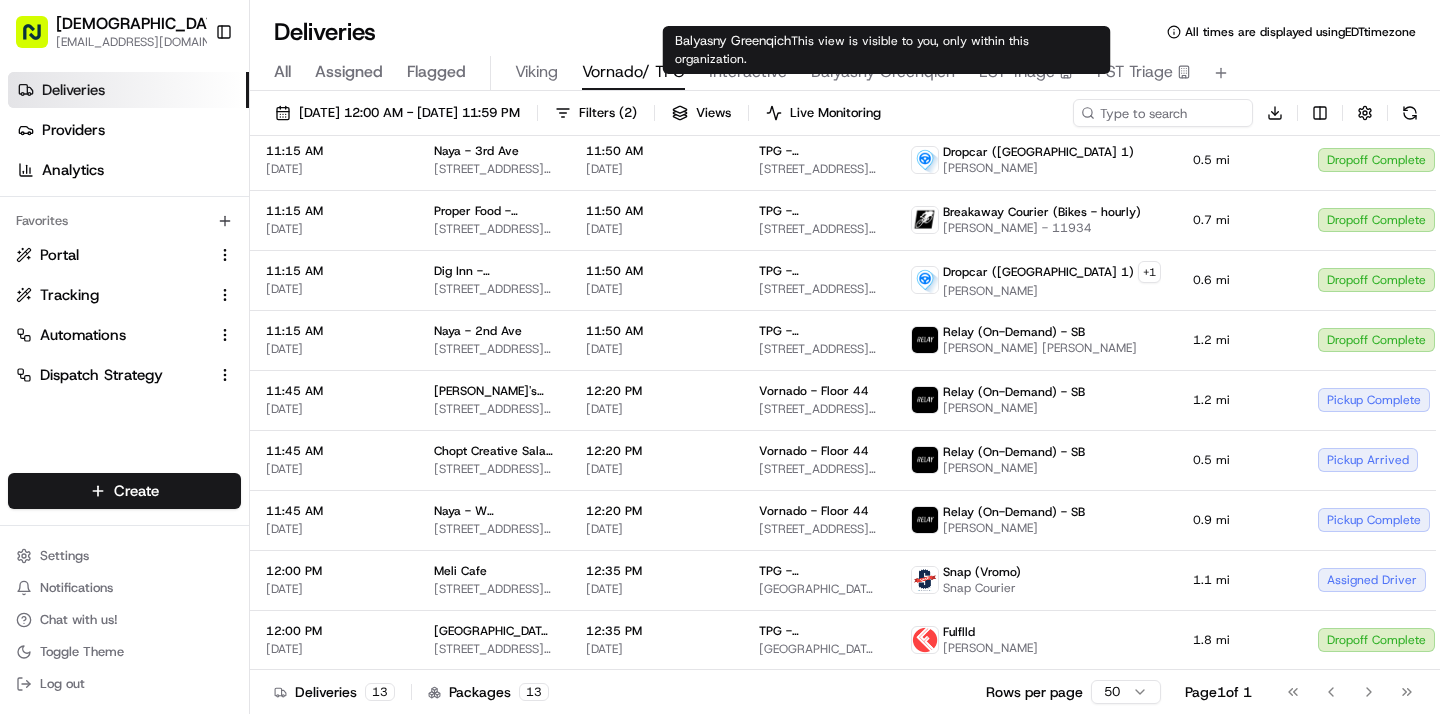 click on "Balyasny Greenqich" at bounding box center [883, 72] 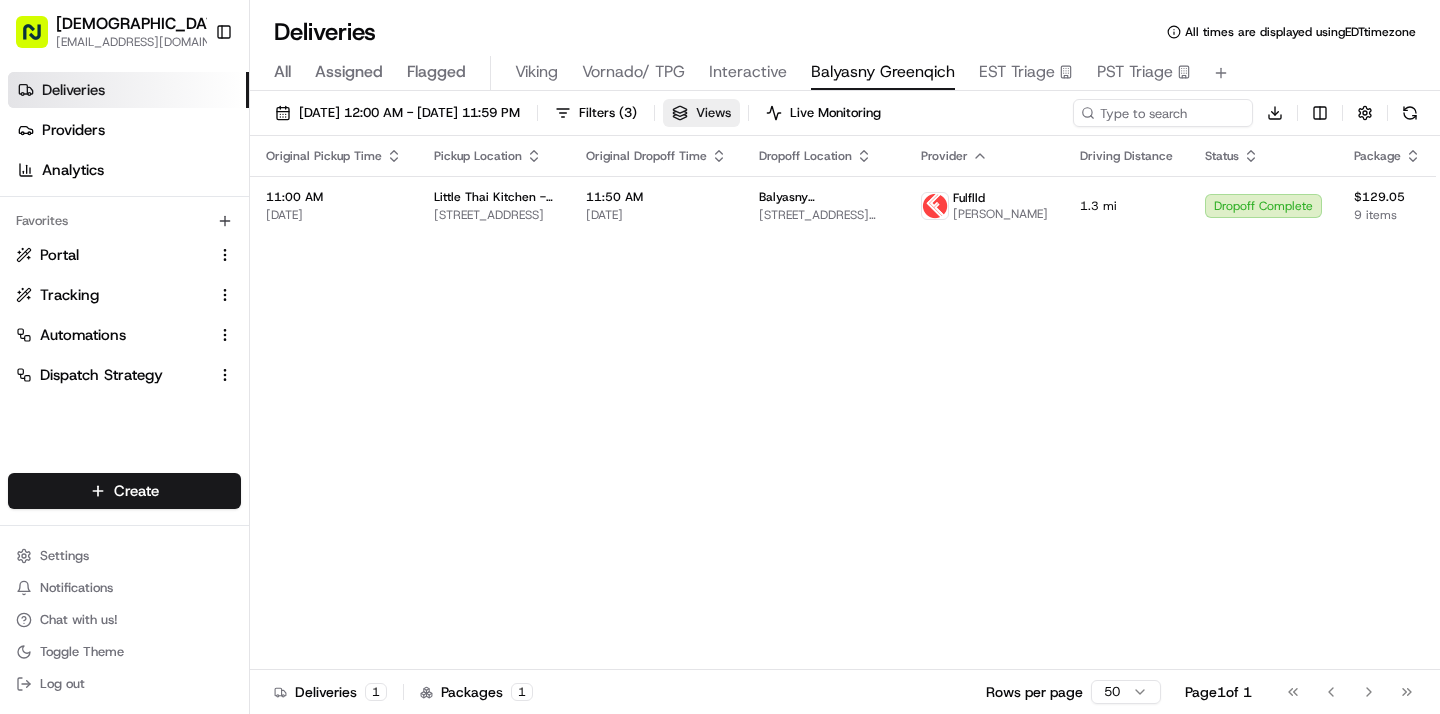 click on "Views" at bounding box center (701, 113) 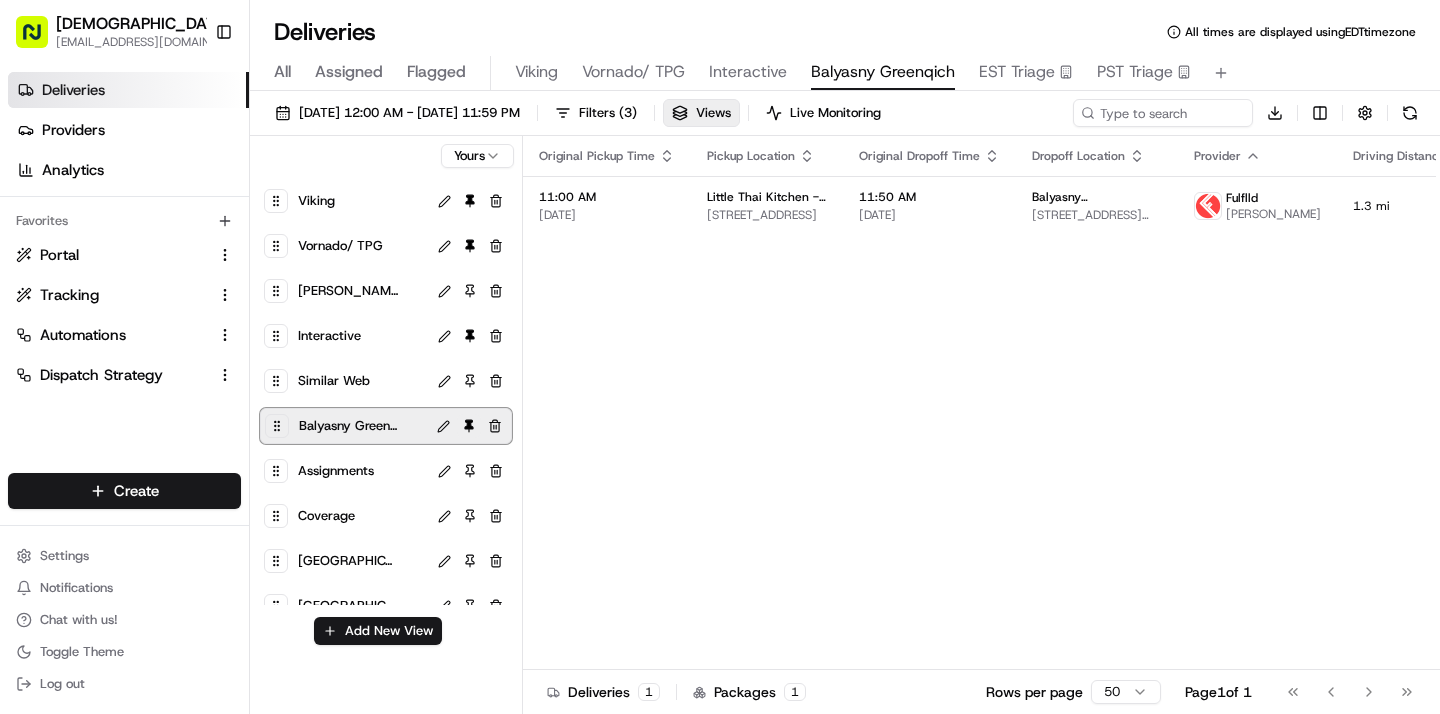 click at bounding box center [469, 426] 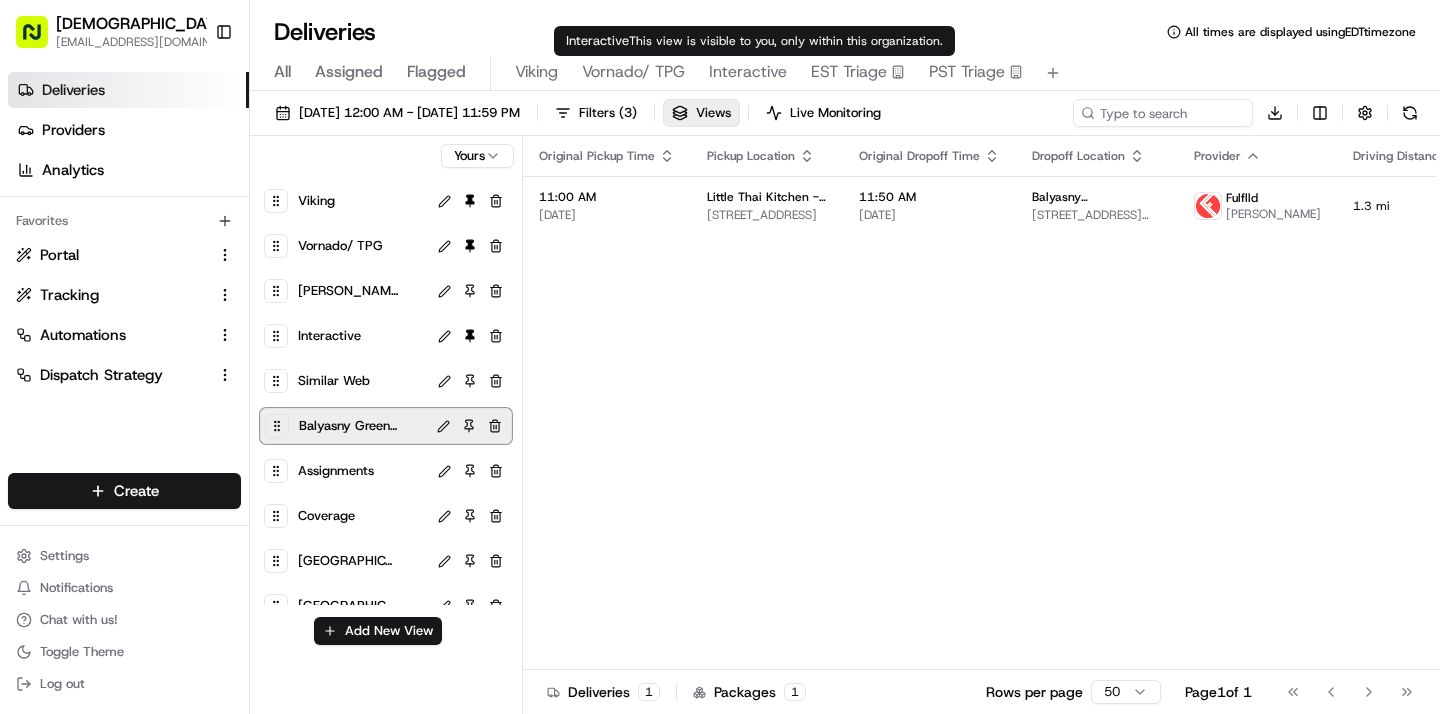 click on "Interactive" at bounding box center [748, 72] 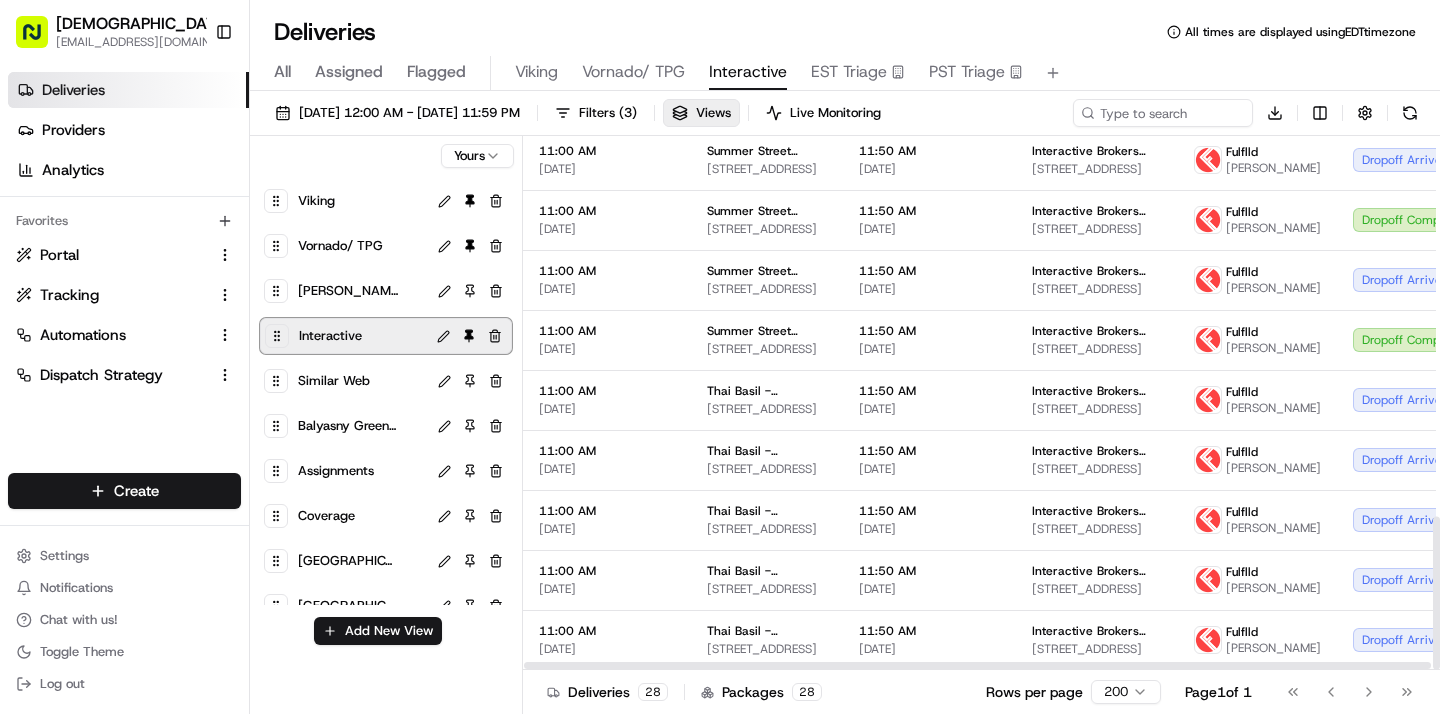 scroll, scrollTop: 1325, scrollLeft: 0, axis: vertical 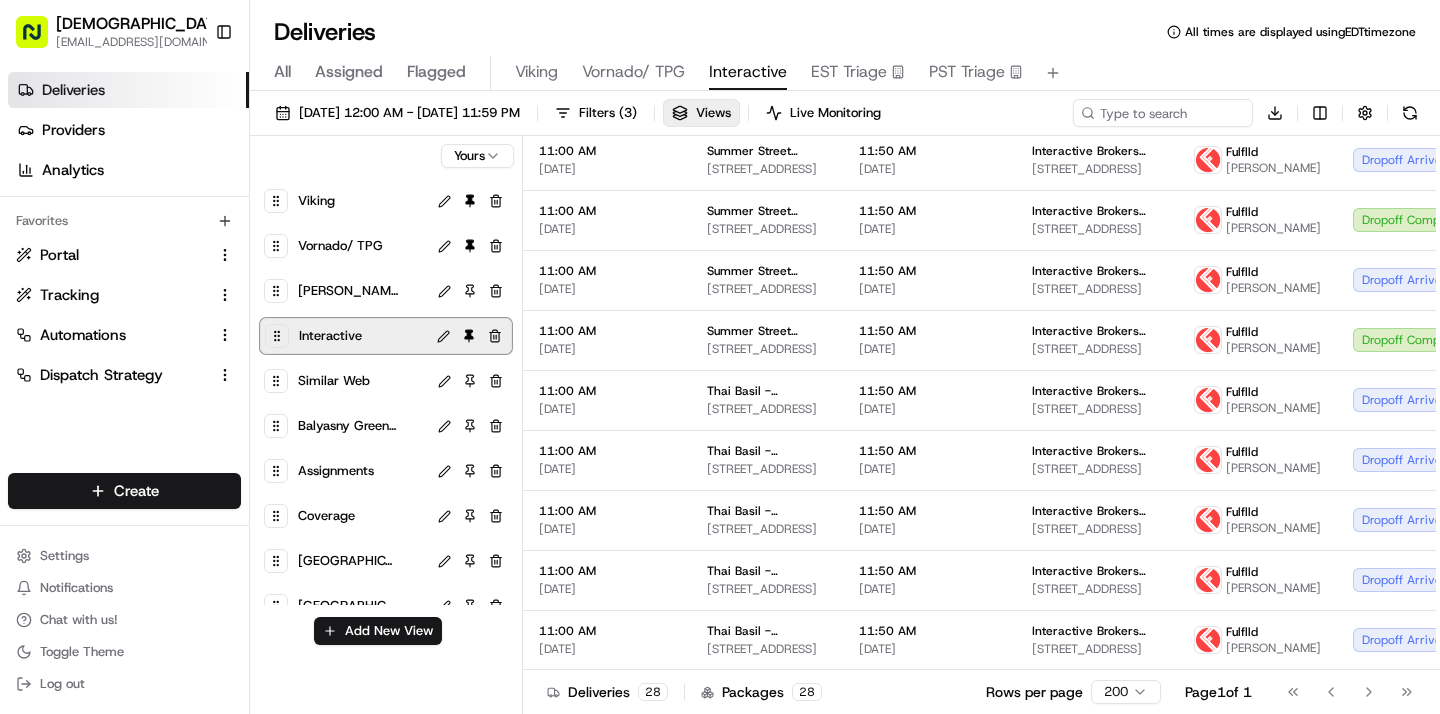 click at bounding box center (469, 336) 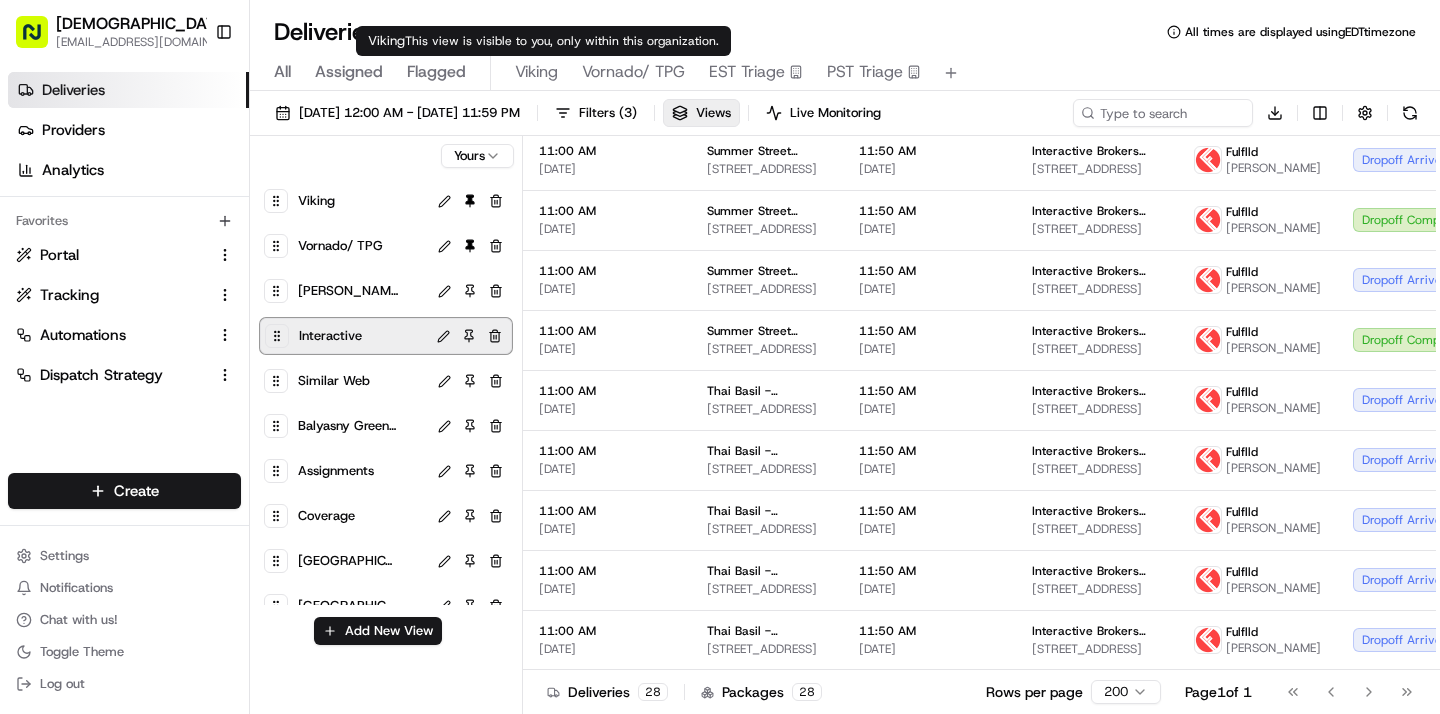 click on "Viking" at bounding box center (536, 72) 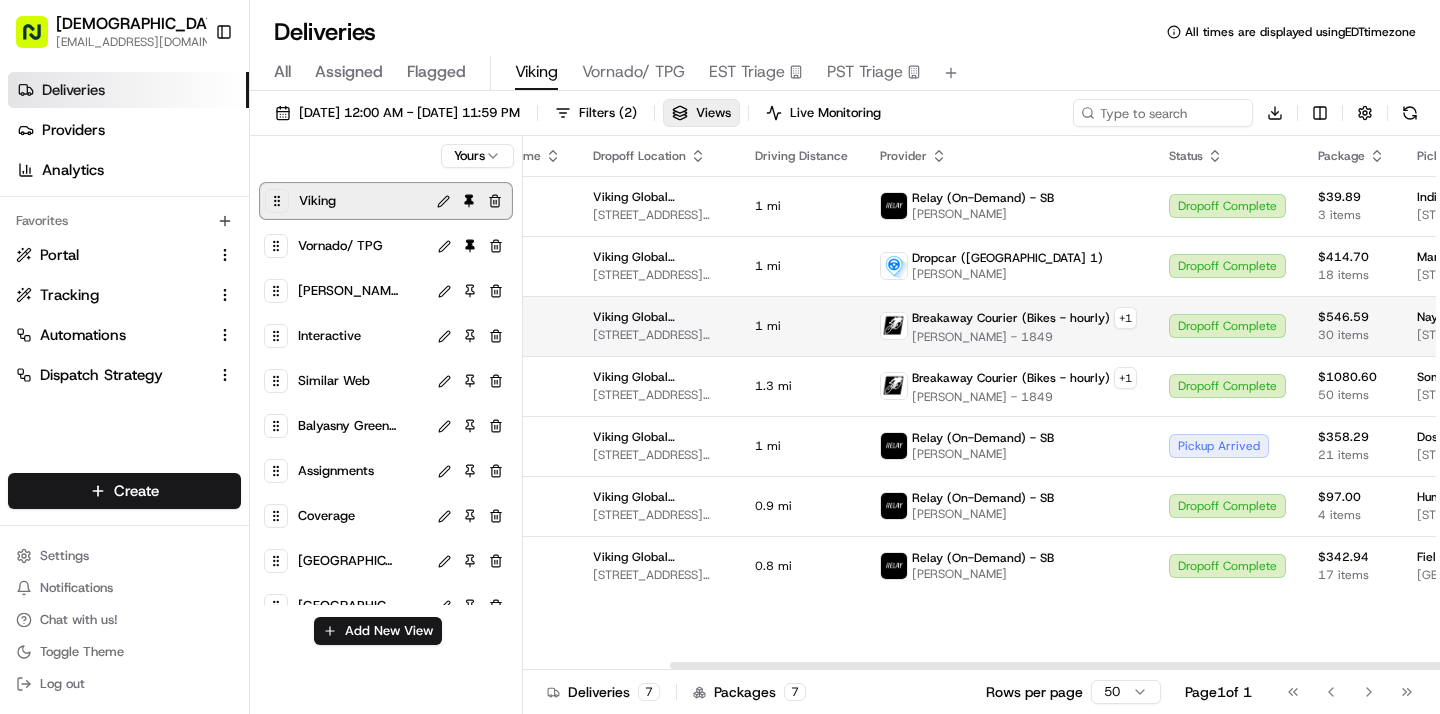 scroll, scrollTop: 0, scrollLeft: 334, axis: horizontal 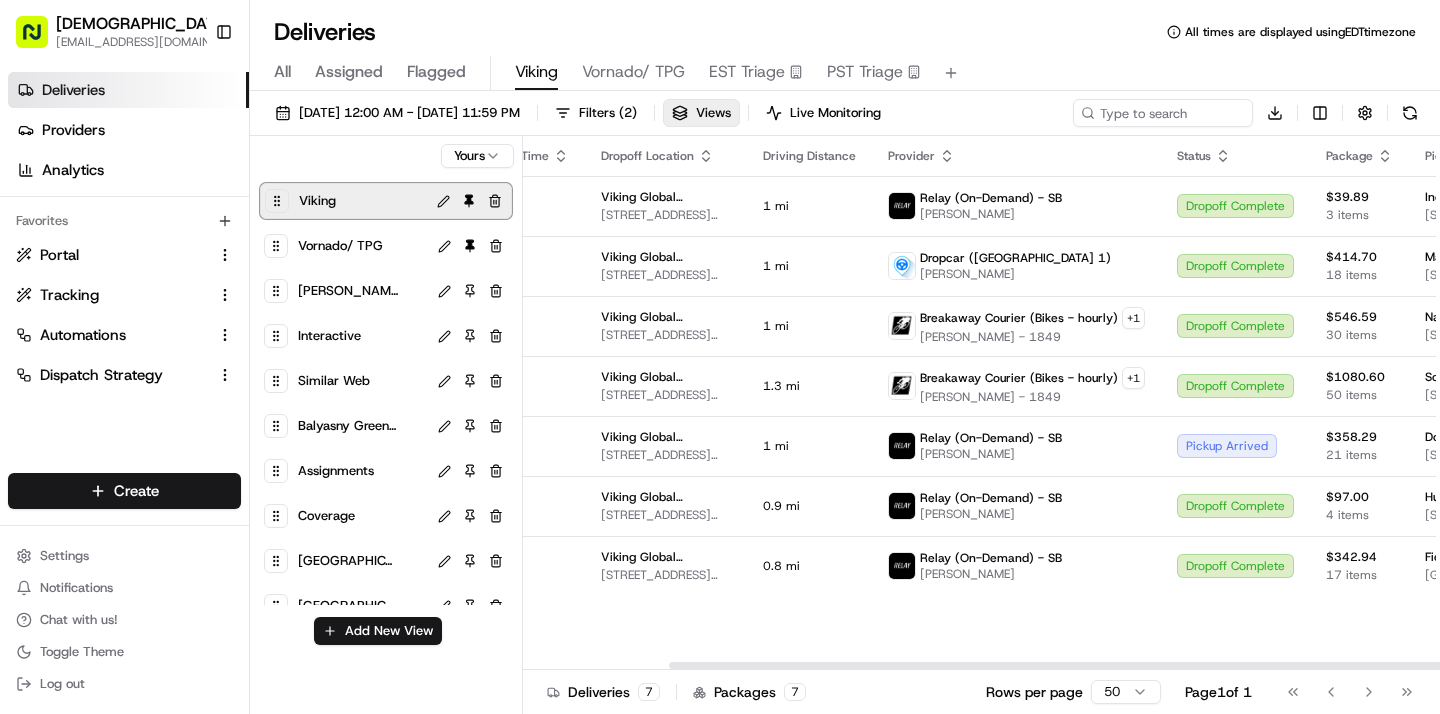 click on "Provider" at bounding box center [1016, 156] 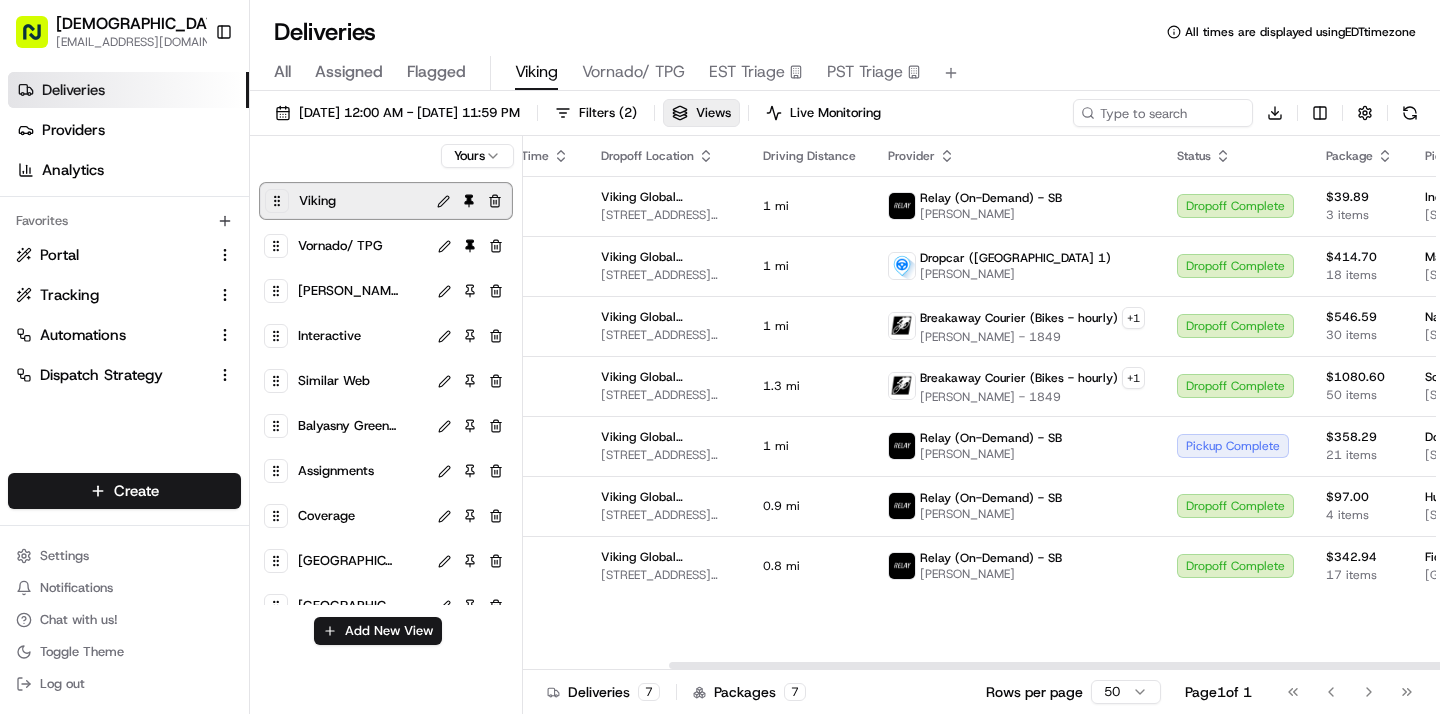 click on "Provider" at bounding box center (1016, 156) 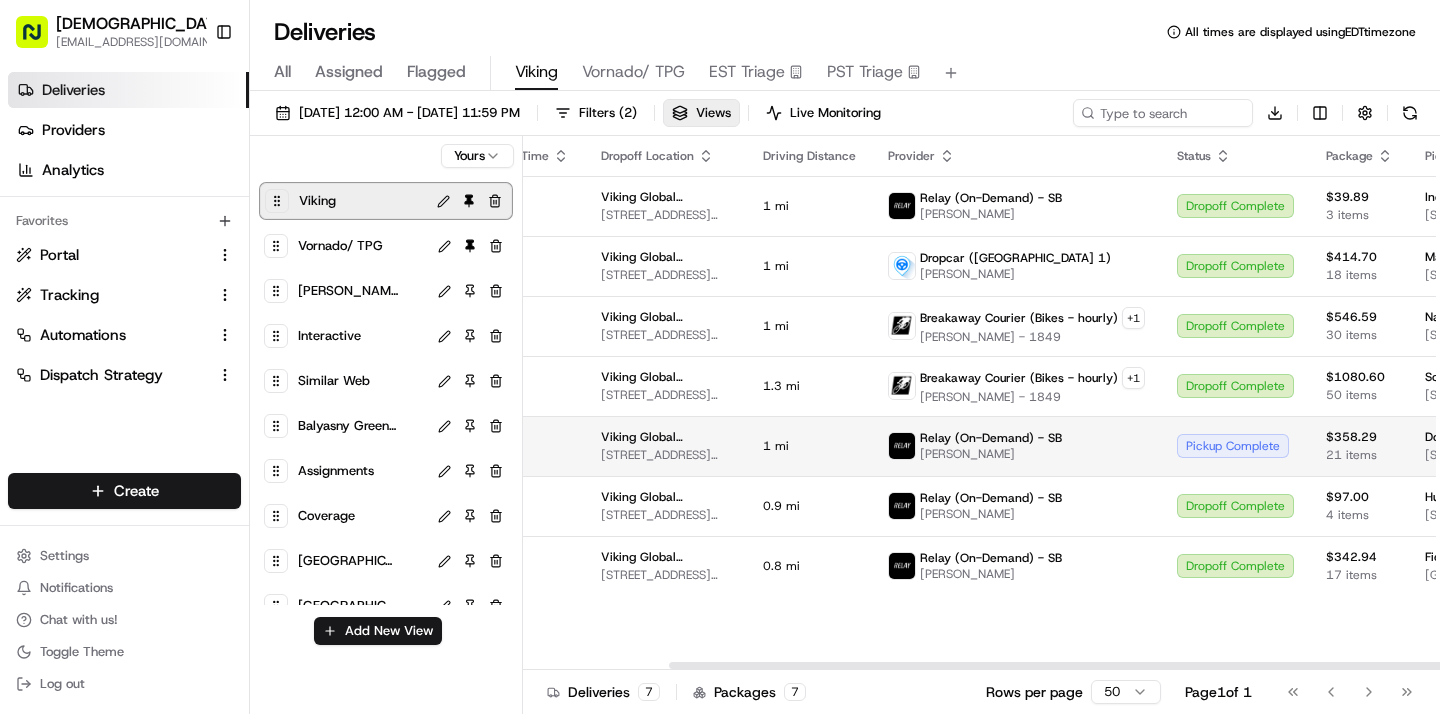 click on "[PERSON_NAME]" at bounding box center [991, 454] 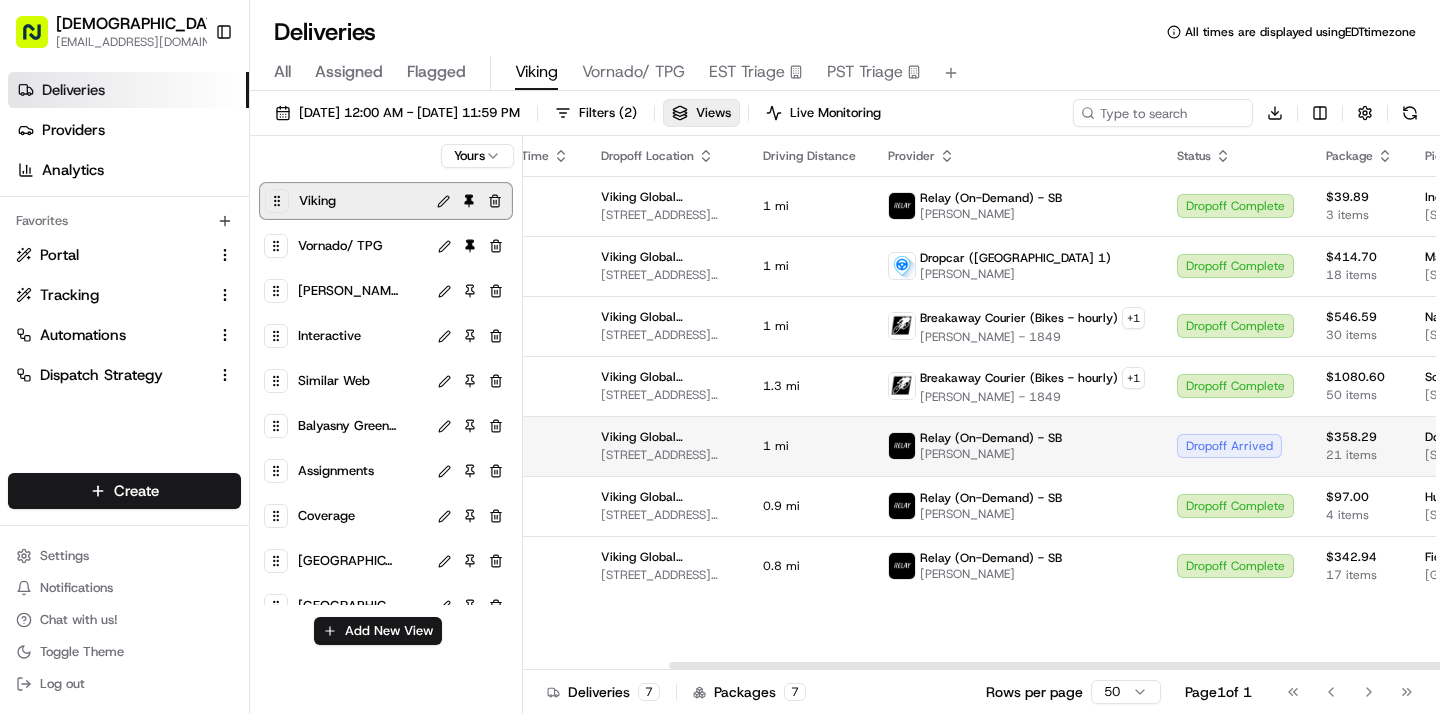 click on "Relay (On-Demand) - SB [PERSON_NAME]" at bounding box center (1016, 446) 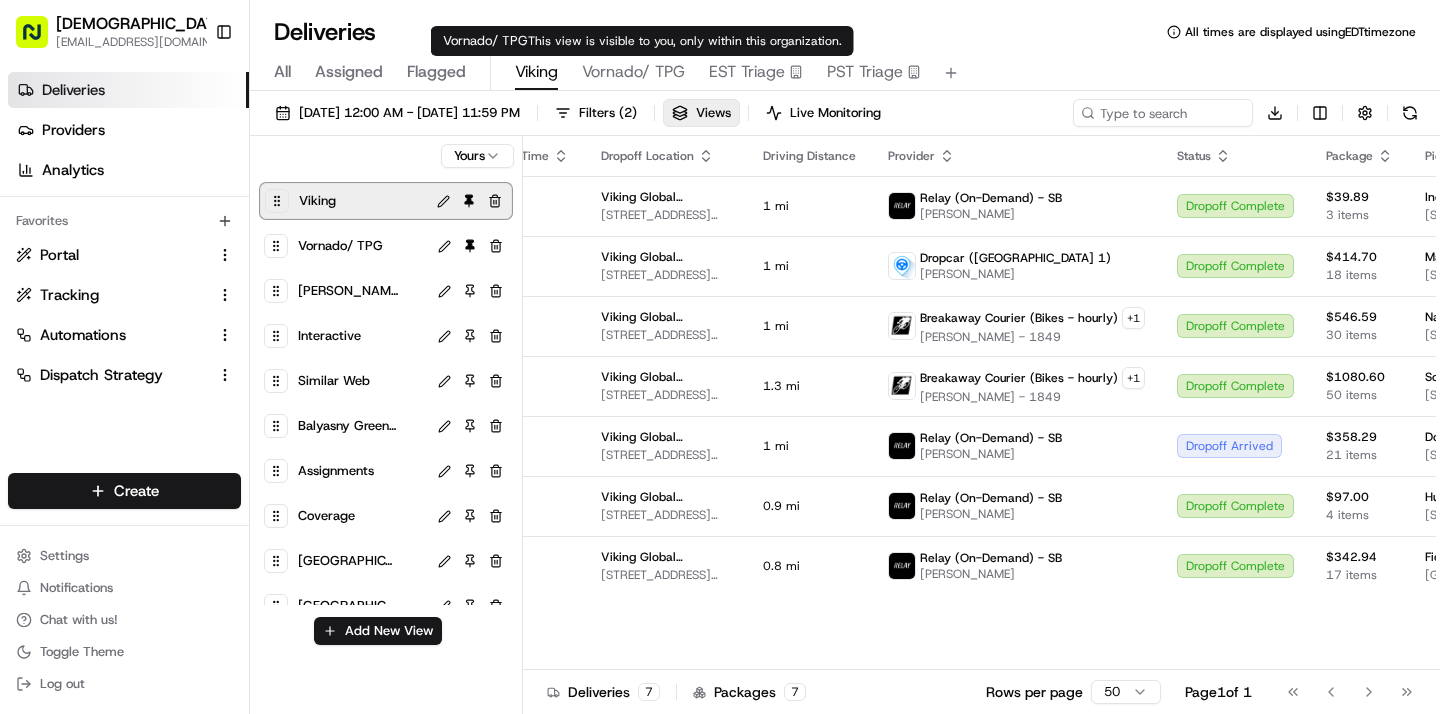 click on "Vornado/ TPG" at bounding box center [633, 72] 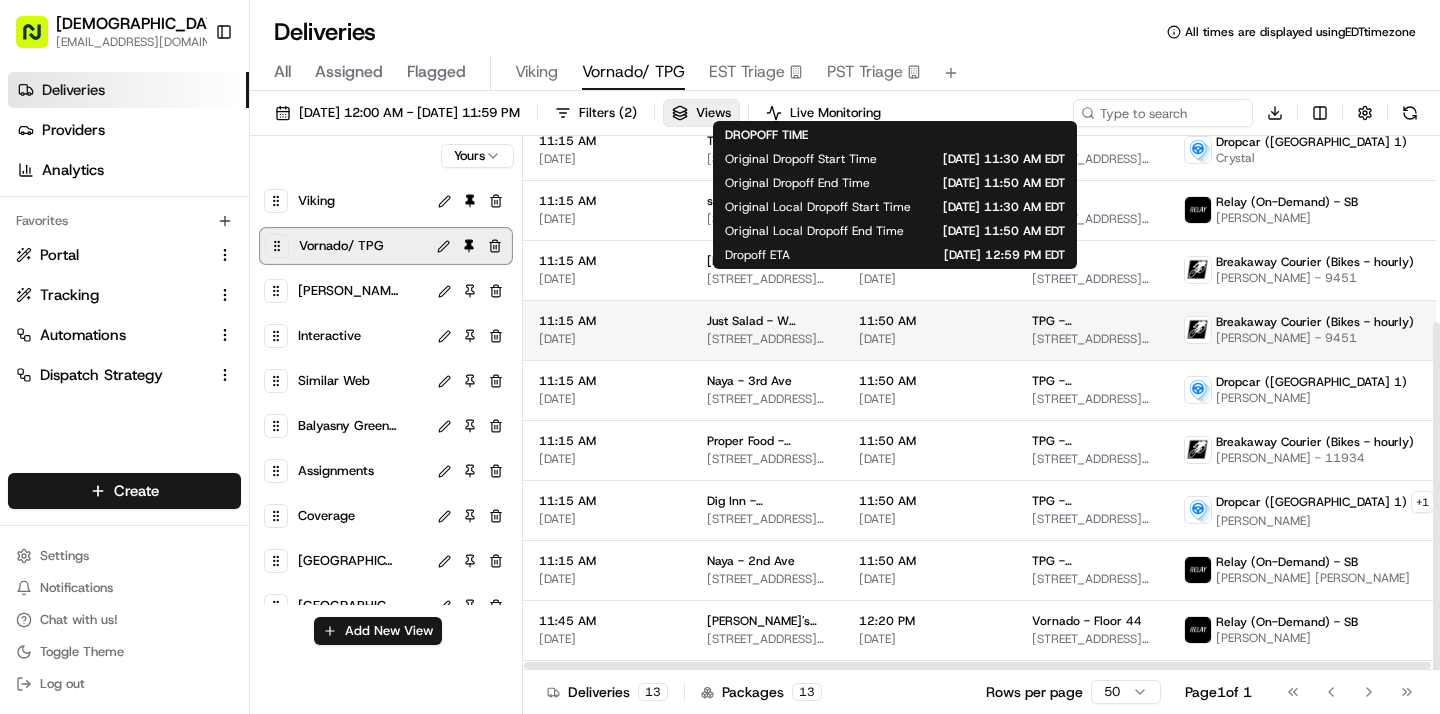 scroll, scrollTop: 286, scrollLeft: 0, axis: vertical 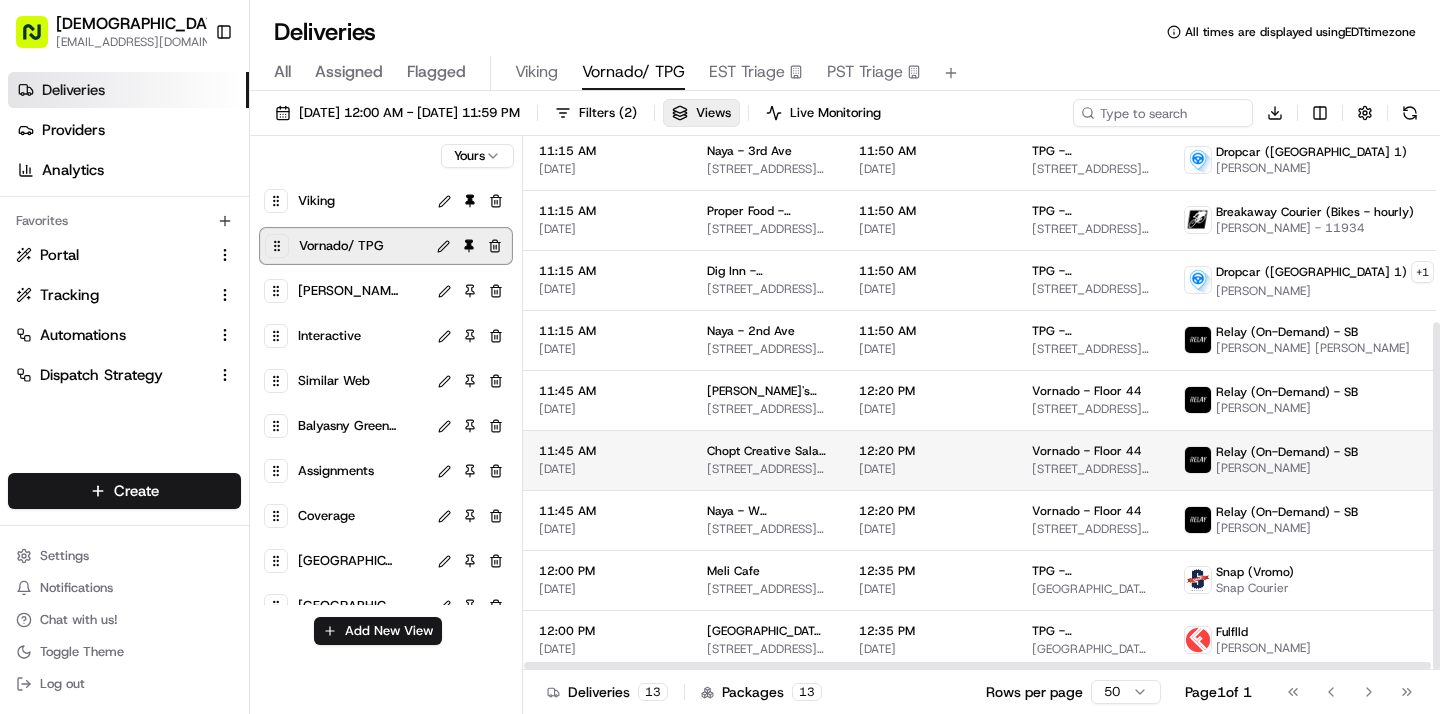click on "[DATE]" at bounding box center [929, 469] 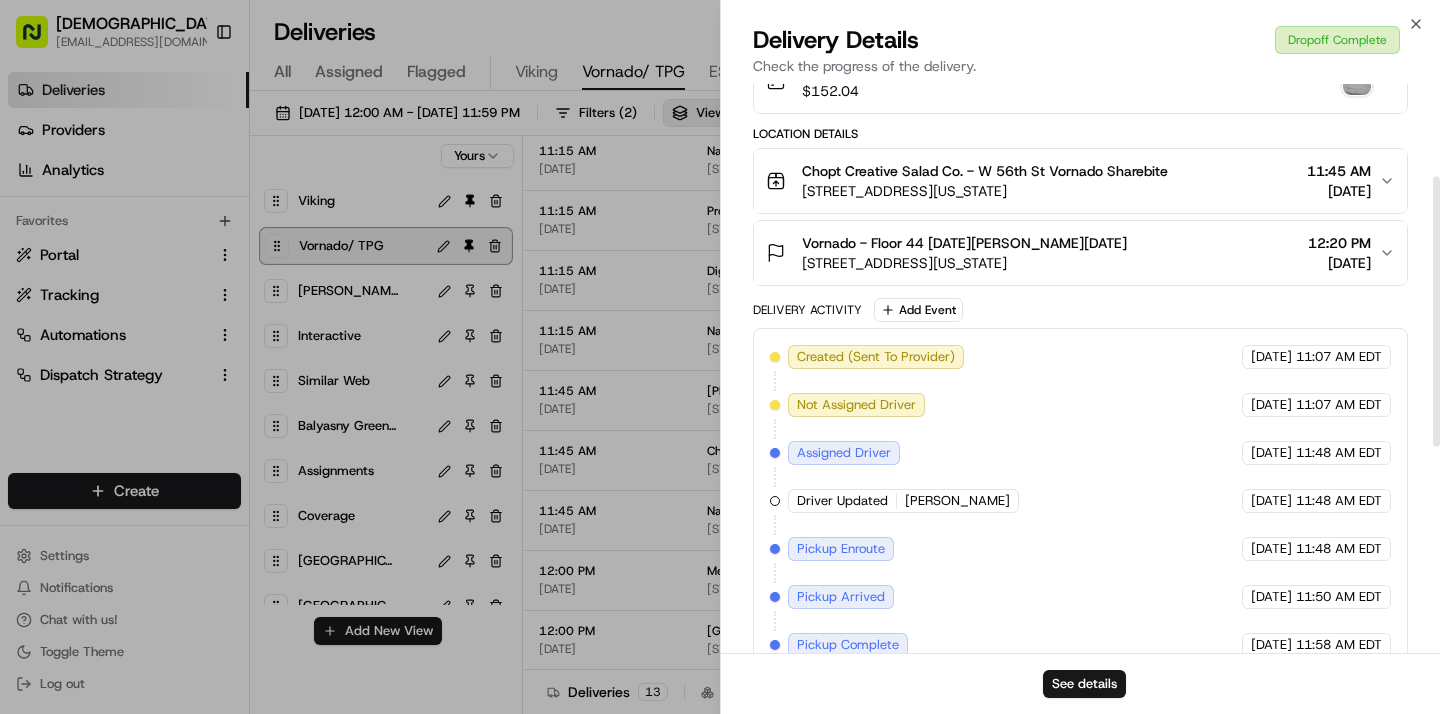 scroll, scrollTop: 629, scrollLeft: 0, axis: vertical 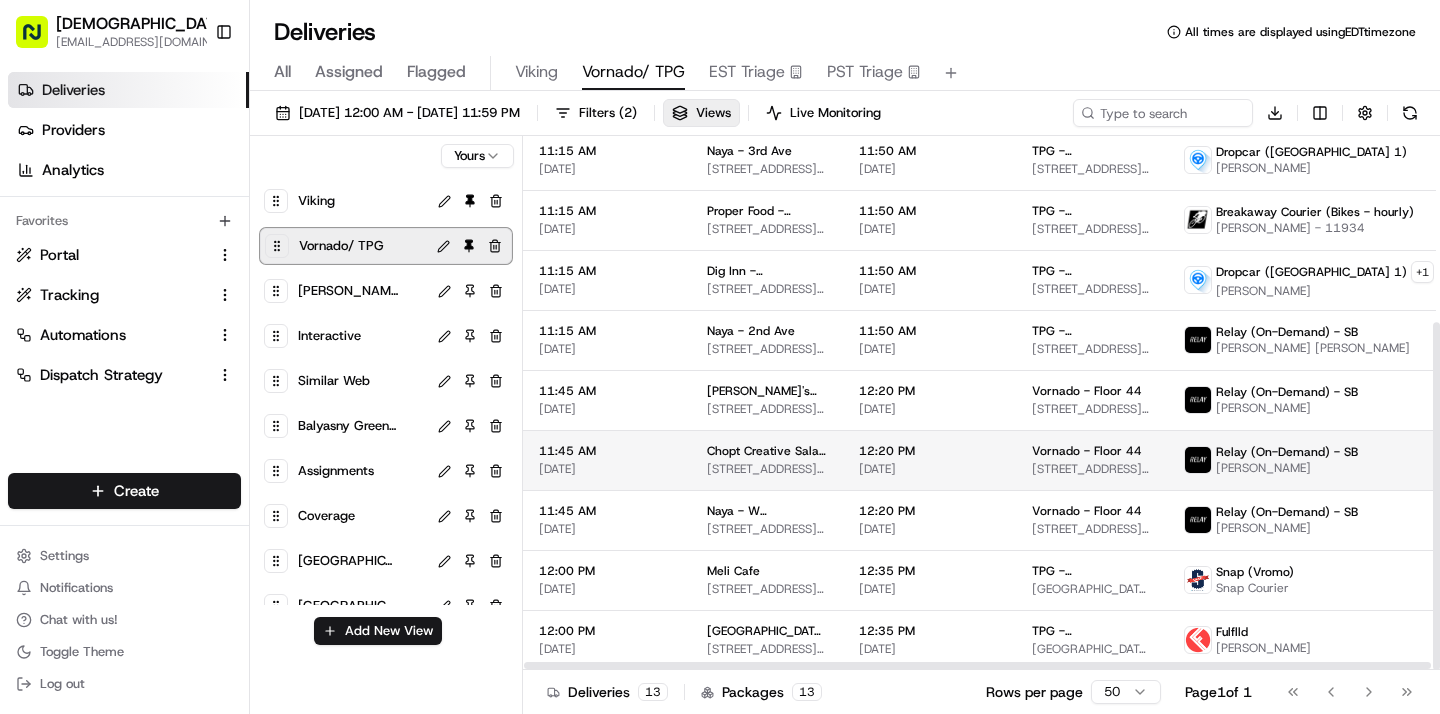 click on "11:45 AM [DATE]" at bounding box center (607, 460) 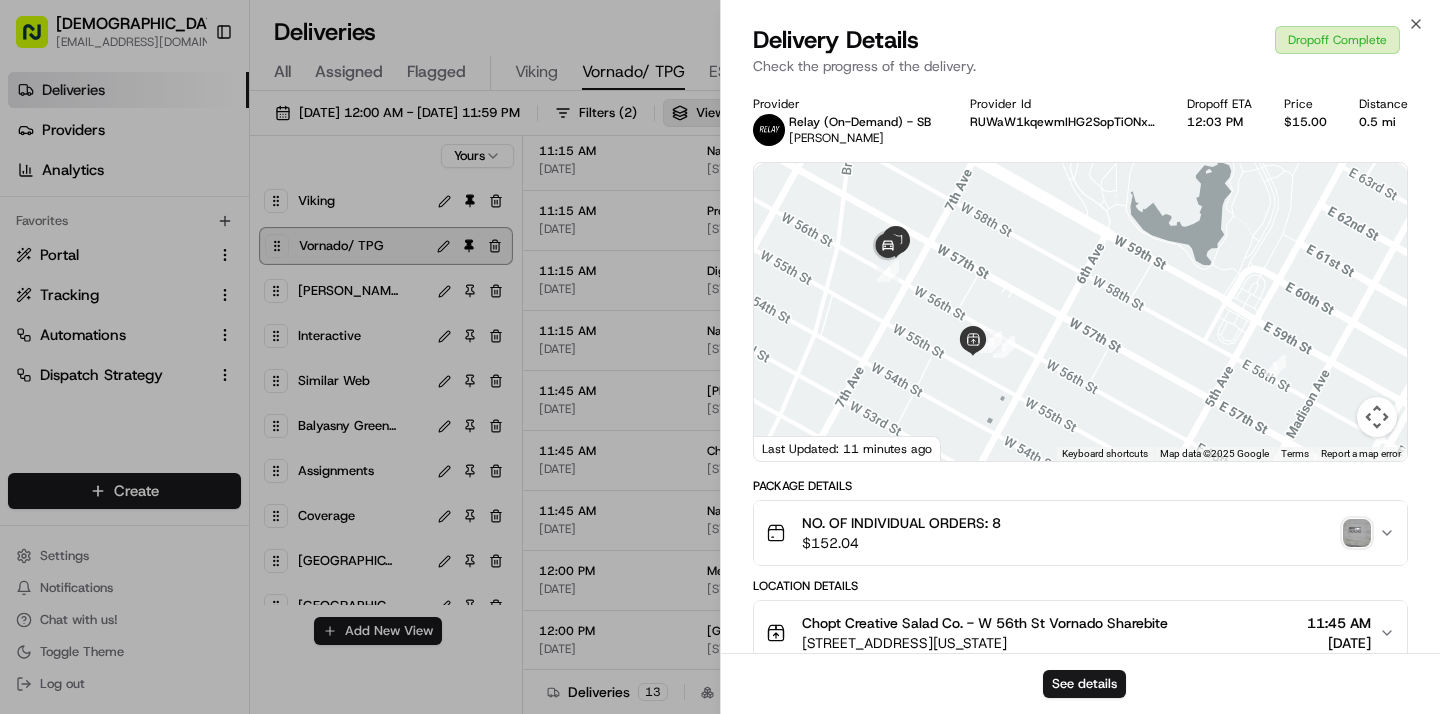 click at bounding box center (1357, 533) 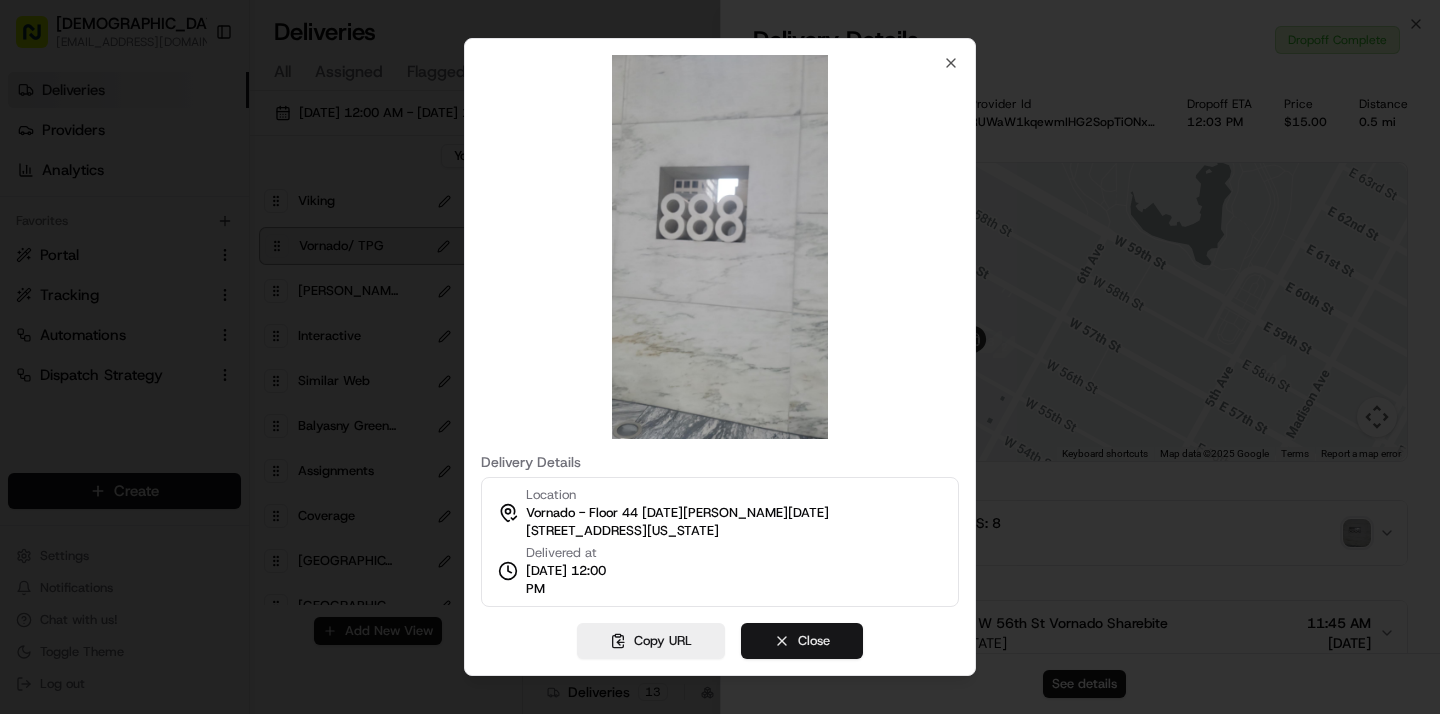click on "Close" at bounding box center [802, 641] 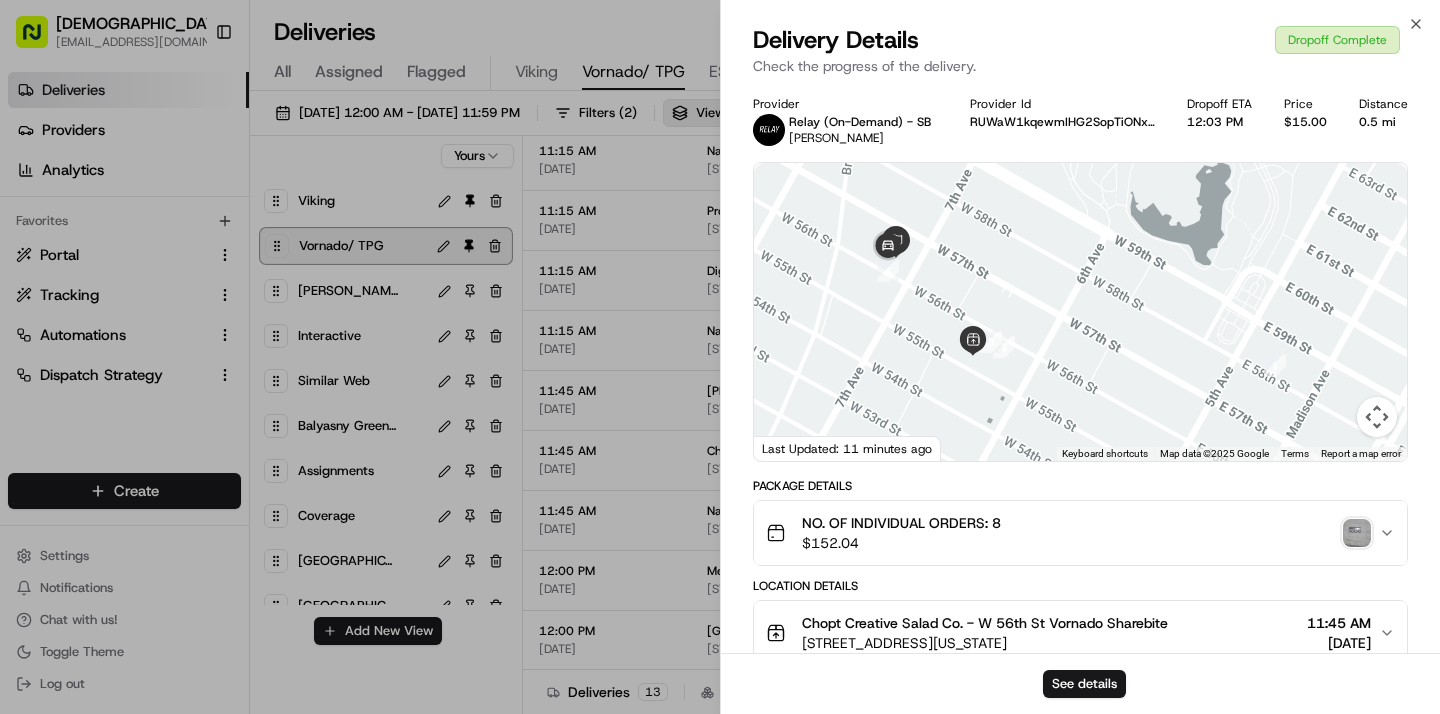 scroll, scrollTop: 629, scrollLeft: 0, axis: vertical 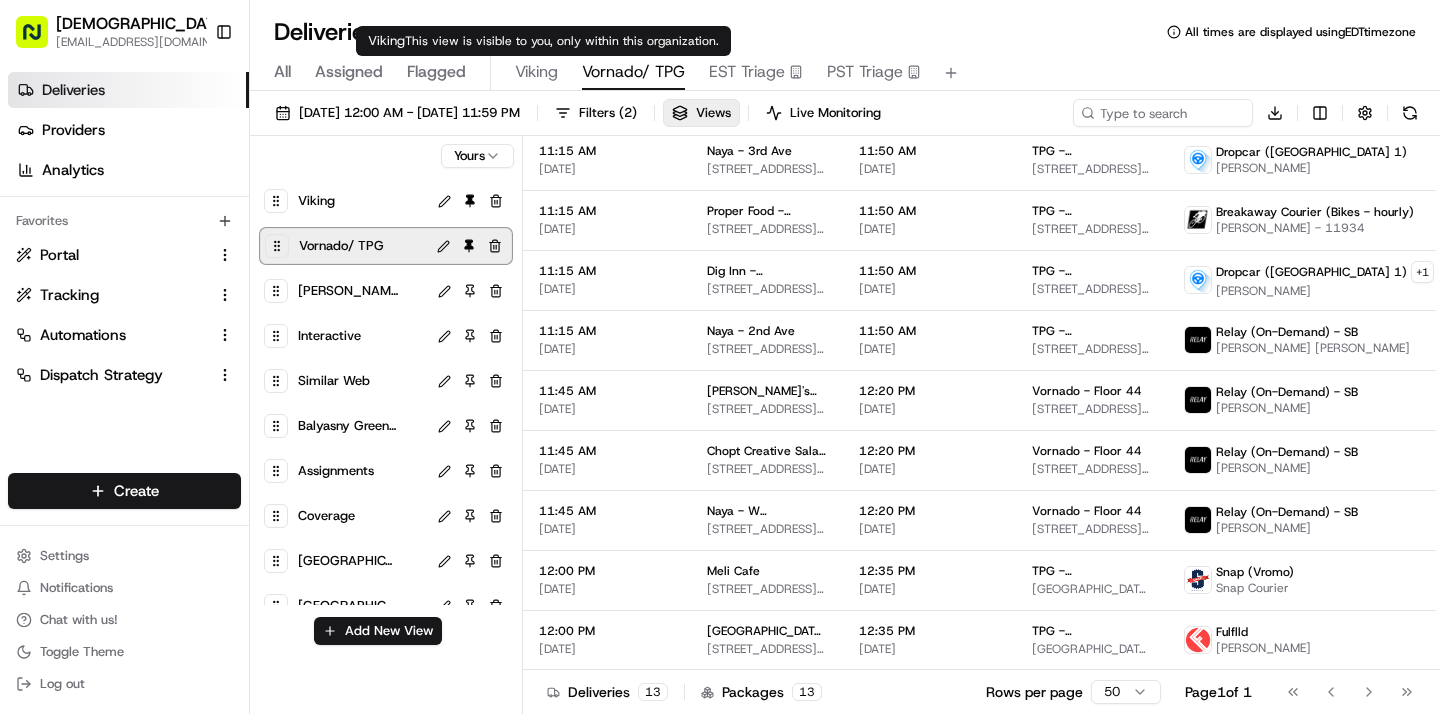 click on "Viking" at bounding box center (536, 72) 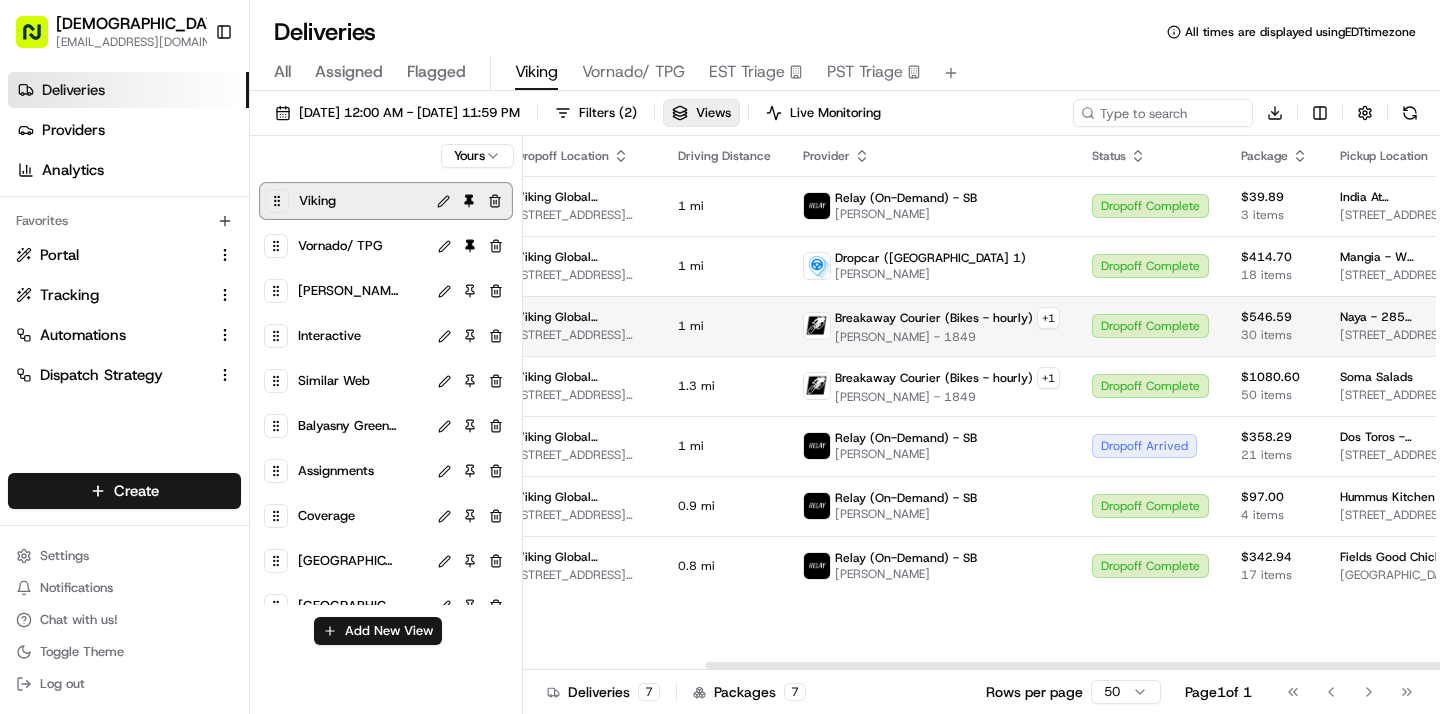 scroll, scrollTop: 0, scrollLeft: 420, axis: horizontal 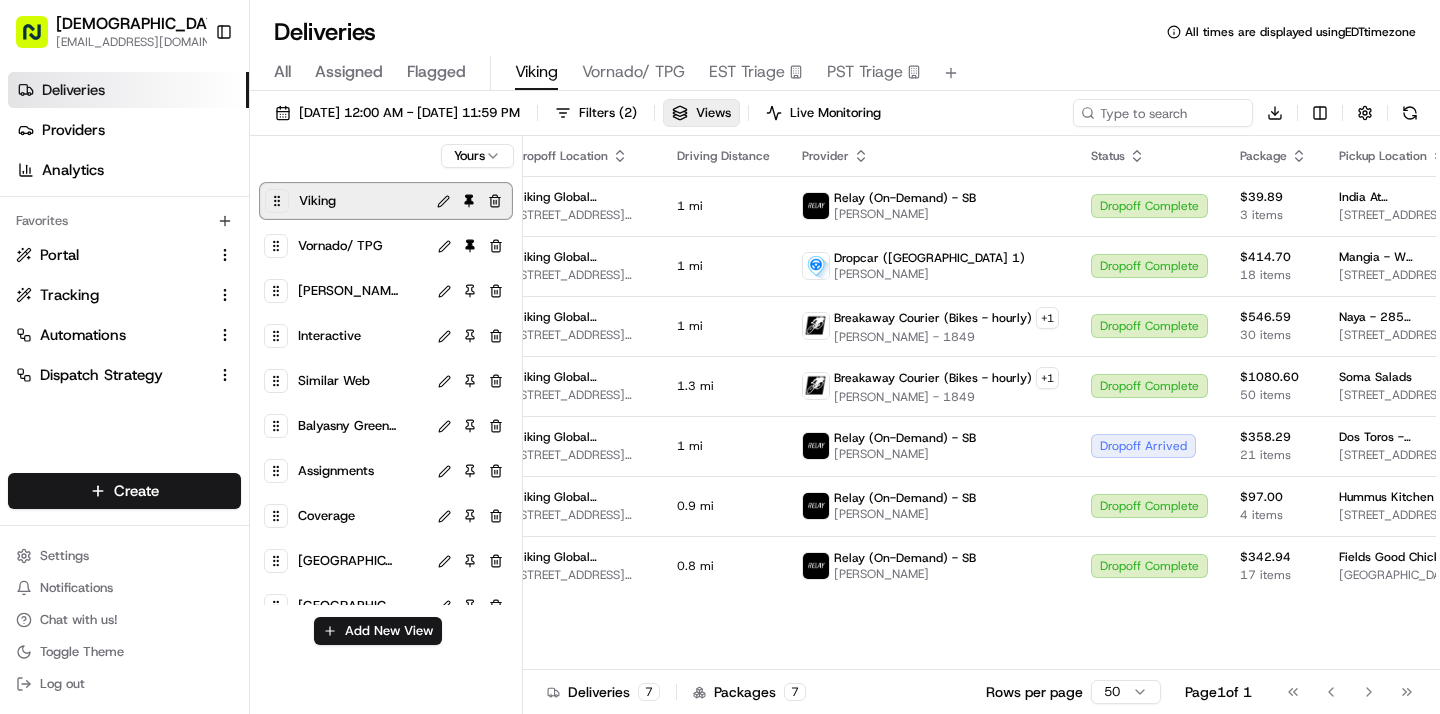 click on "All Assigned Flagged Viking Vornado/ TPG EST Triage  PST Triage" at bounding box center (845, 69) 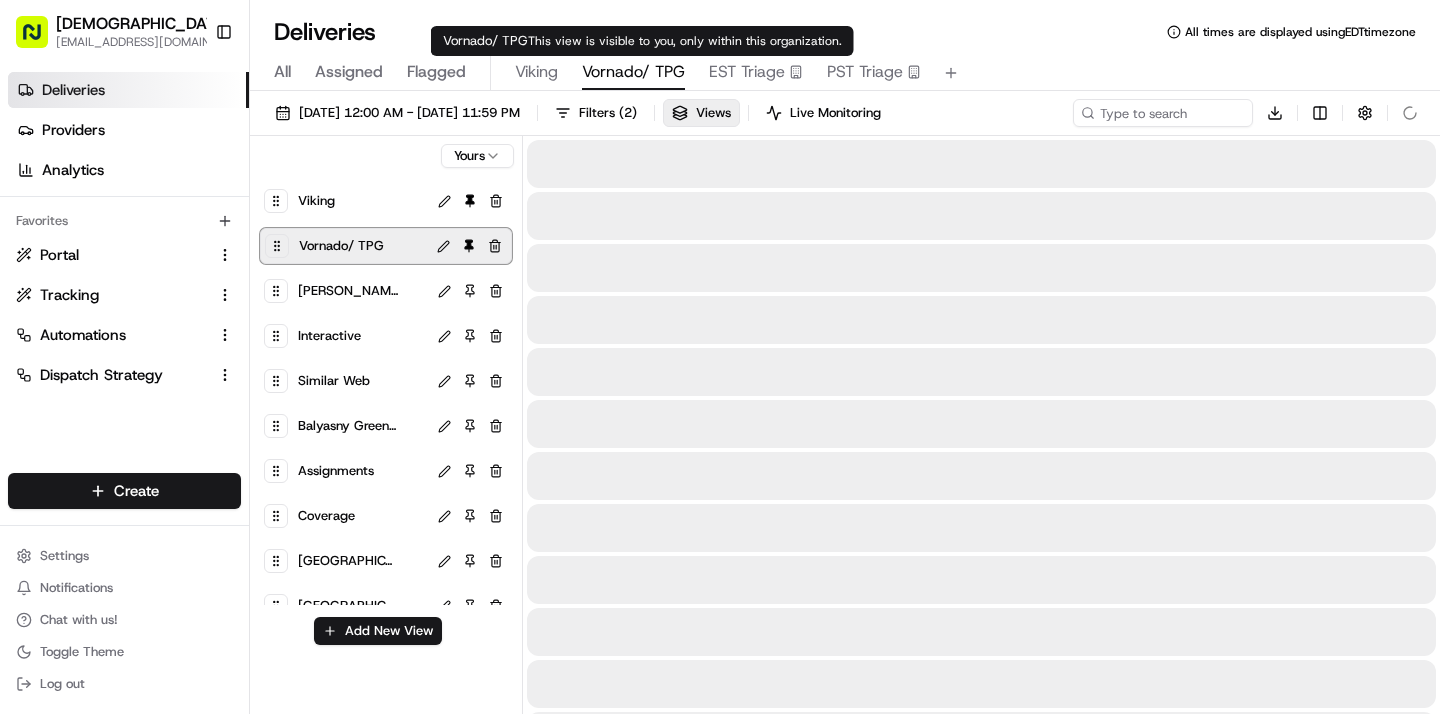 click on "Vornado/ TPG" at bounding box center [633, 72] 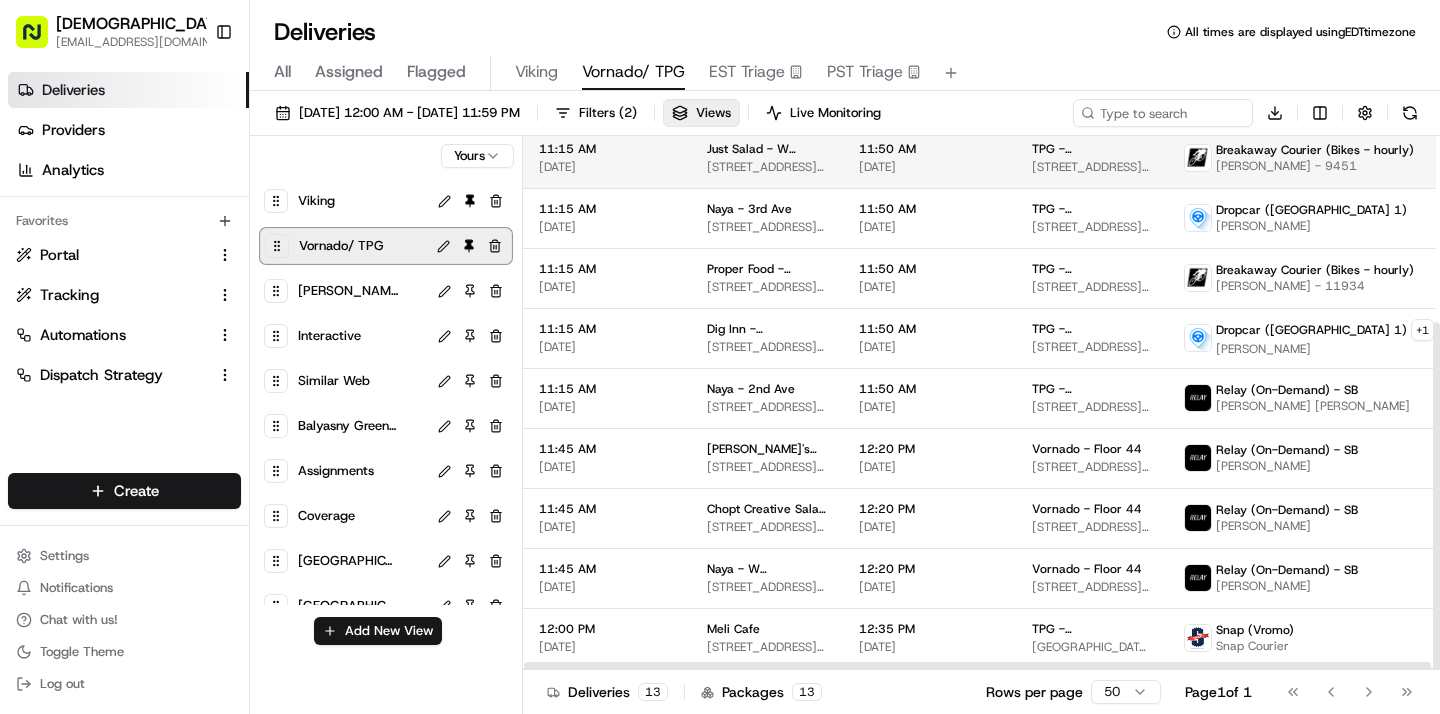 scroll, scrollTop: 286, scrollLeft: 0, axis: vertical 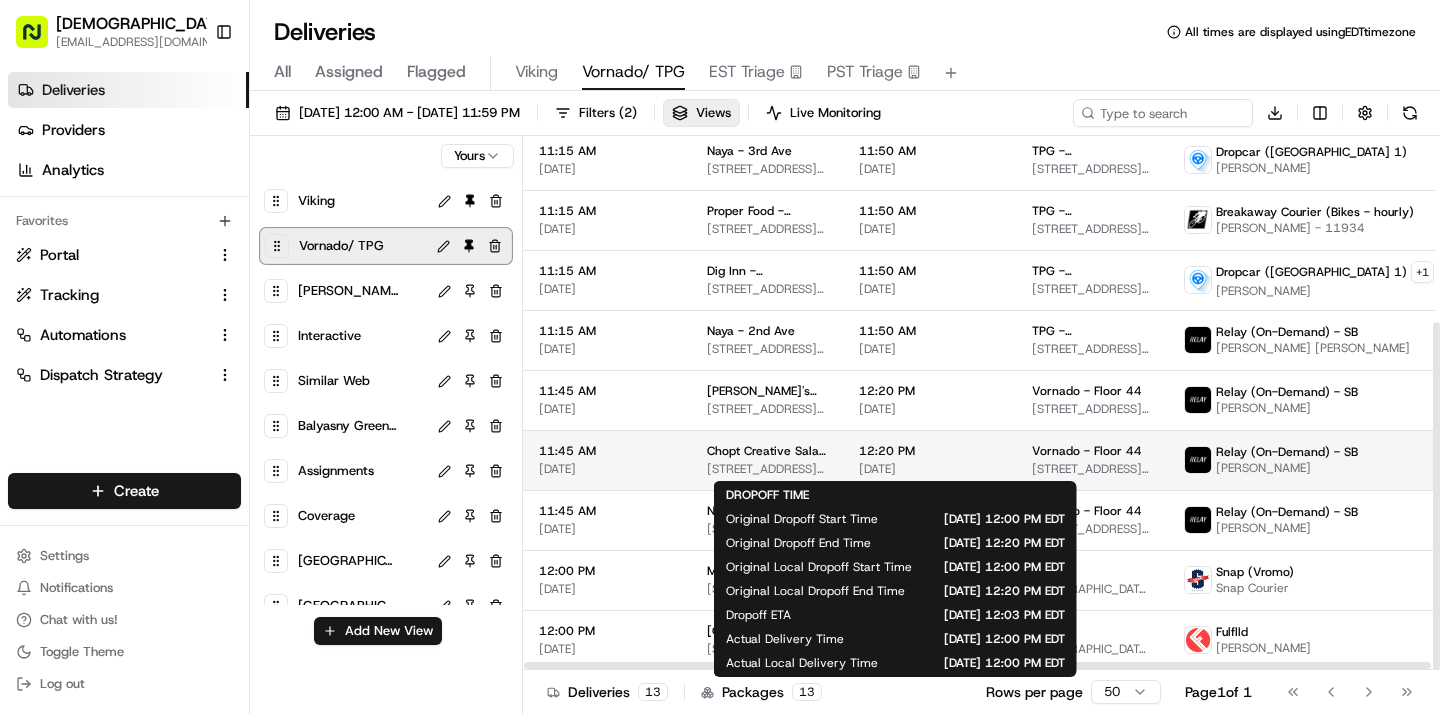 click on "12:20 PM" at bounding box center (929, 451) 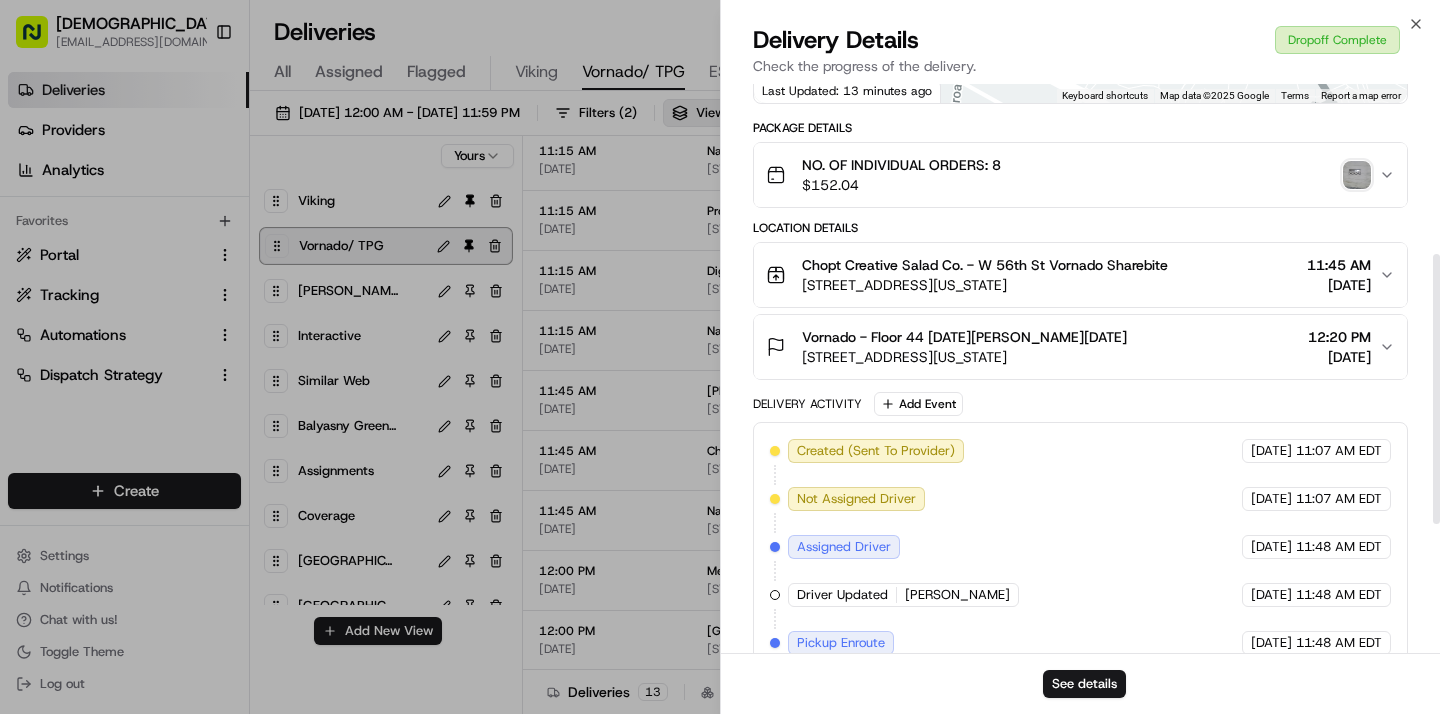 scroll, scrollTop: 252, scrollLeft: 0, axis: vertical 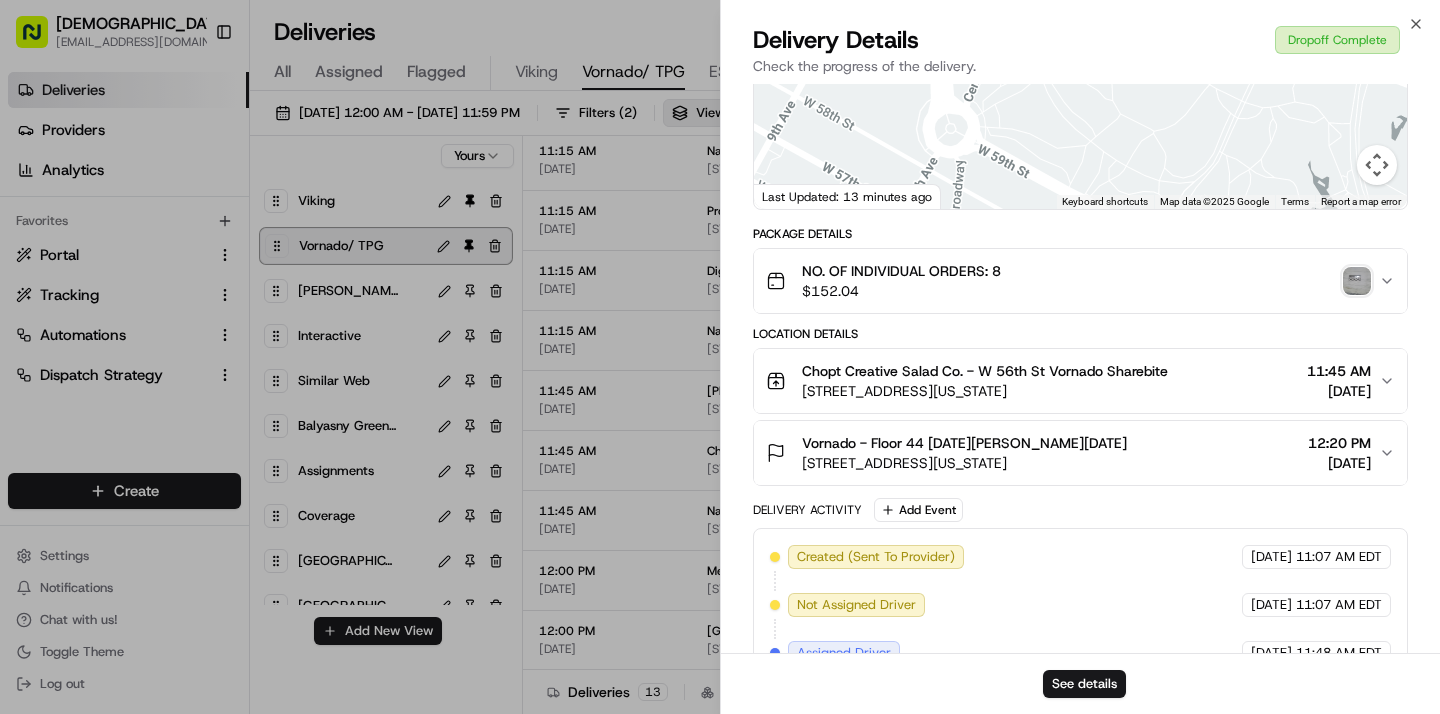 click on "NO. OF INDIVIDUAL ORDERS: 8 $ 152.04" at bounding box center [1072, 281] 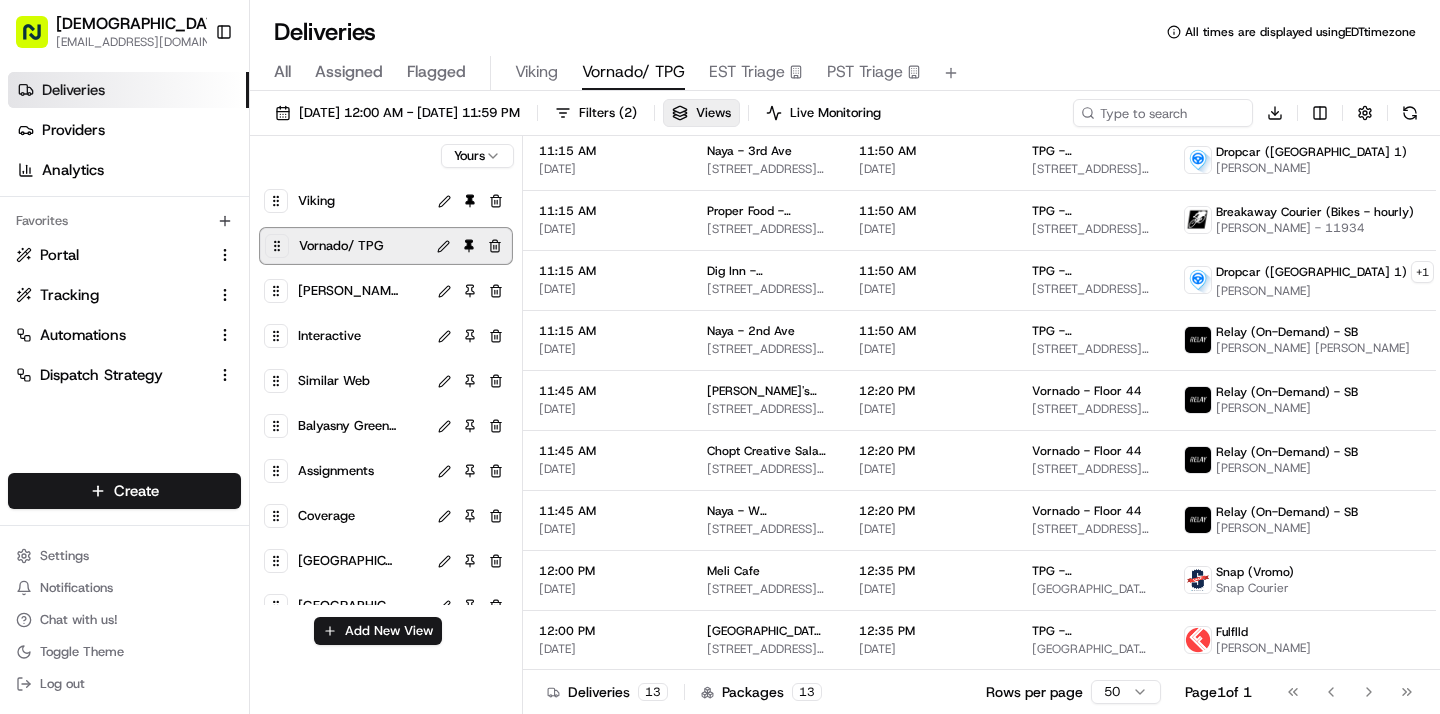 click on "All" at bounding box center [282, 72] 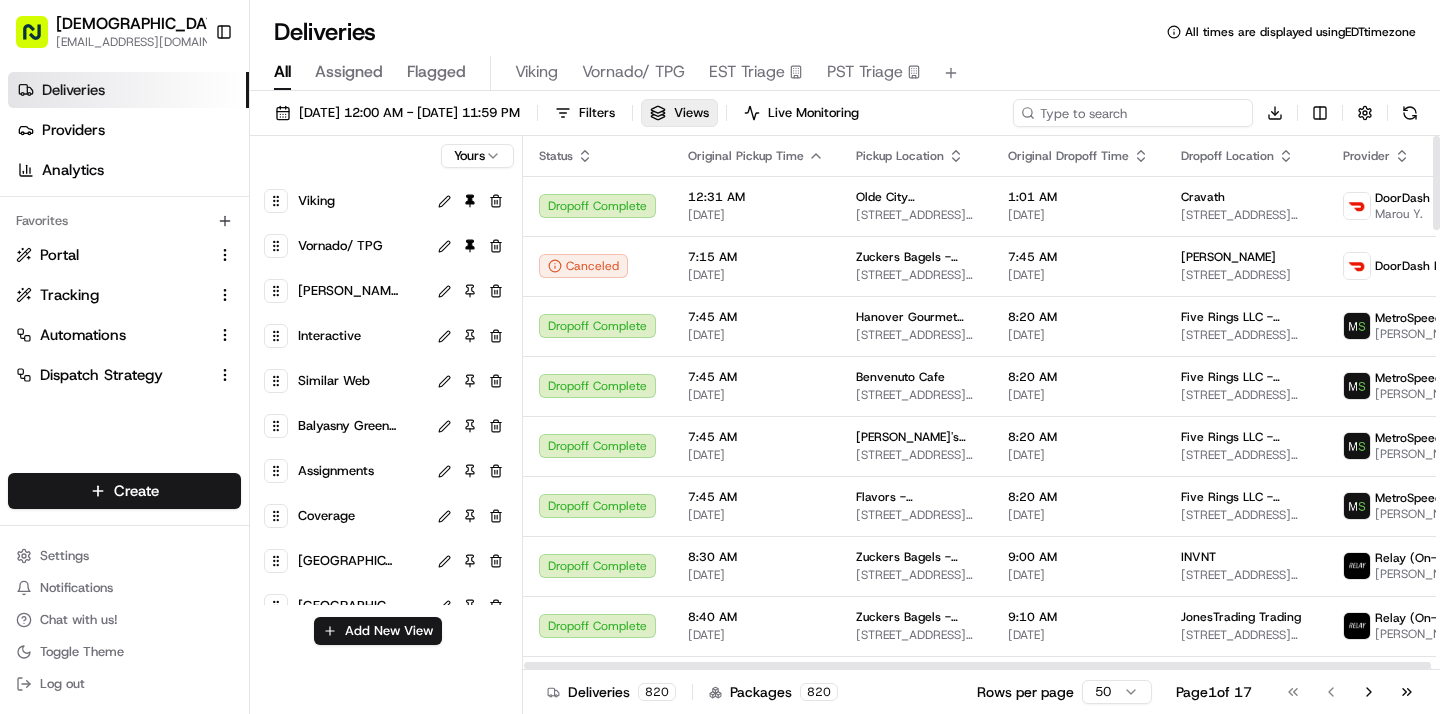 click at bounding box center [1133, 113] 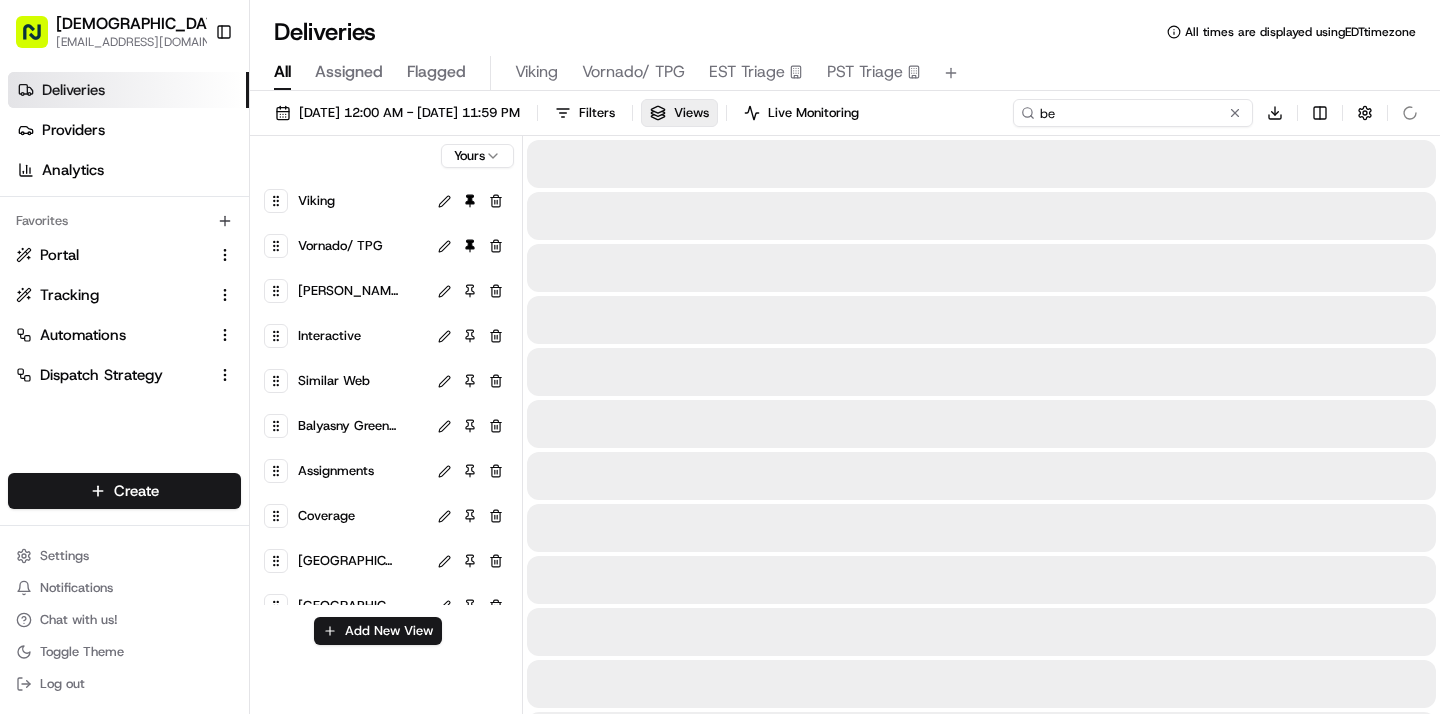 type on "b" 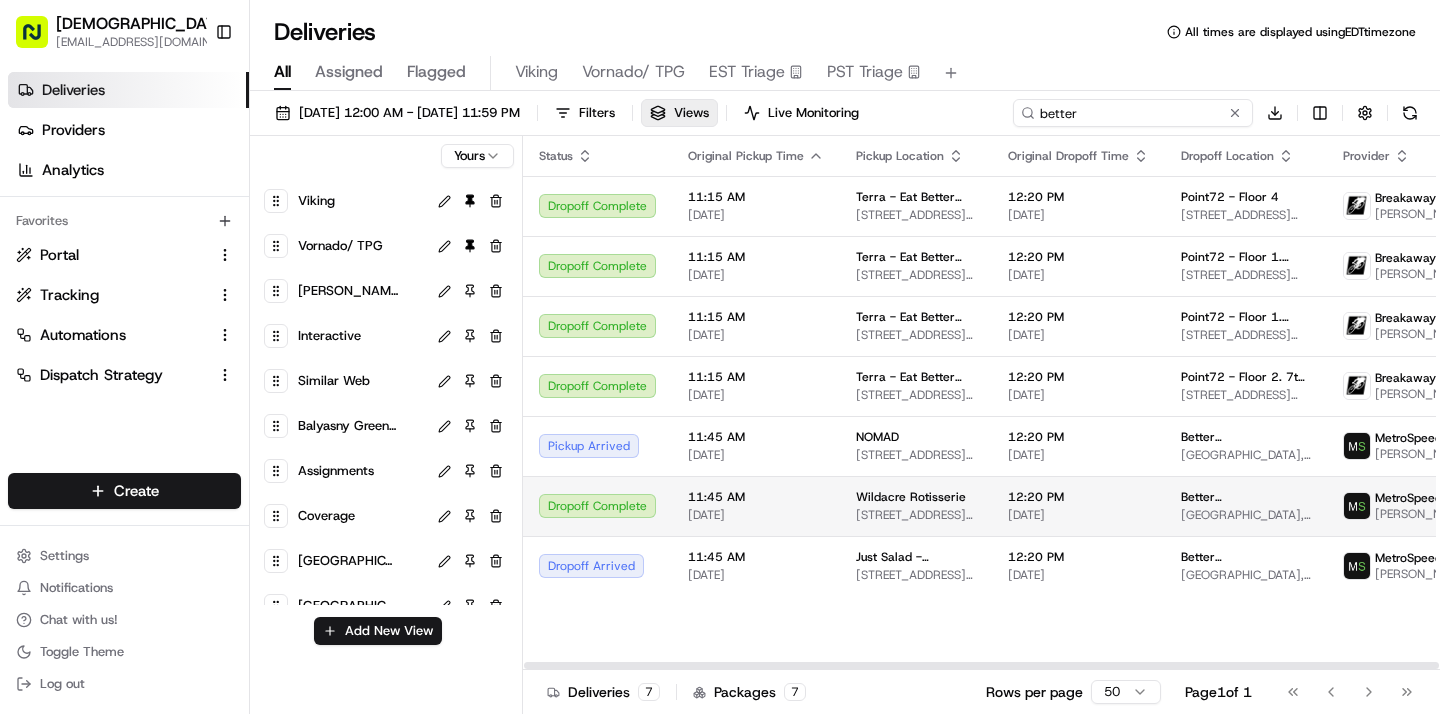 type on "better" 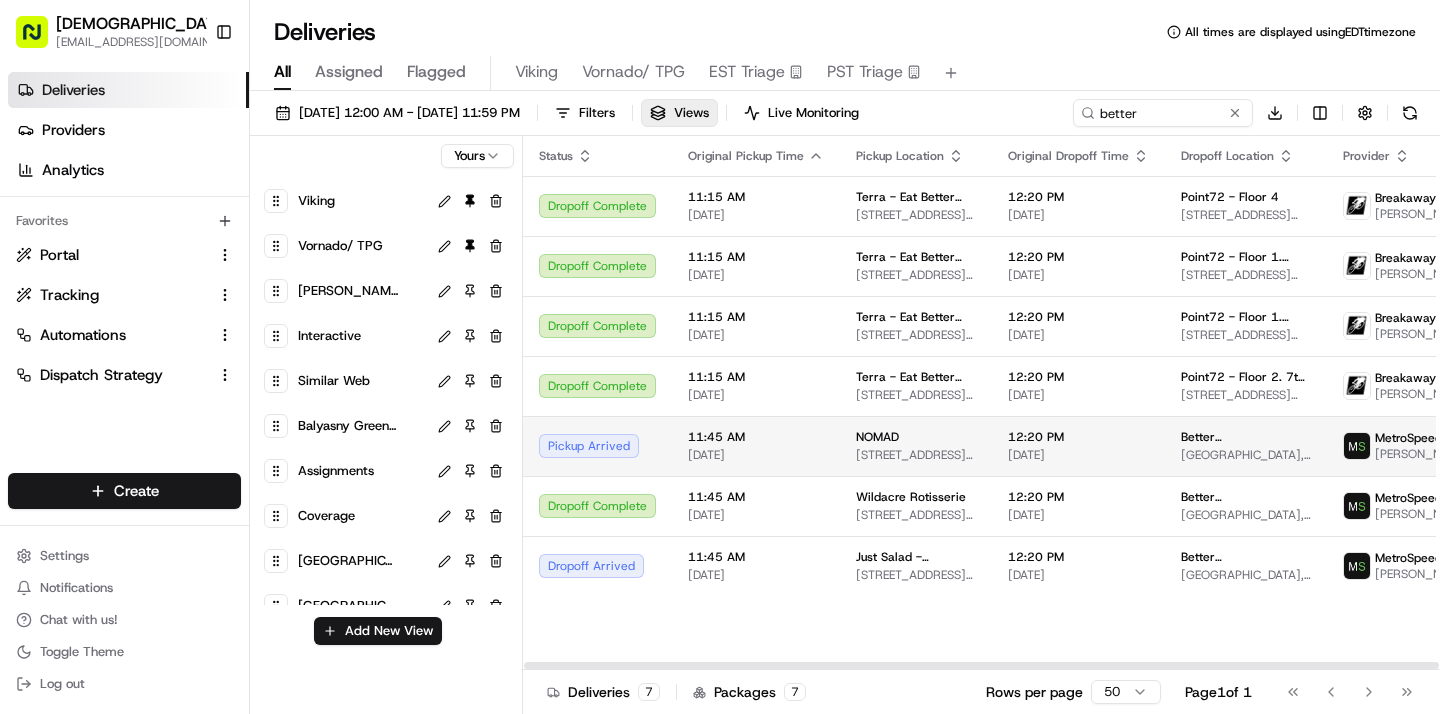 click on "12:20 PM" at bounding box center (1078, 437) 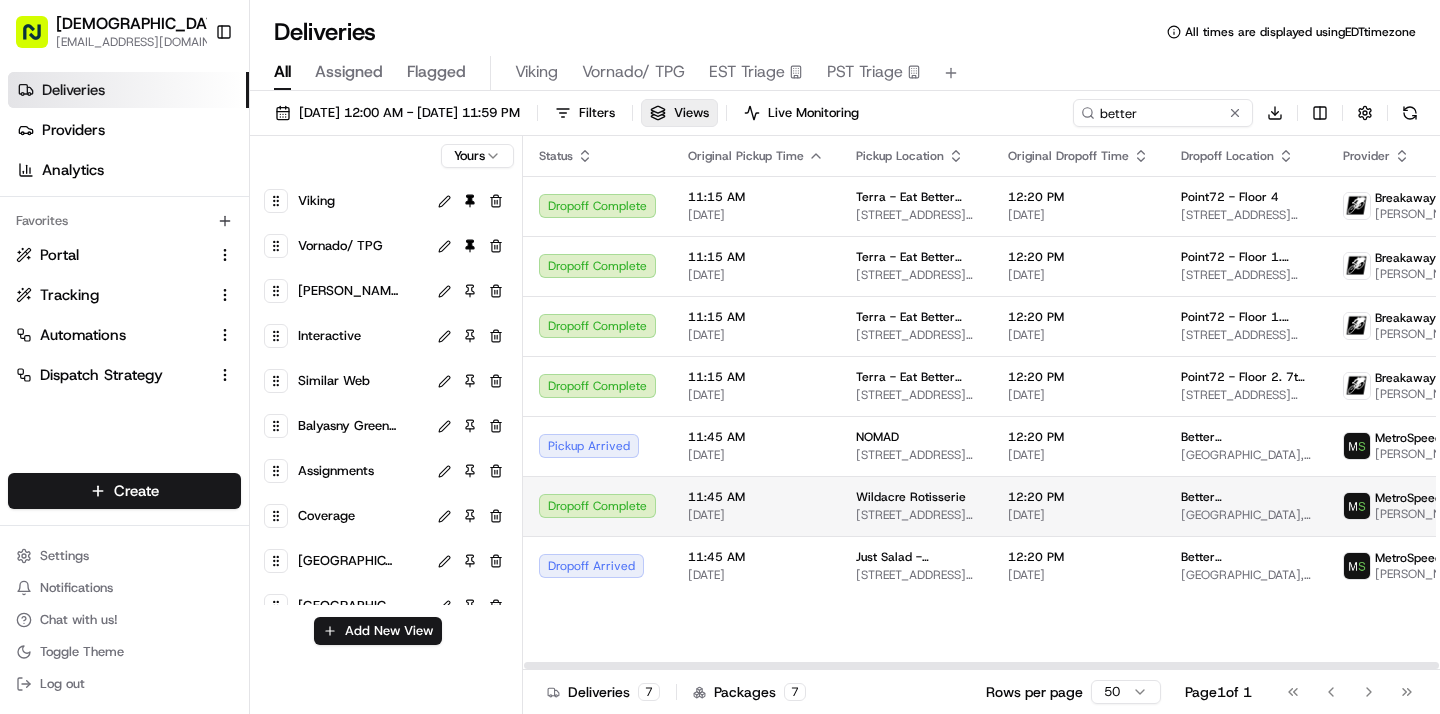 click on "[DATE]" at bounding box center [756, 515] 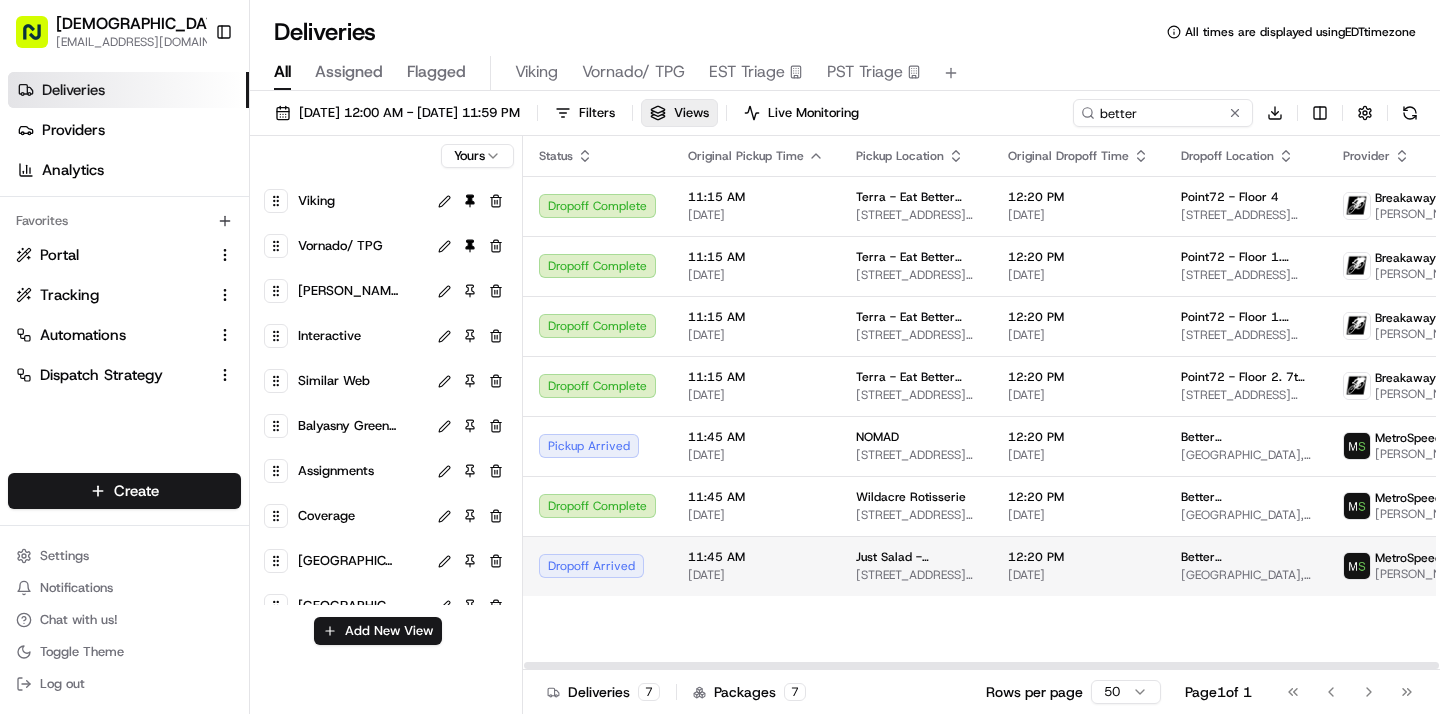 click on "[DATE]" at bounding box center [756, 575] 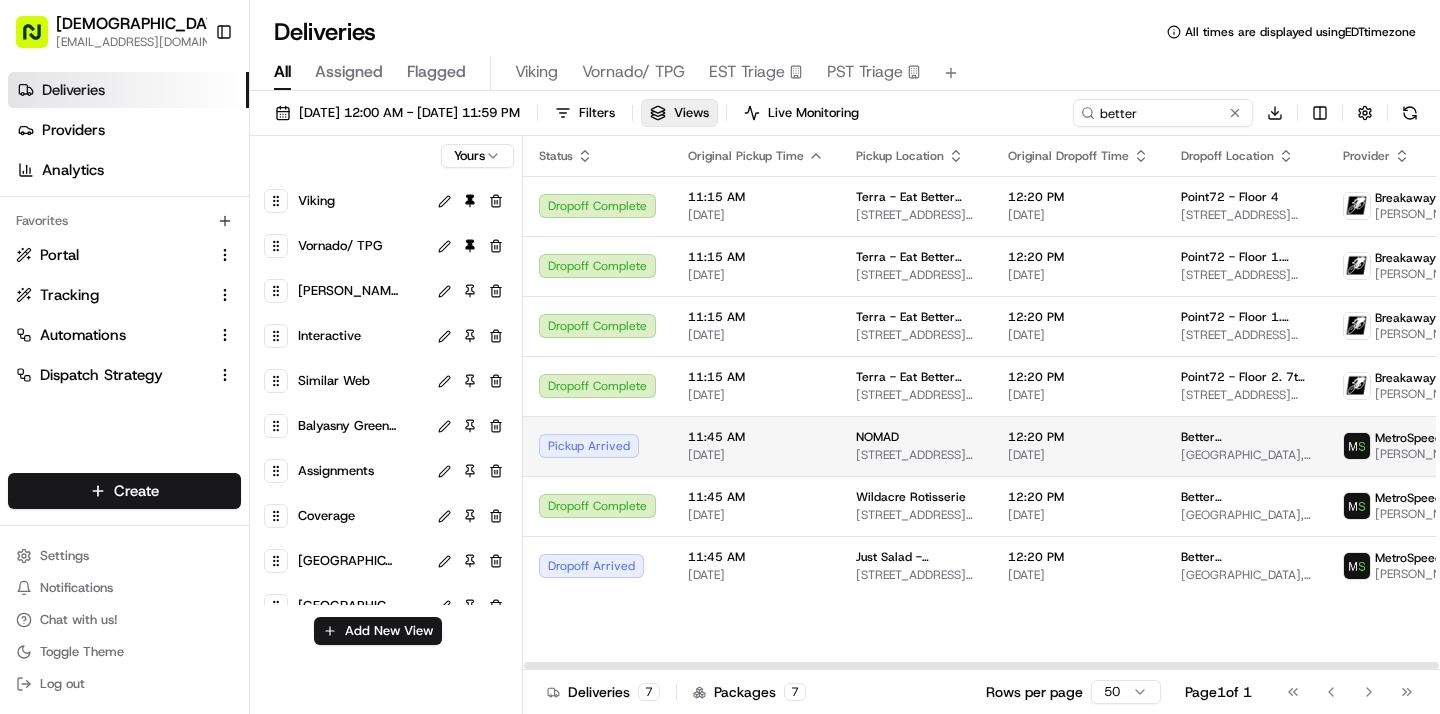 click on "[STREET_ADDRESS][PERSON_NAME][US_STATE]" at bounding box center (916, 455) 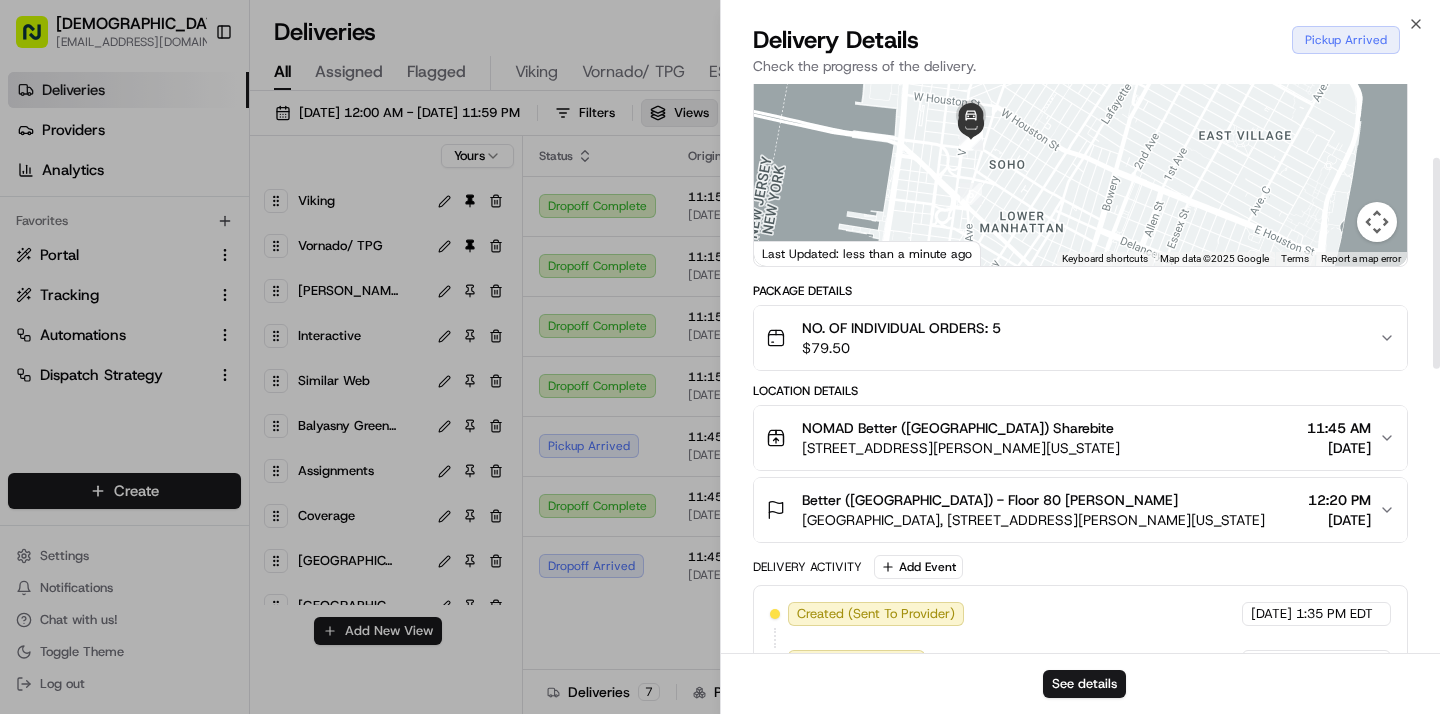 scroll, scrollTop: 199, scrollLeft: 0, axis: vertical 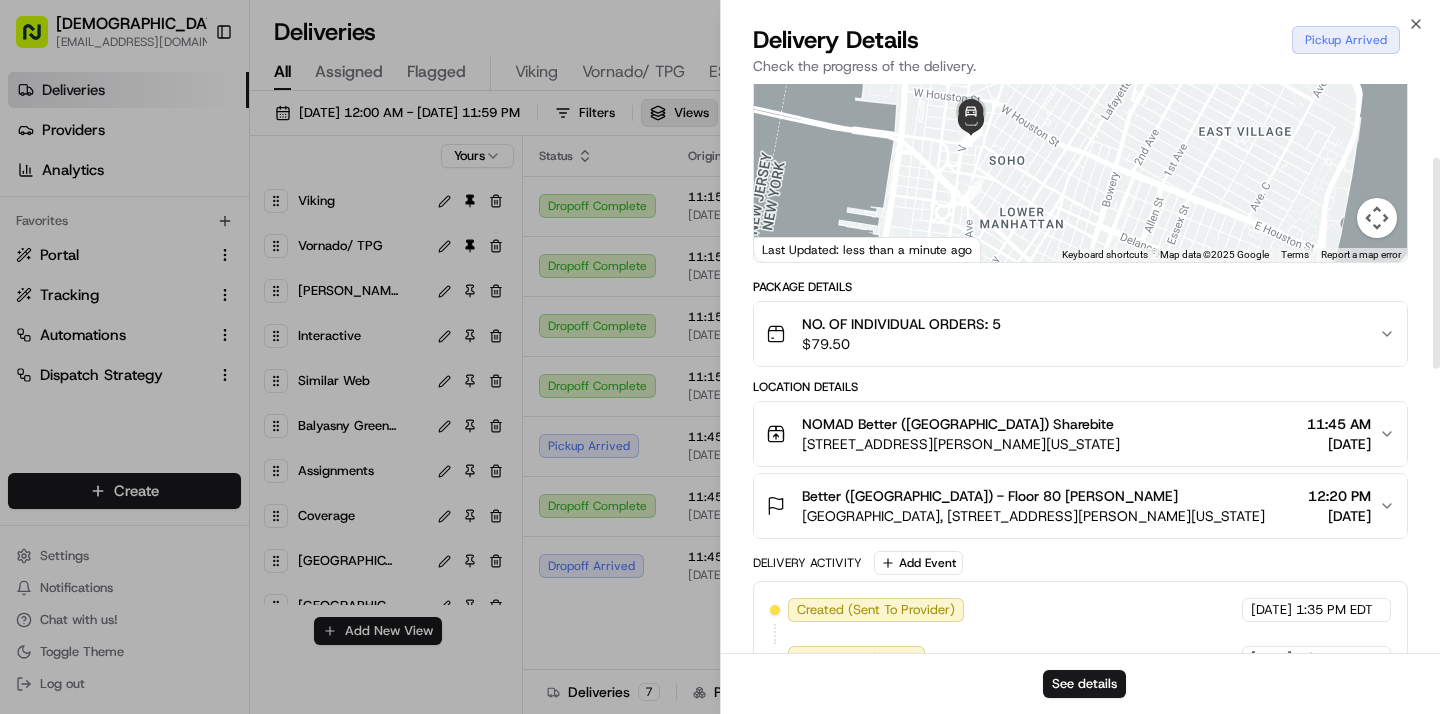 click on "Better ([GEOGRAPHIC_DATA]) - Floor 80 [PERSON_NAME] [GEOGRAPHIC_DATA], [STREET_ADDRESS][PERSON_NAME][US_STATE] 12:20 PM [DATE]" at bounding box center [1080, 506] 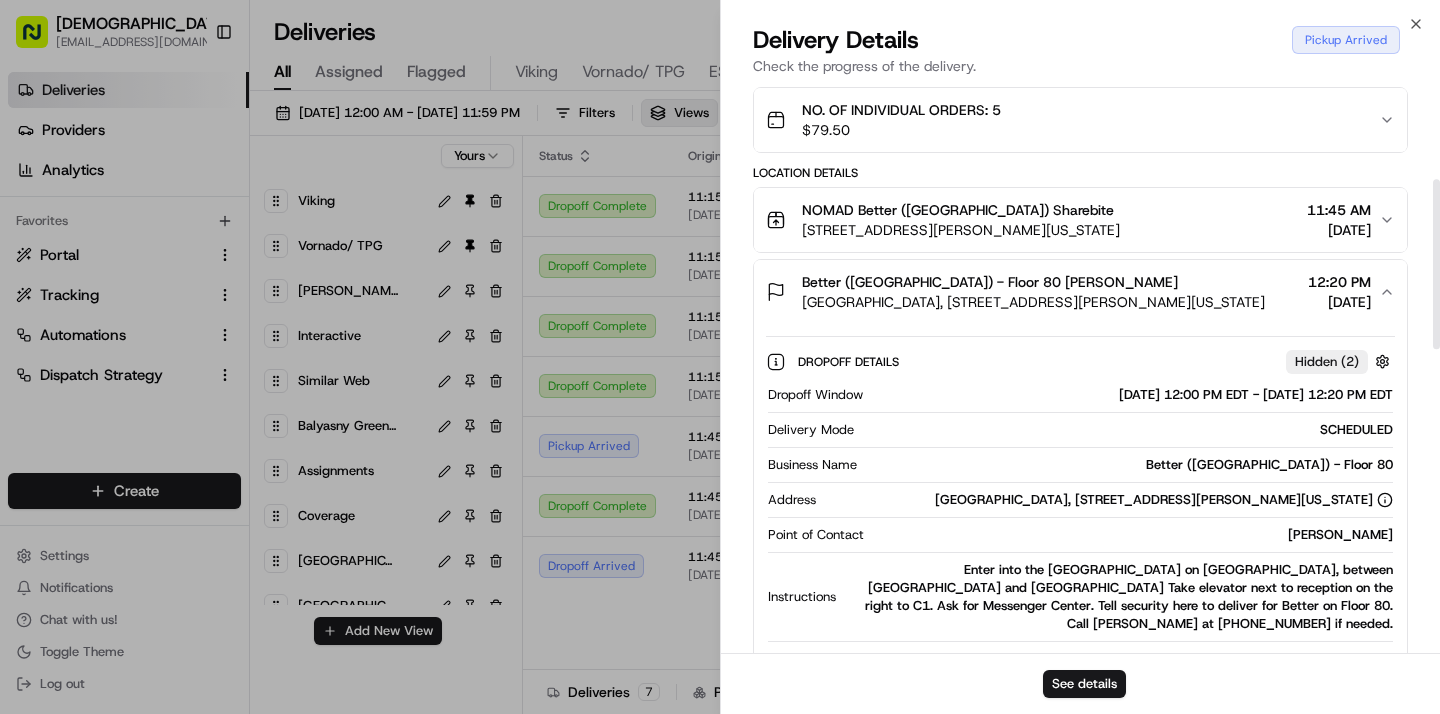 scroll, scrollTop: 429, scrollLeft: 0, axis: vertical 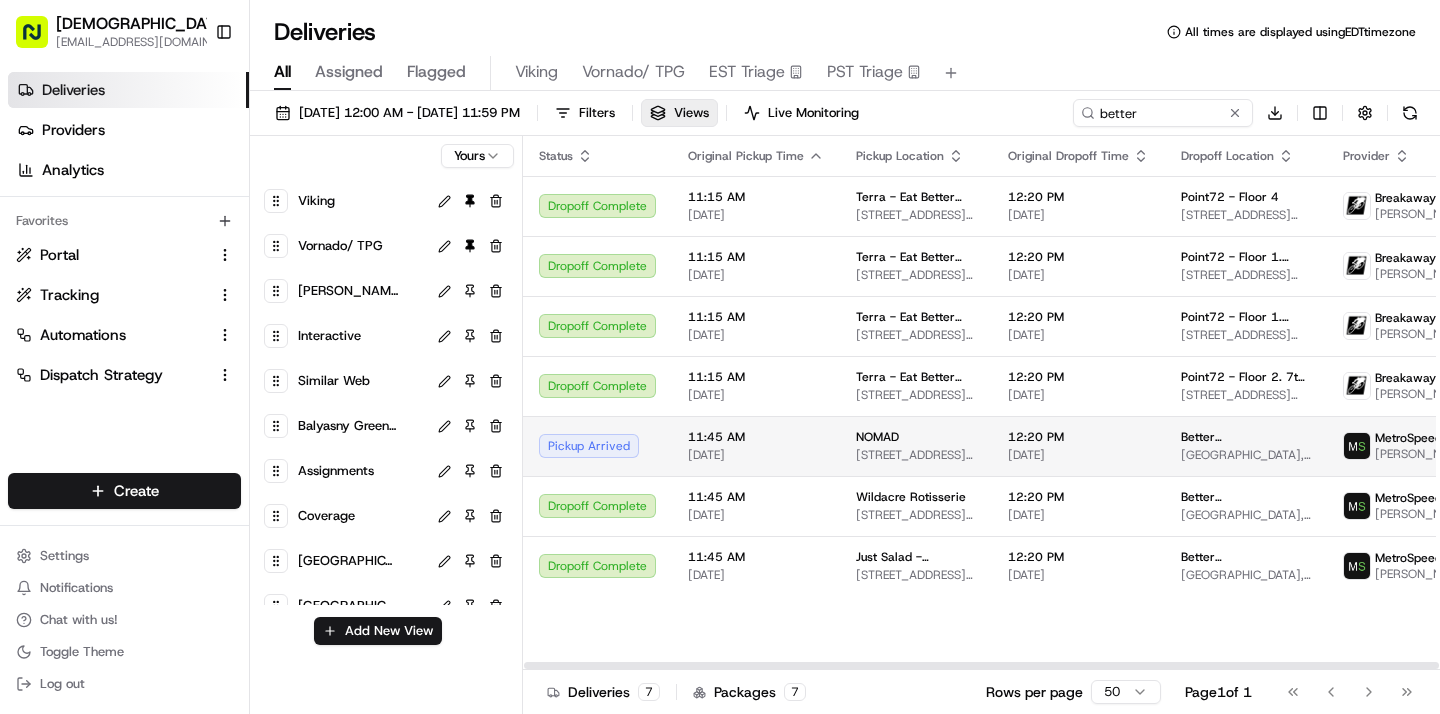 click on "11:45 AM [DATE]" at bounding box center (756, 446) 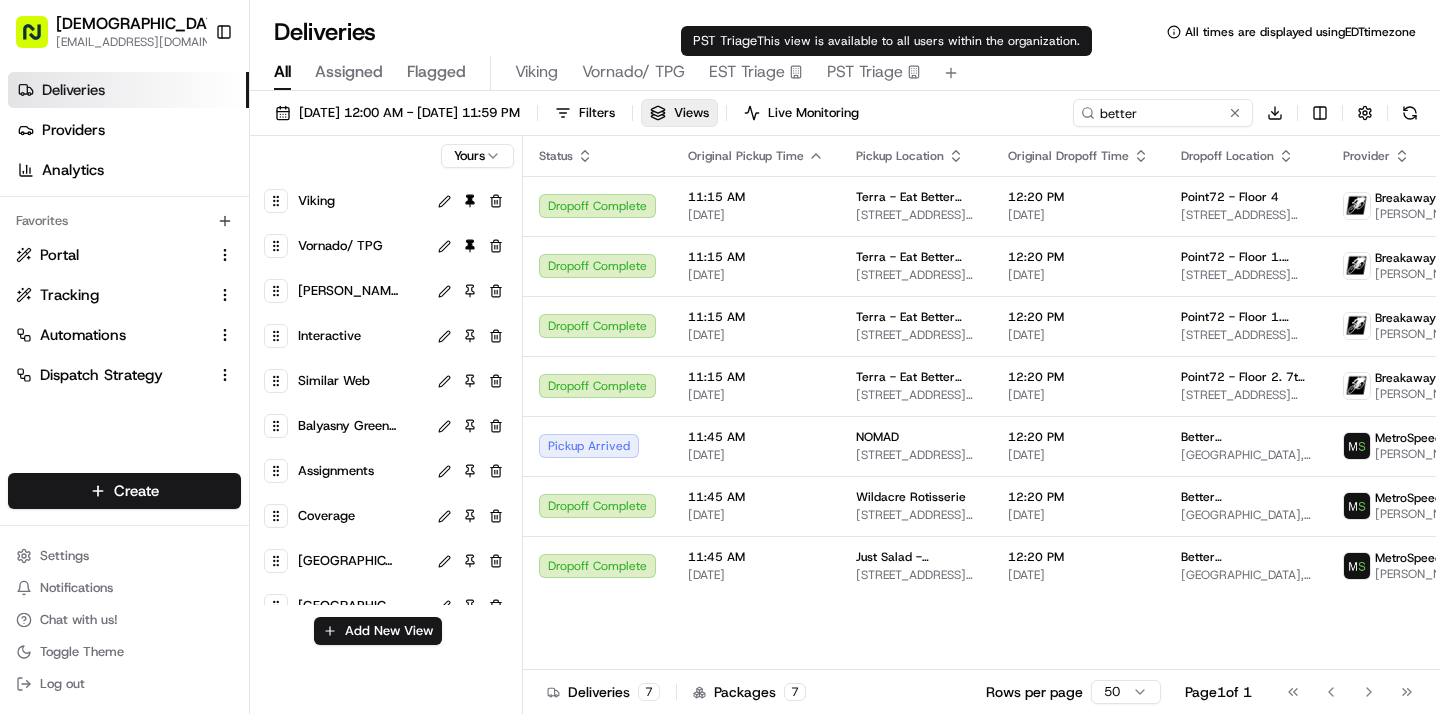 click on "Deliveries All times are displayed using  EDT  timezone" at bounding box center (845, 32) 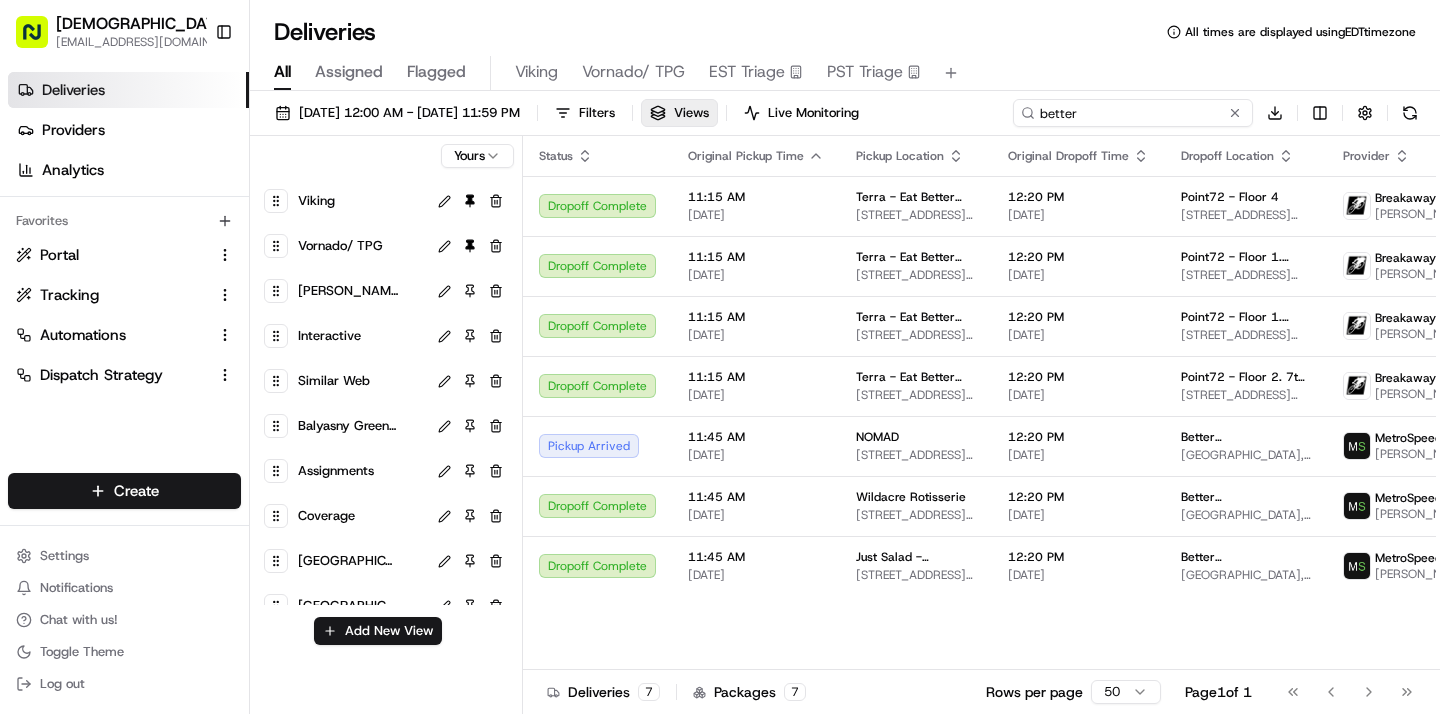 click on "better" at bounding box center [1133, 113] 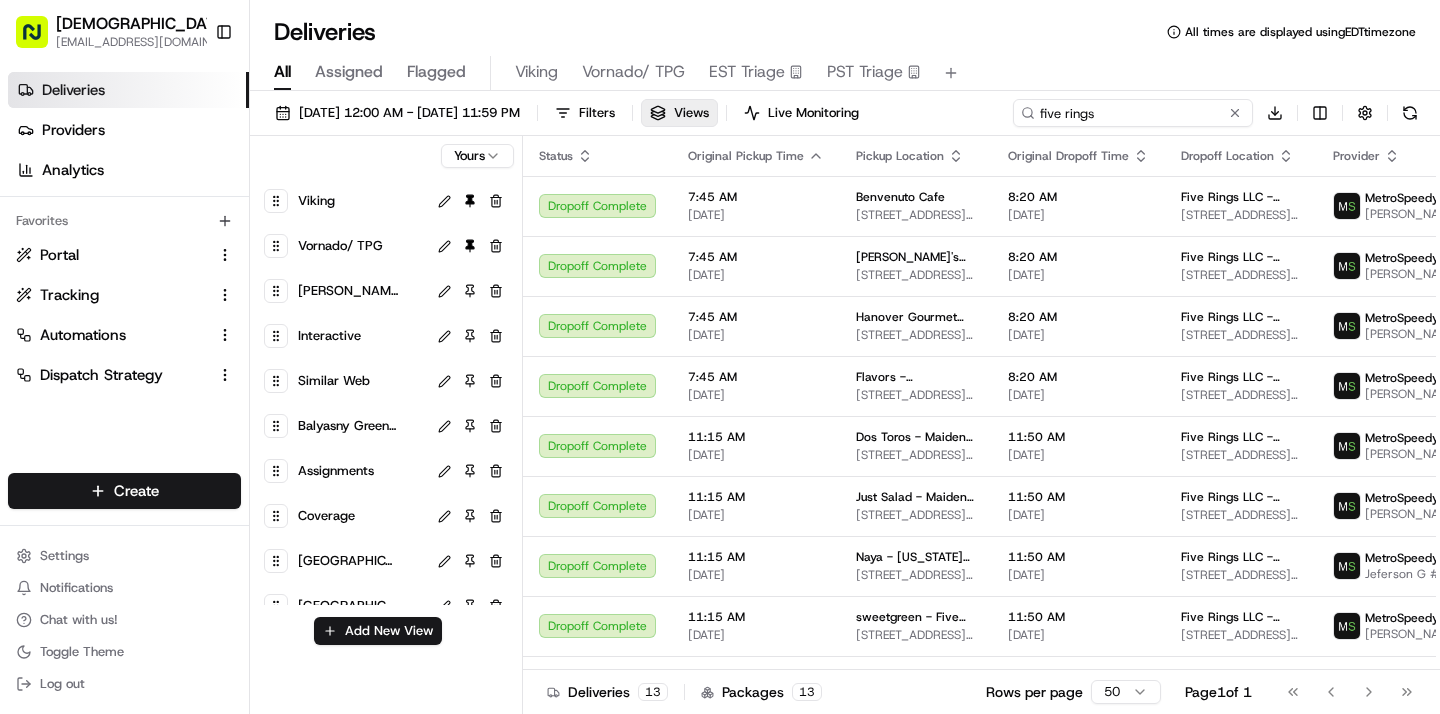 type on "five rings" 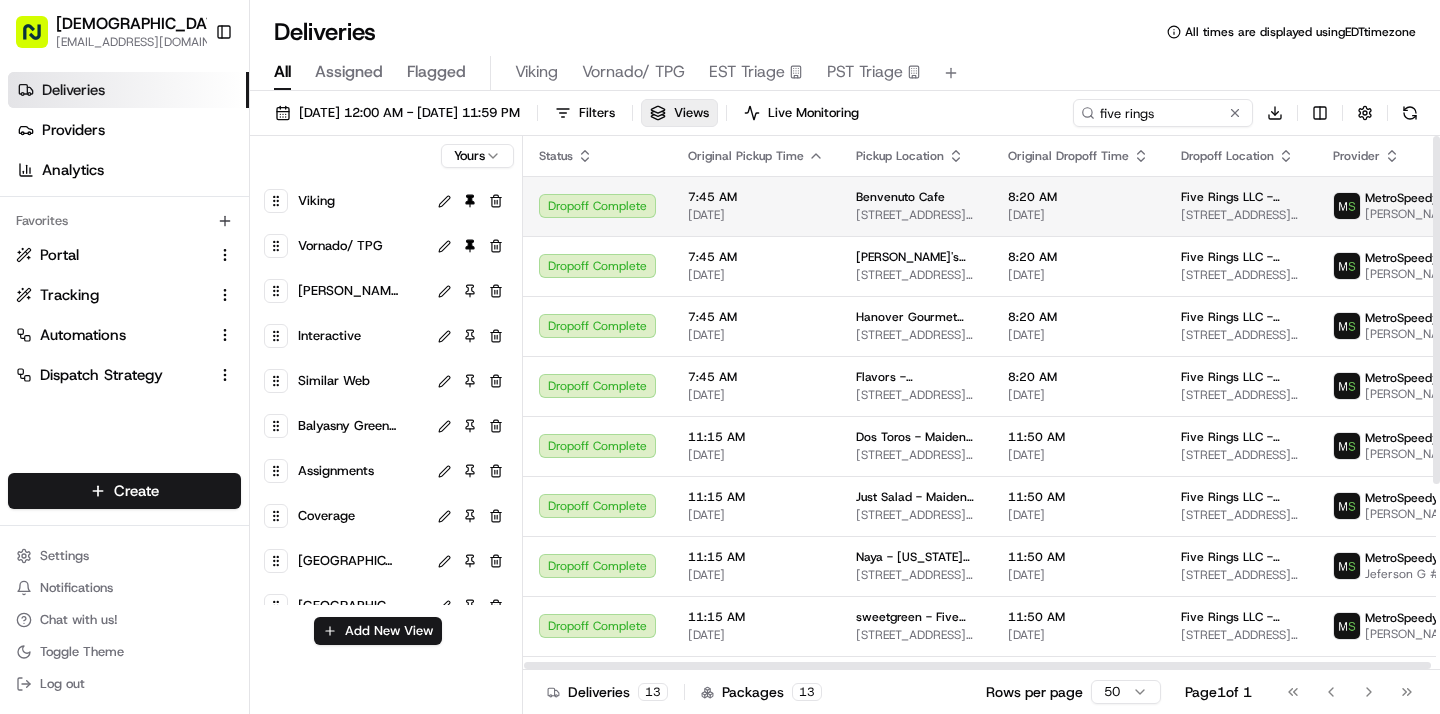 click on "[DATE]" at bounding box center (1078, 215) 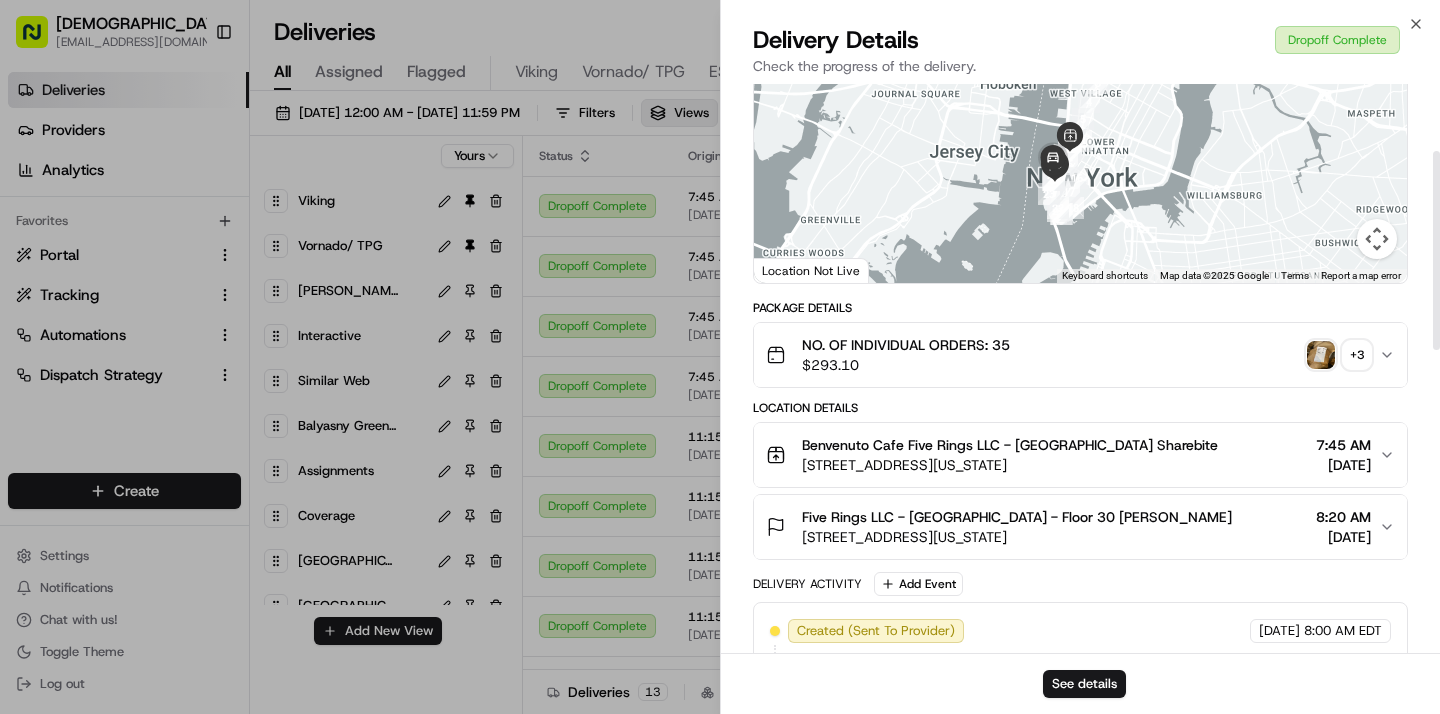 scroll, scrollTop: 238, scrollLeft: 0, axis: vertical 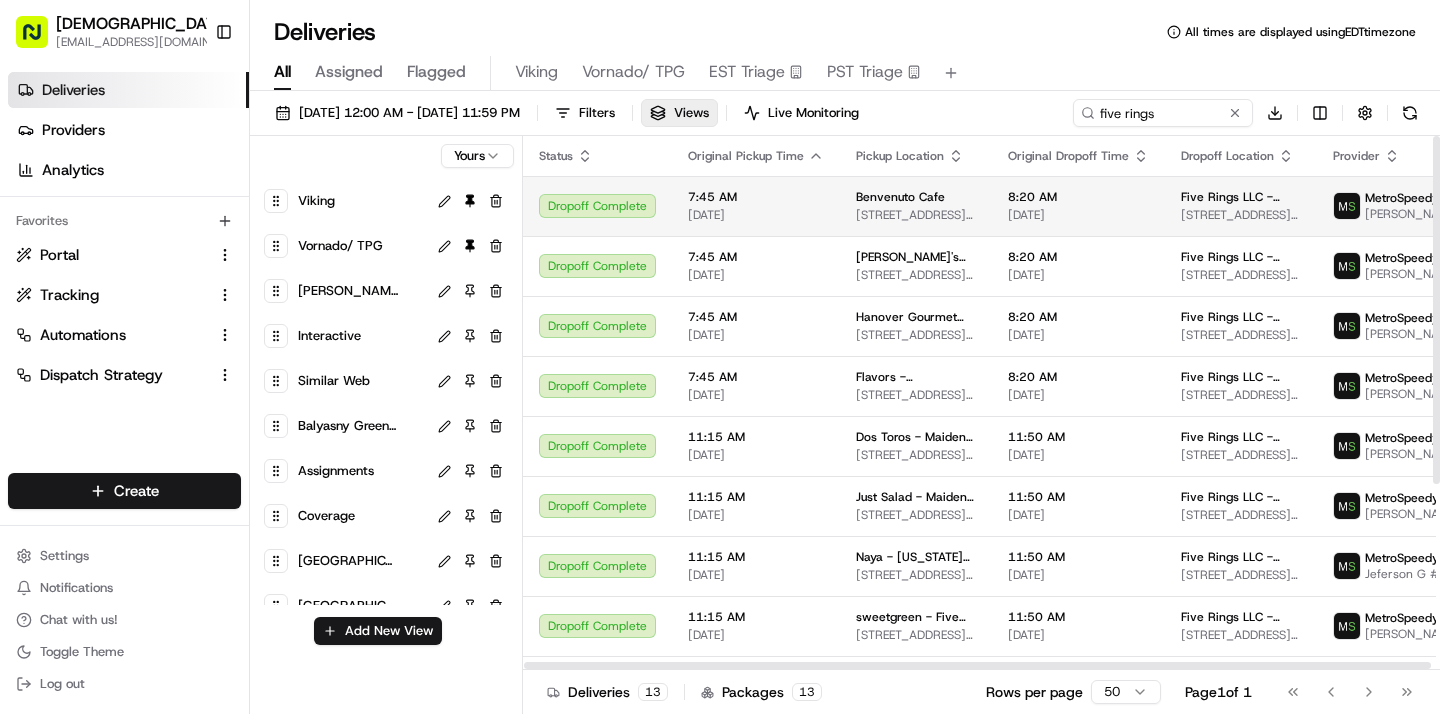 click on "[STREET_ADDRESS][US_STATE]" at bounding box center (916, 215) 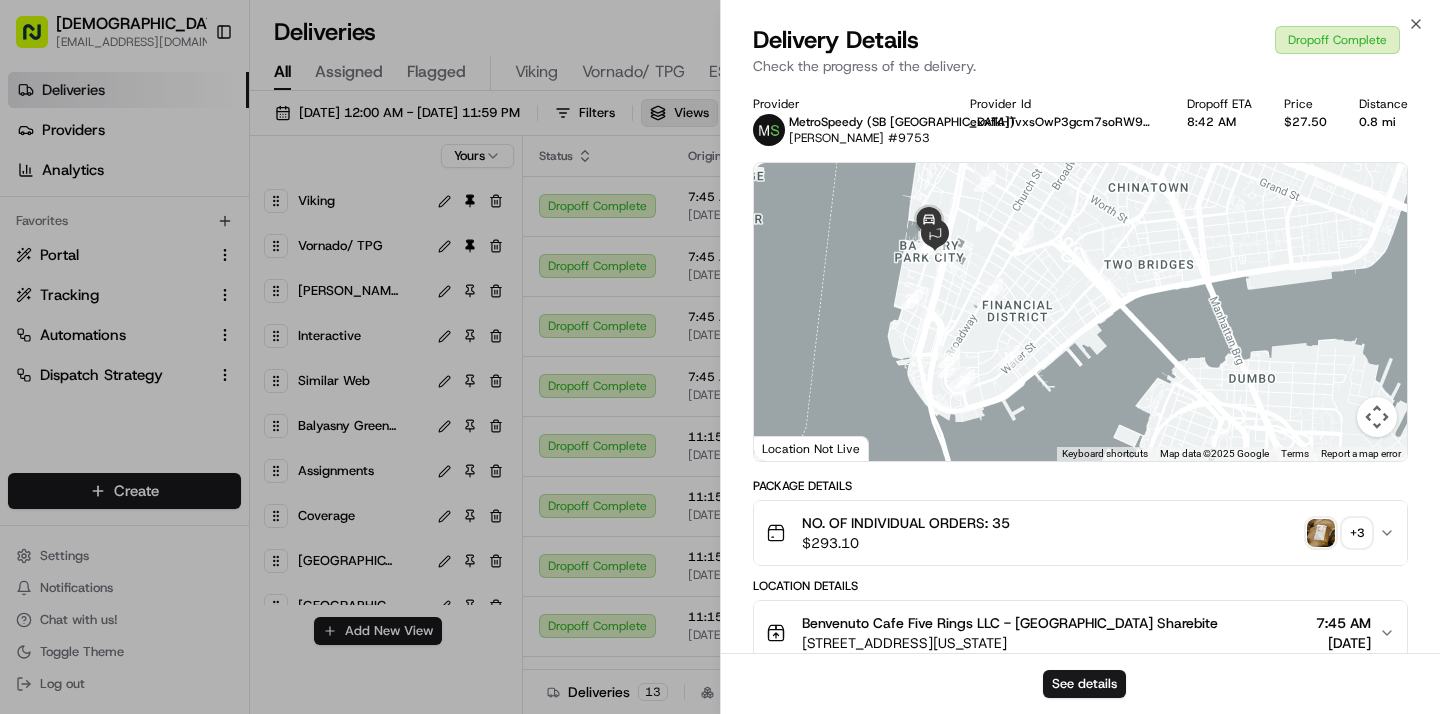 drag, startPoint x: 987, startPoint y: 346, endPoint x: 933, endPoint y: 160, distance: 193.68015 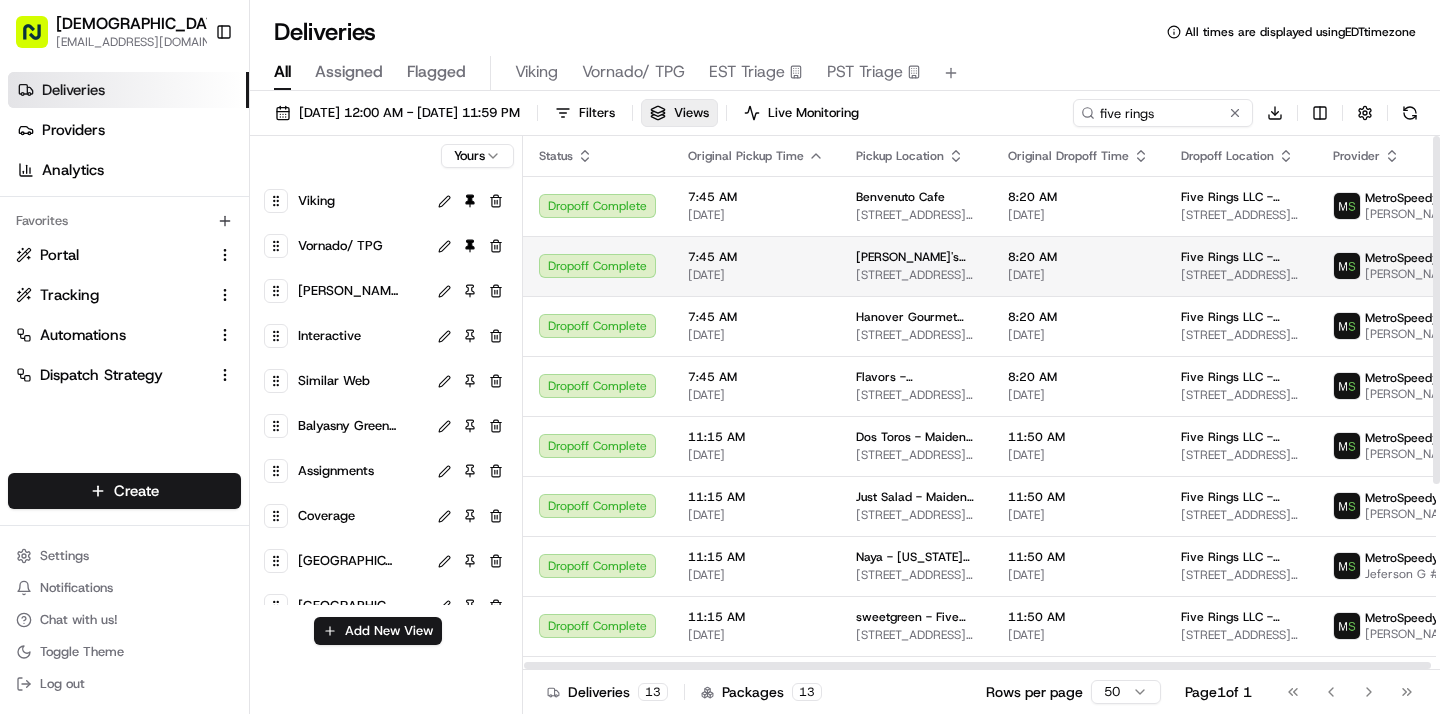 click on "[PERSON_NAME]'s Bagels [STREET_ADDRESS][US_STATE]" at bounding box center [916, 266] 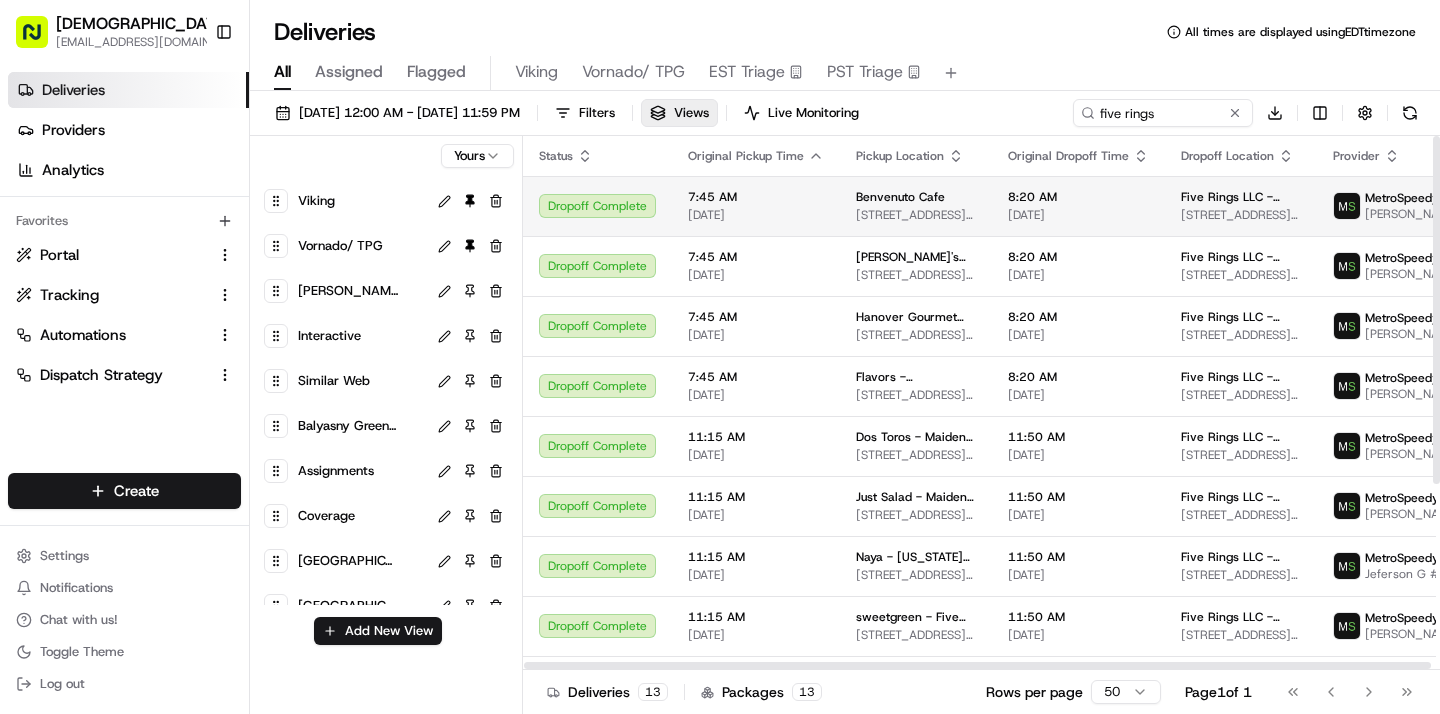 click on "7:45 AM" at bounding box center (756, 197) 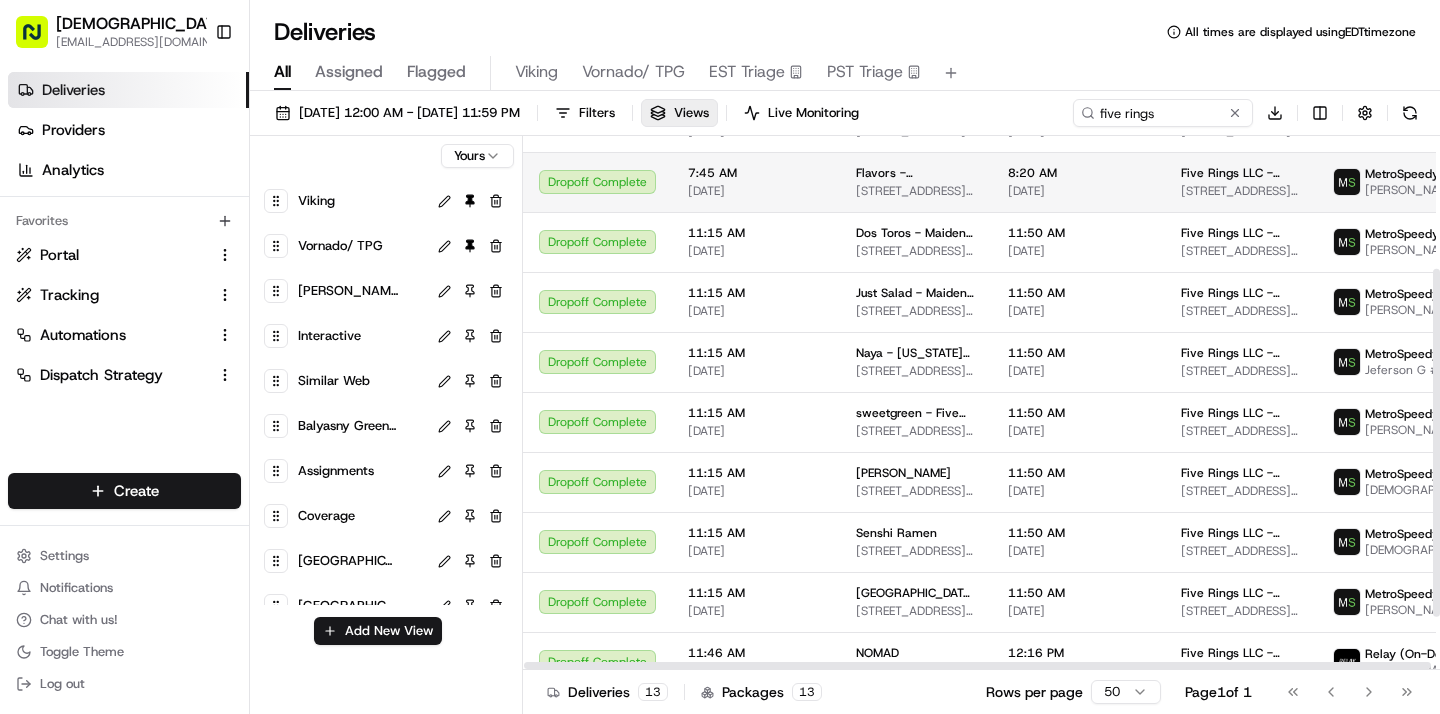 scroll, scrollTop: 286, scrollLeft: 0, axis: vertical 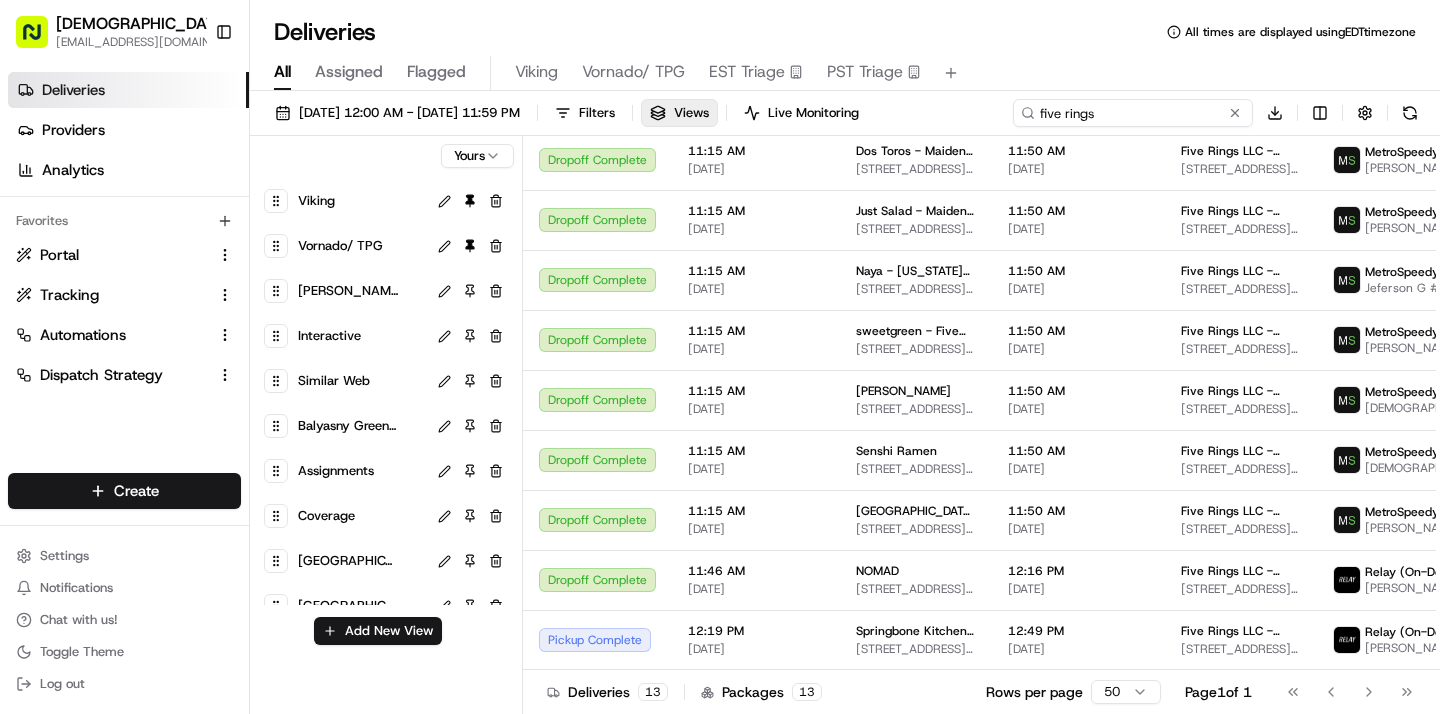 click on "five rings" at bounding box center (1133, 113) 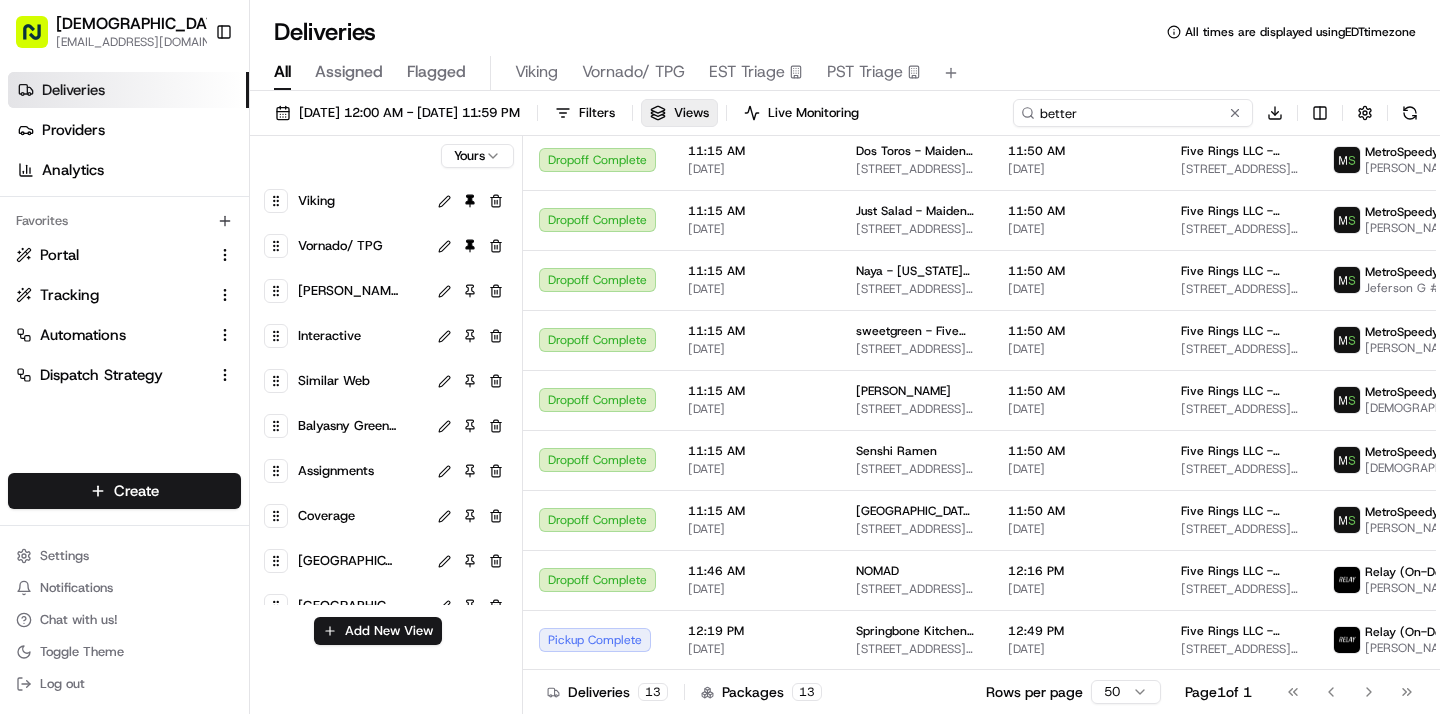 type on "better" 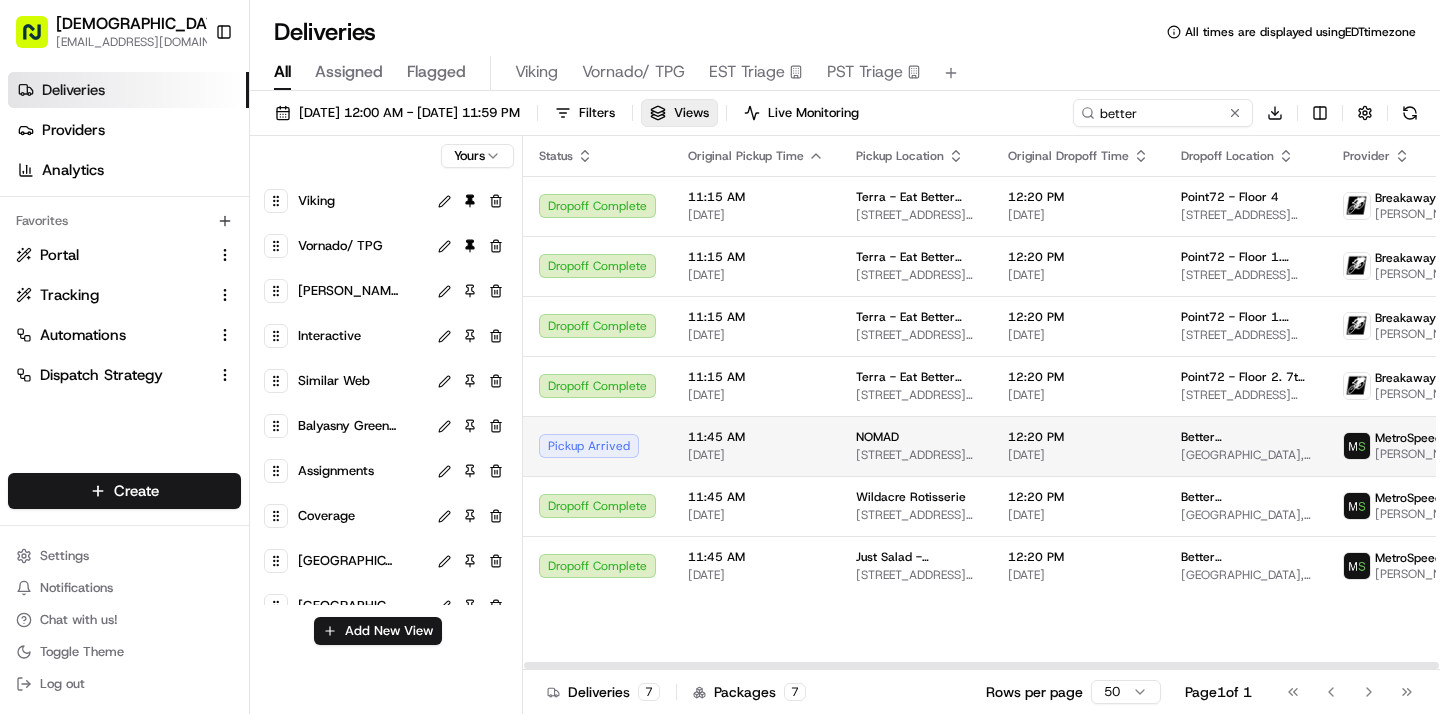 click on "12:20 PM [DATE]" at bounding box center [1078, 446] 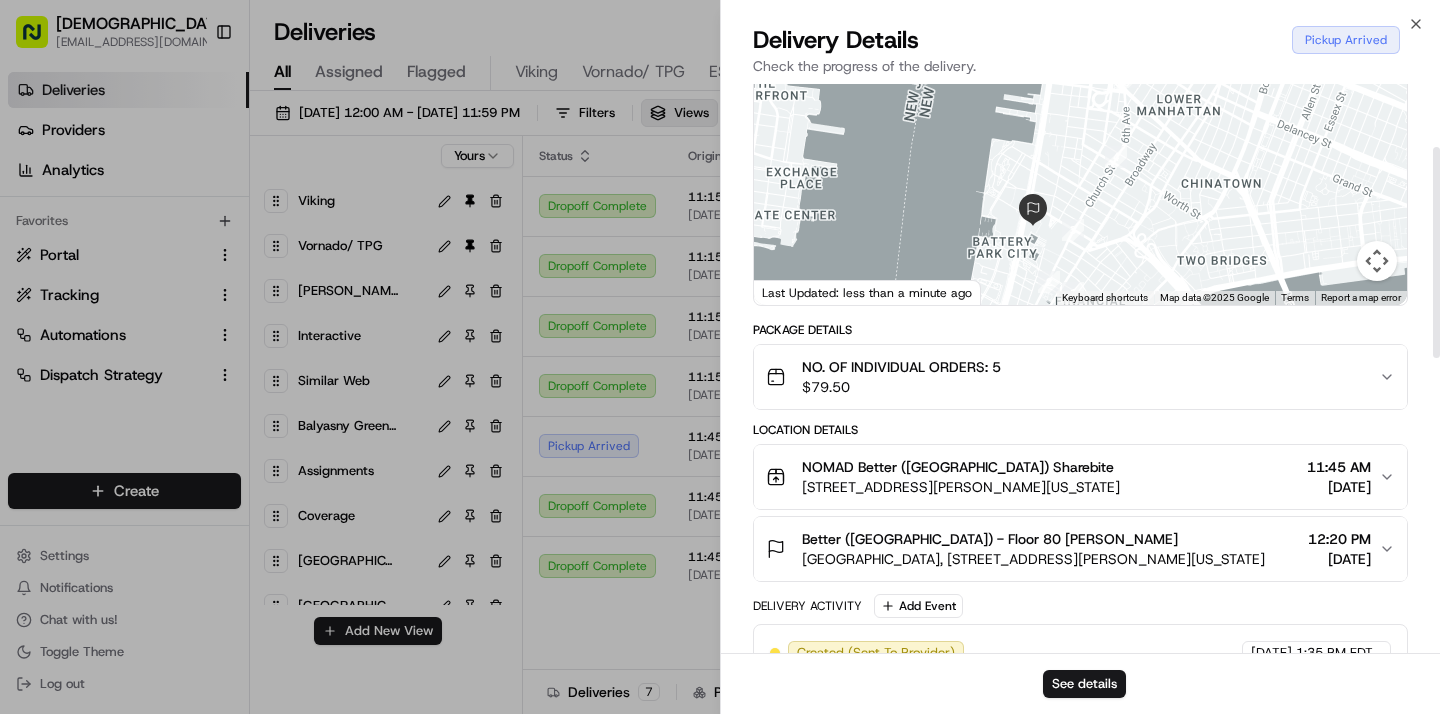 scroll, scrollTop: 181, scrollLeft: 0, axis: vertical 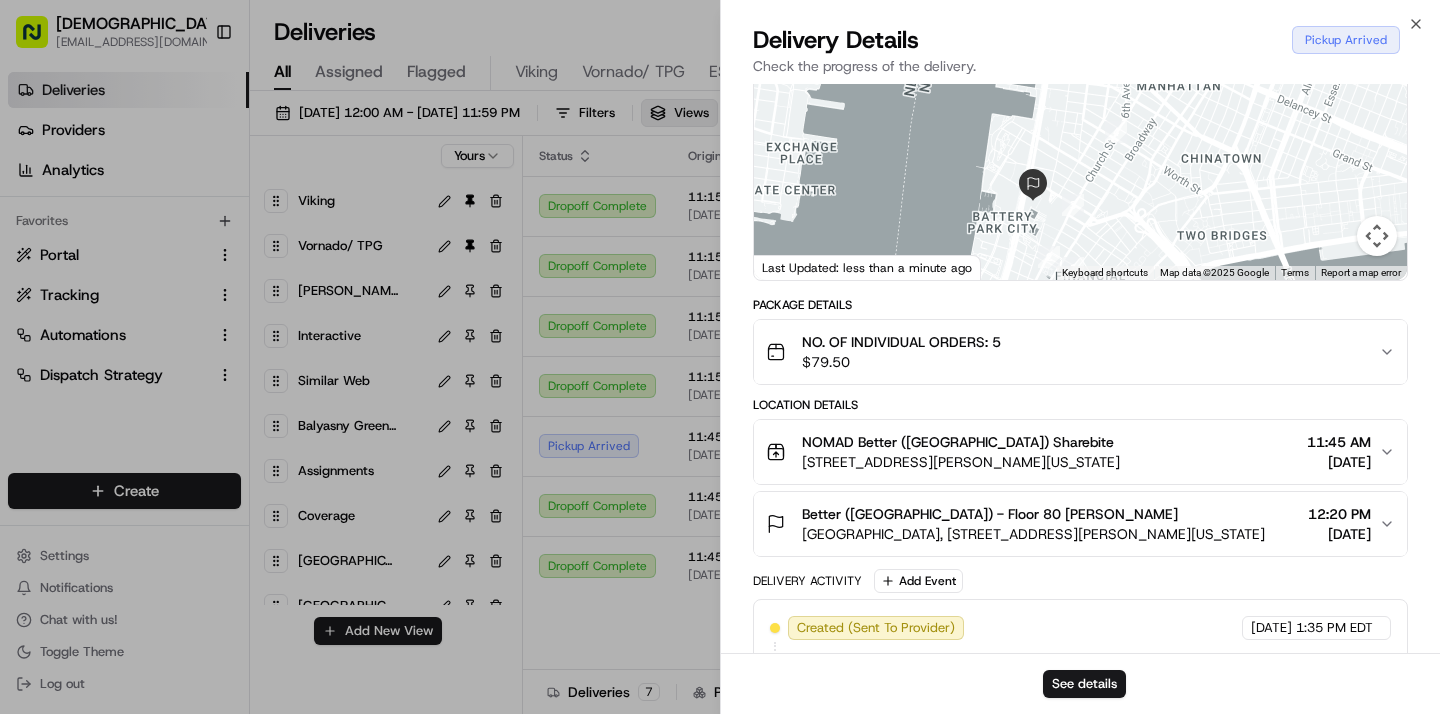 click at bounding box center [1080, 131] 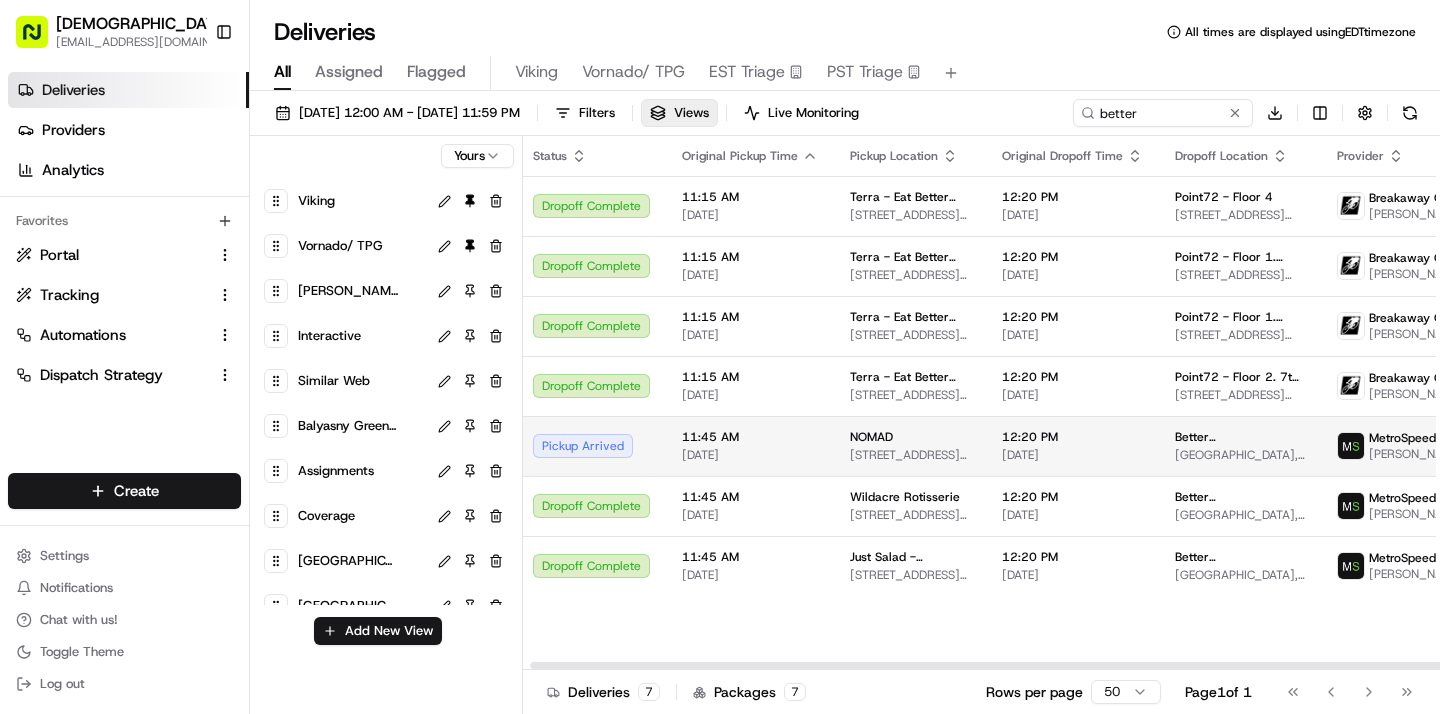 scroll, scrollTop: 0, scrollLeft: 0, axis: both 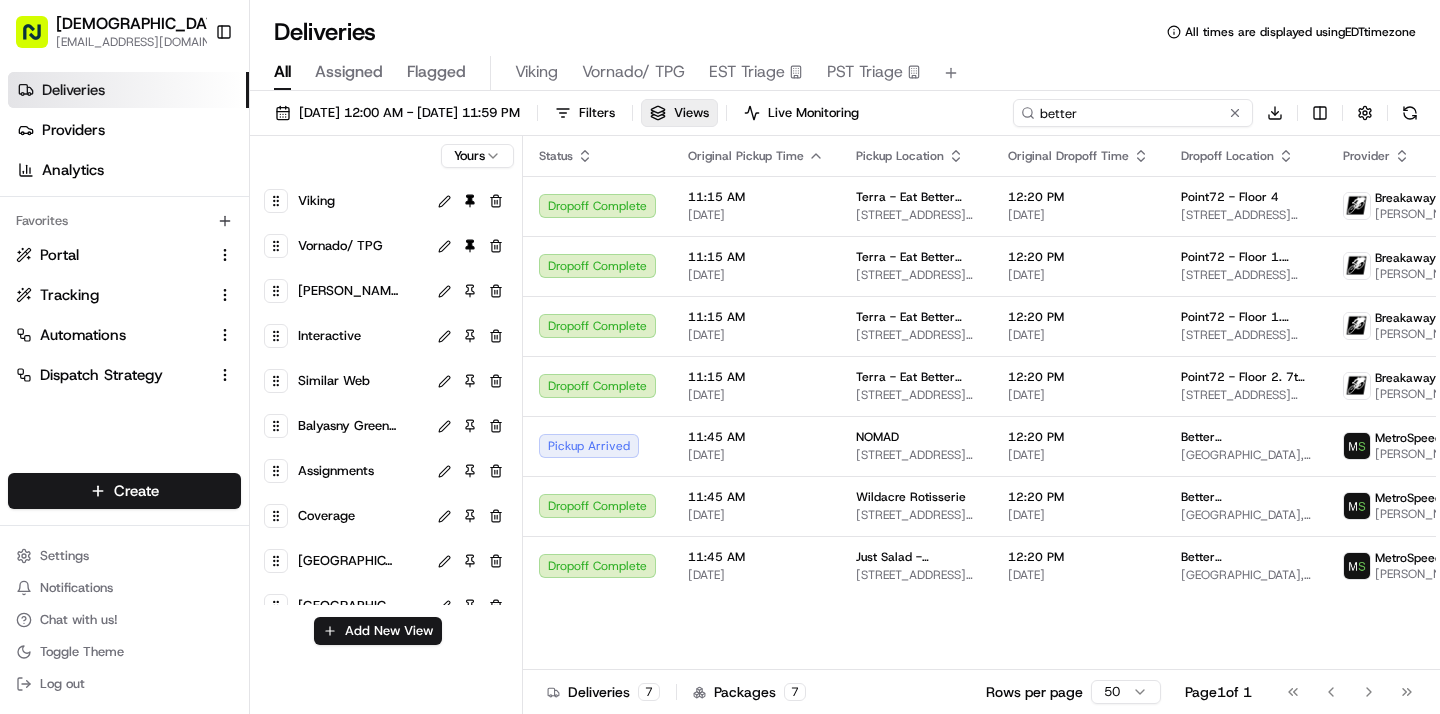 click on "better" at bounding box center [1133, 113] 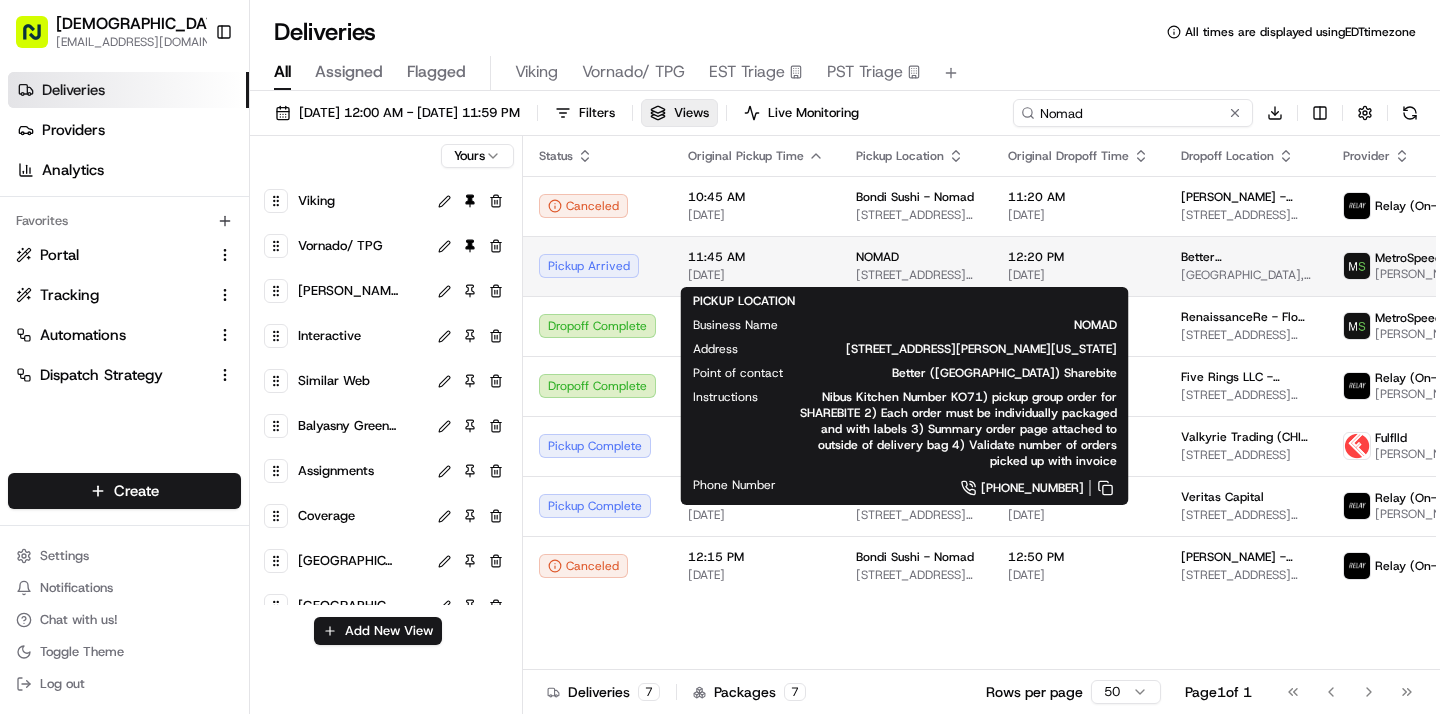 type on "Nomad" 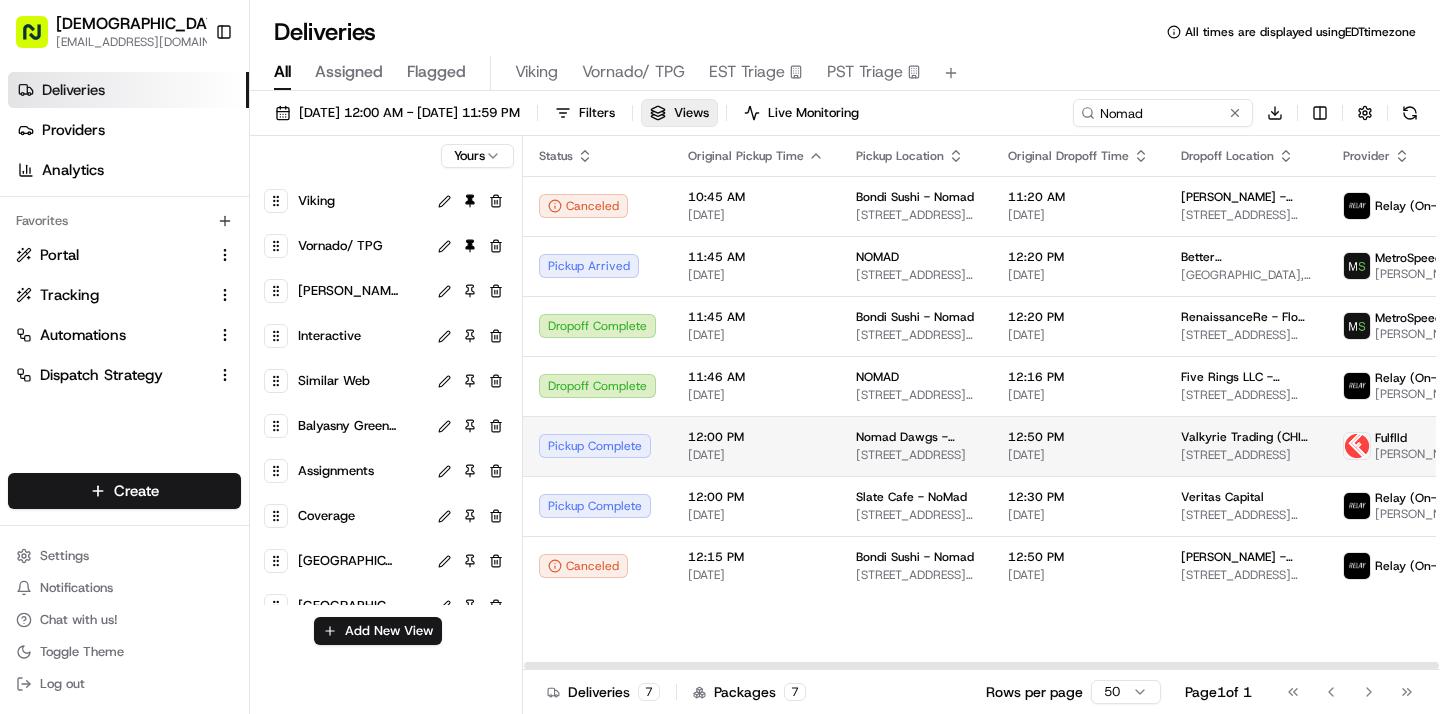 click on "12:00 PM" at bounding box center [756, 437] 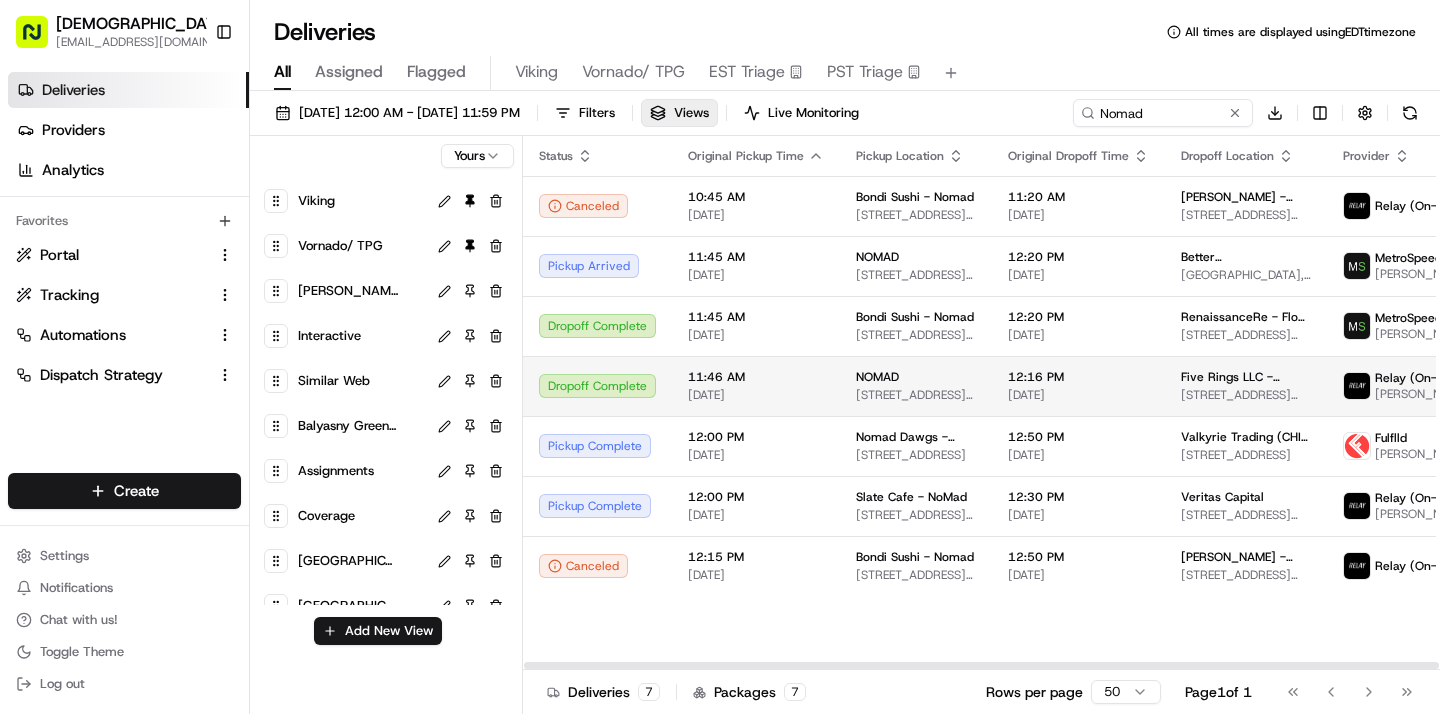 click on "11:46 AM [DATE]" at bounding box center [756, 386] 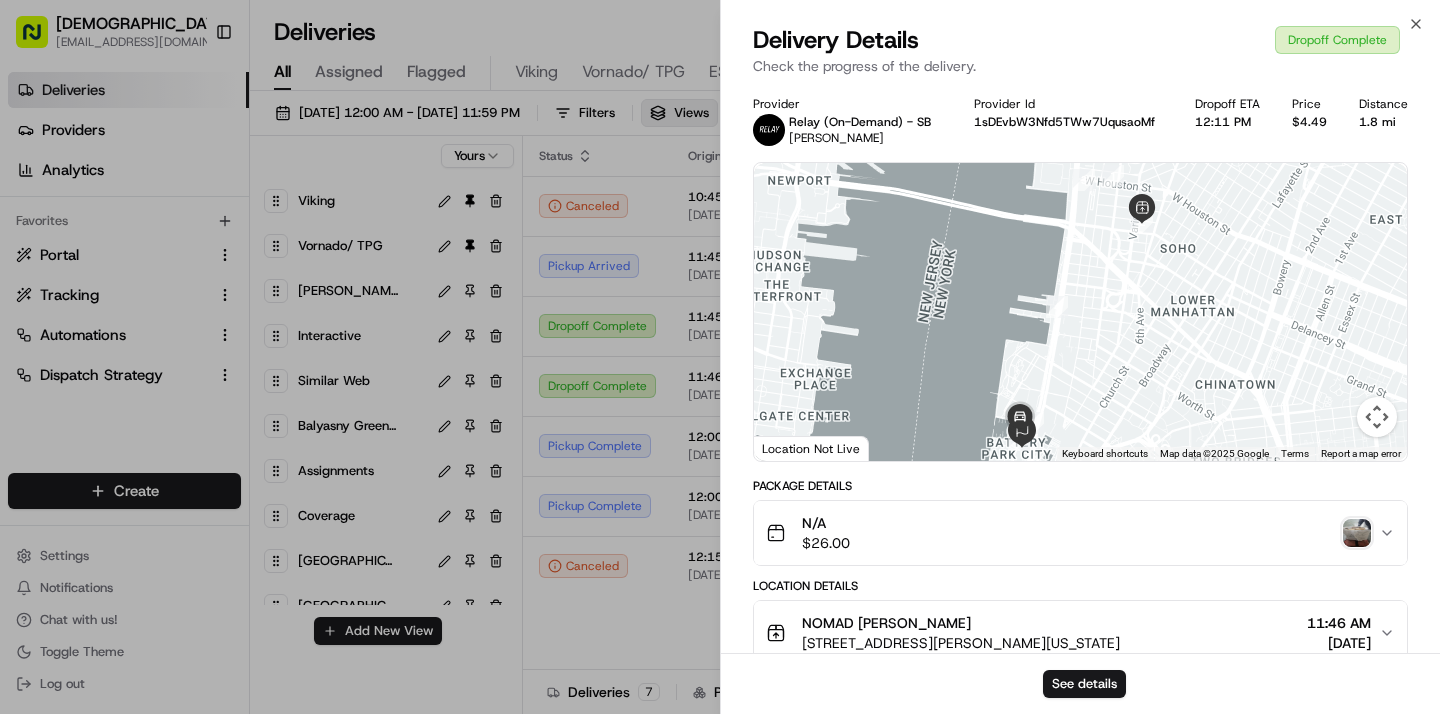 click at bounding box center [1357, 533] 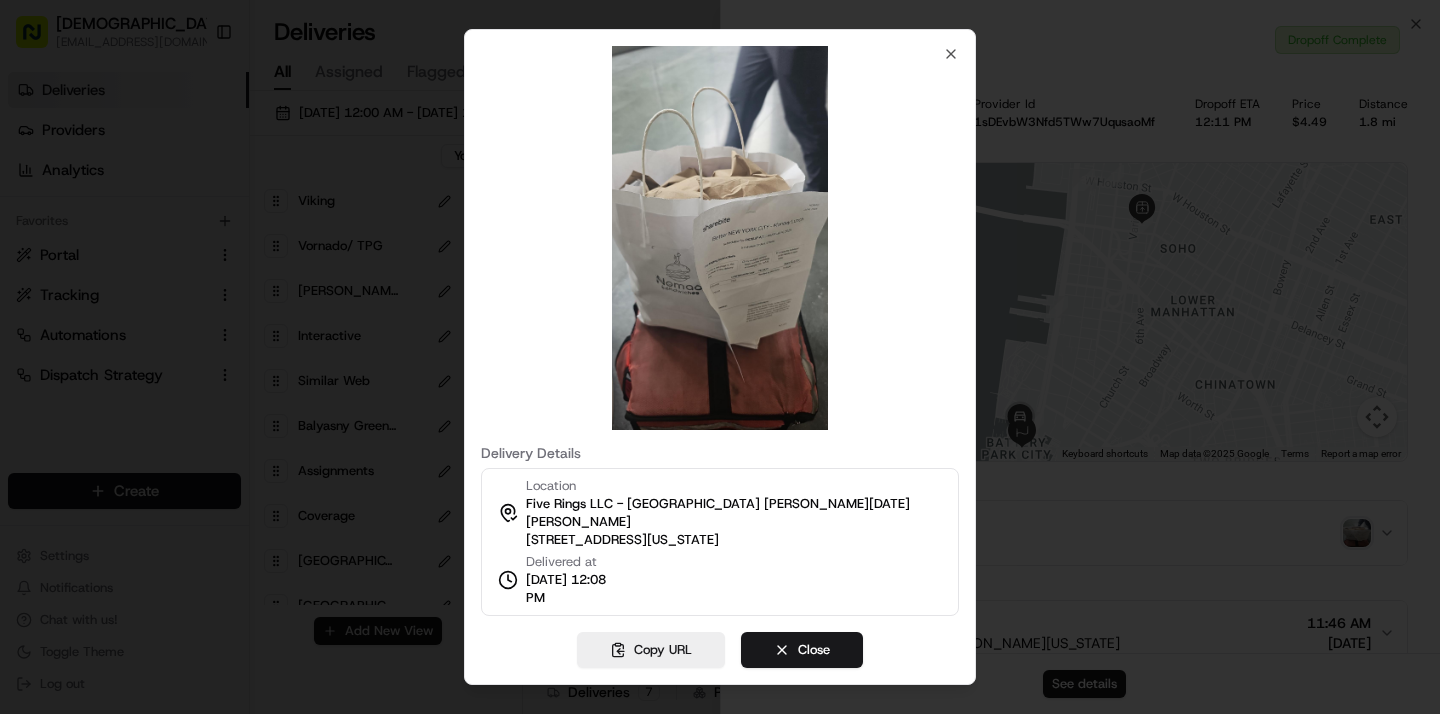 click at bounding box center [720, 238] 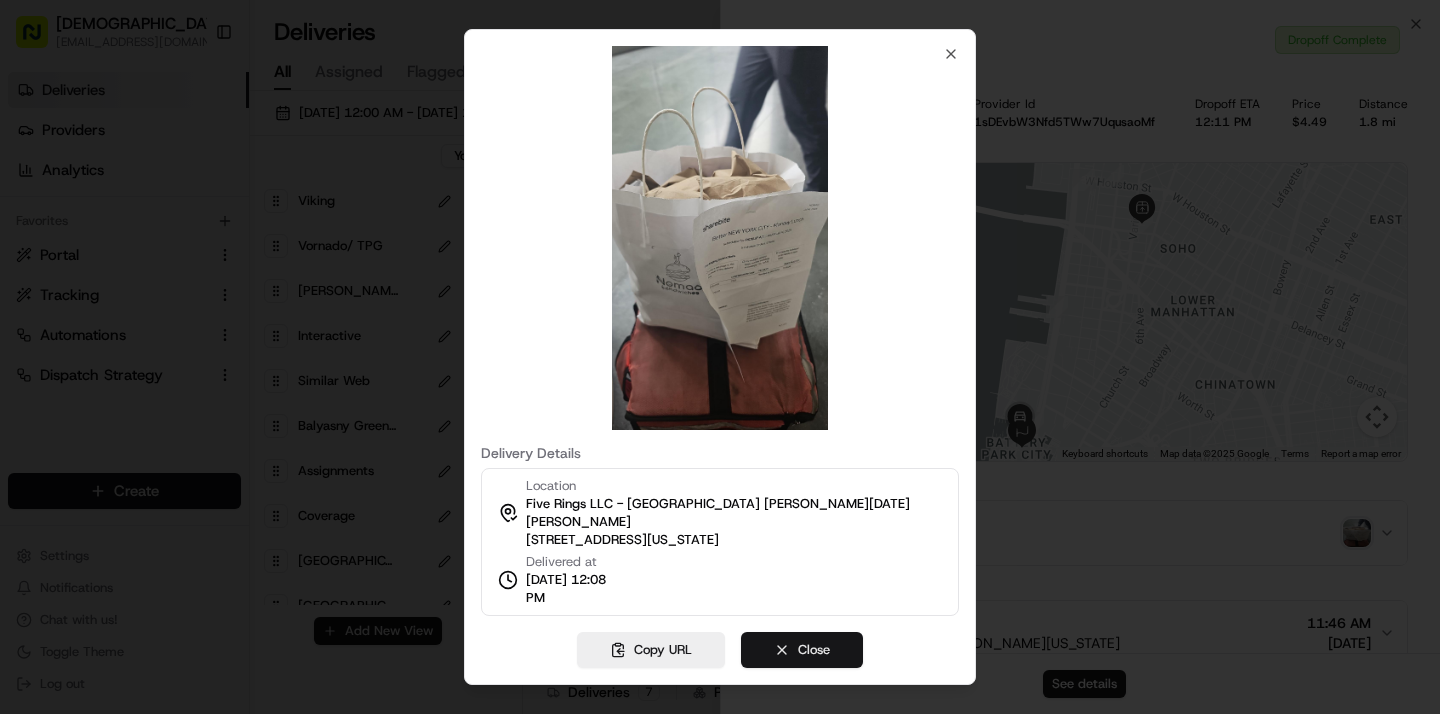 click on "Close" at bounding box center (802, 650) 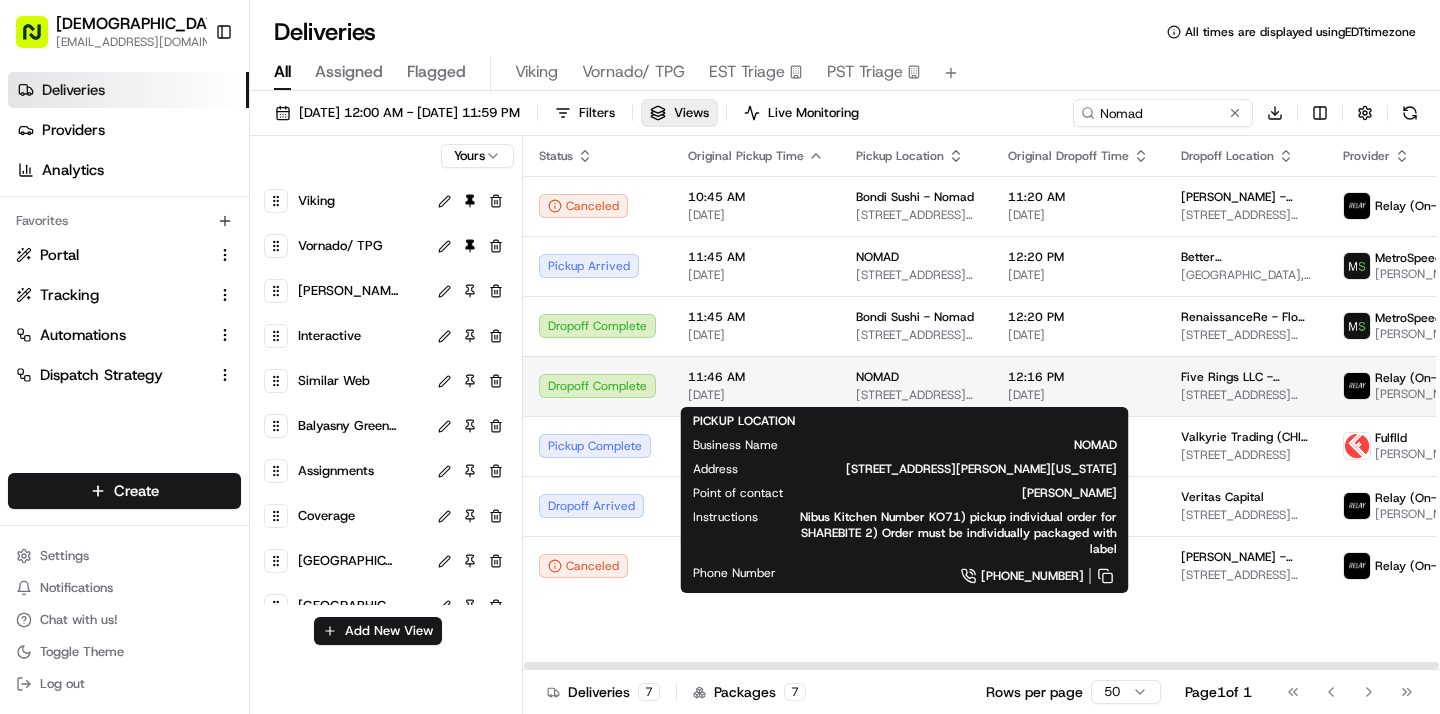 click on "NOMAD" at bounding box center [916, 377] 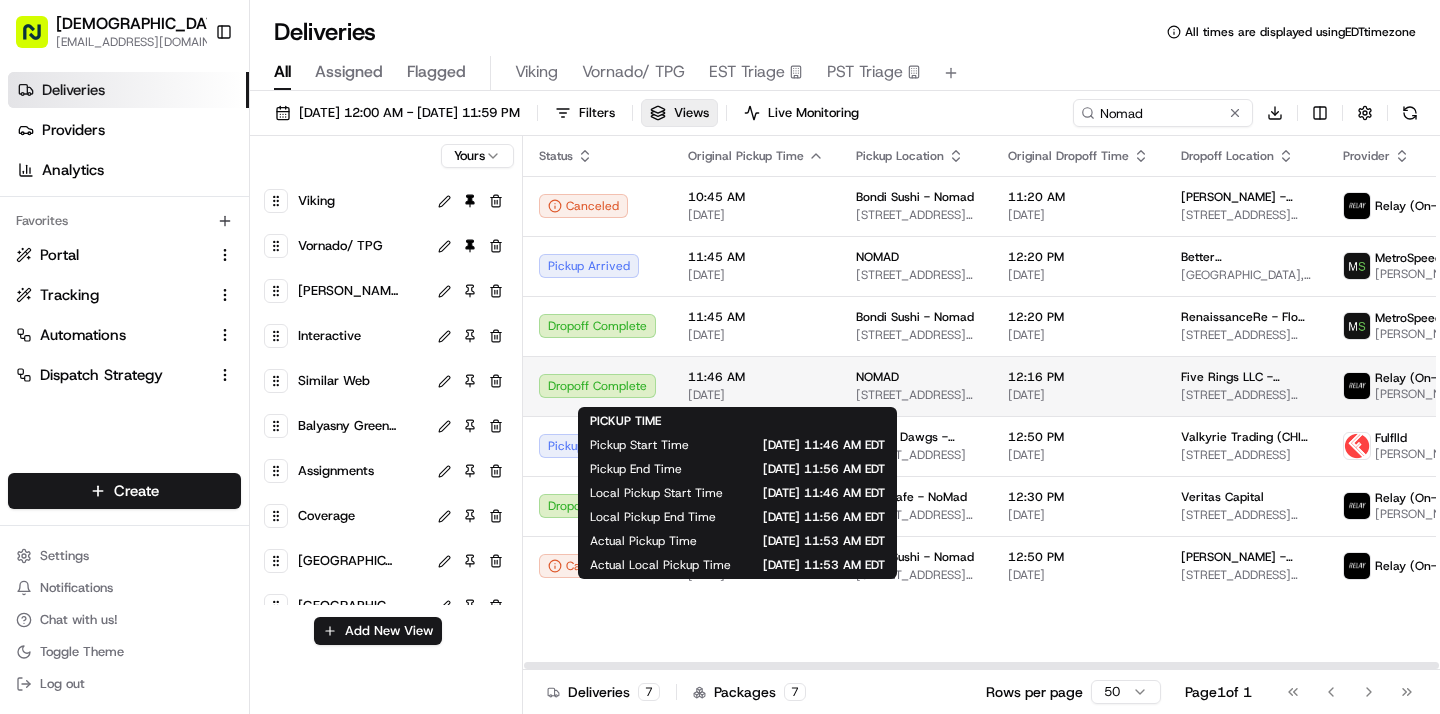 click on "11:46 AM [DATE]" at bounding box center (756, 386) 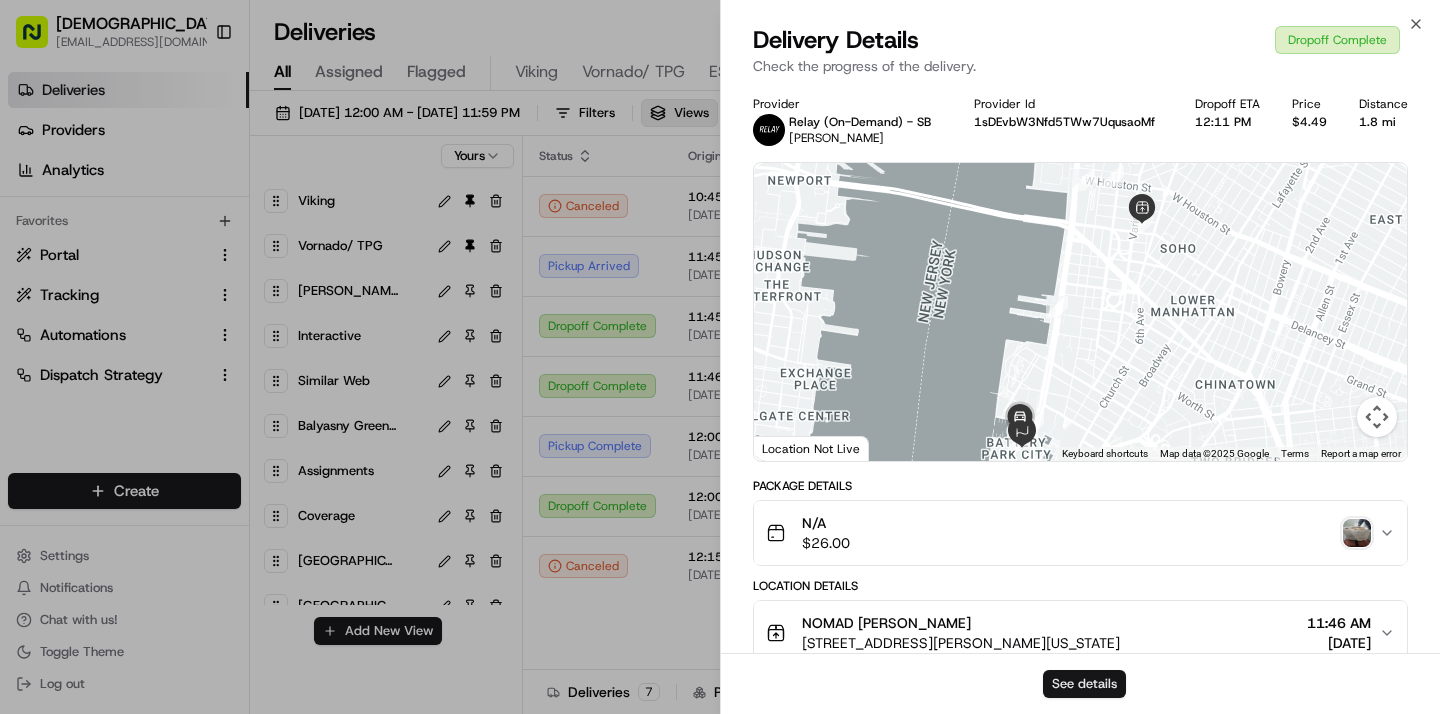 click on "See details" at bounding box center (1084, 684) 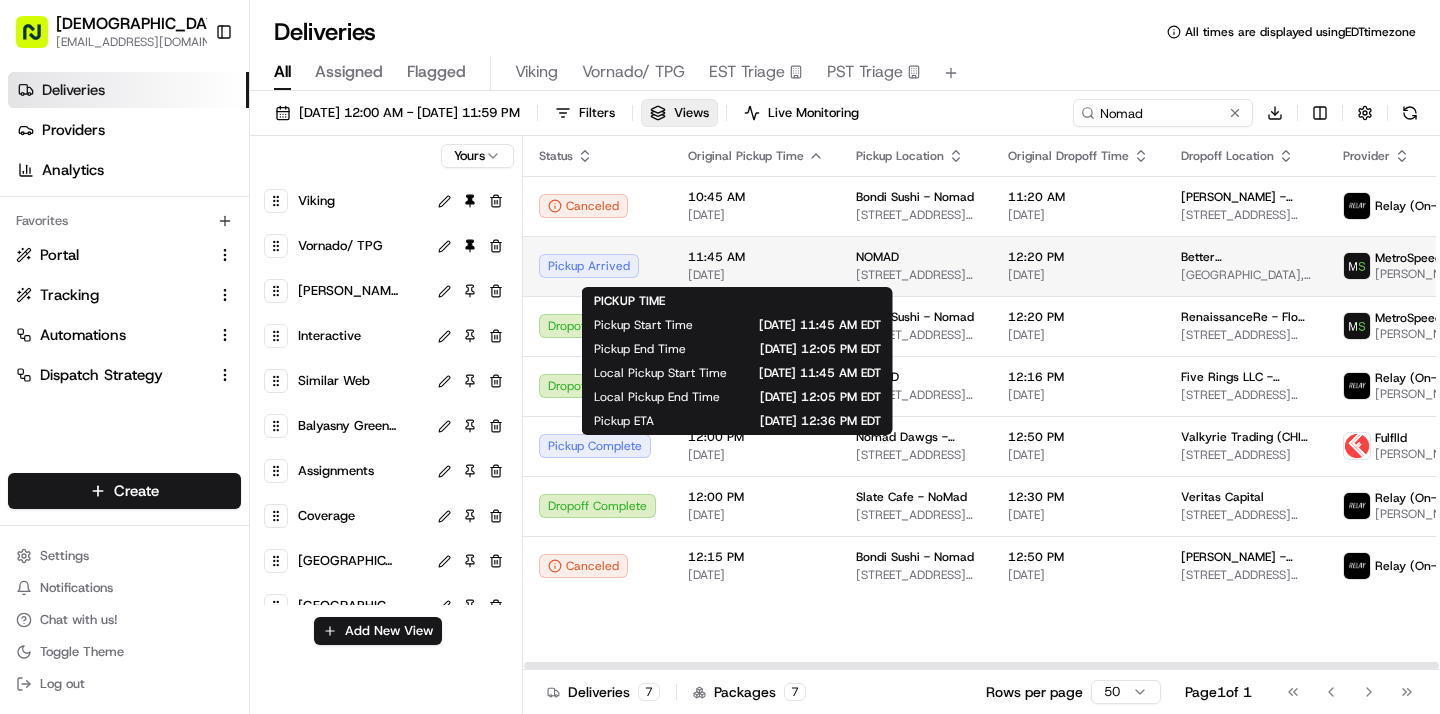 click on "[DATE]" at bounding box center (756, 275) 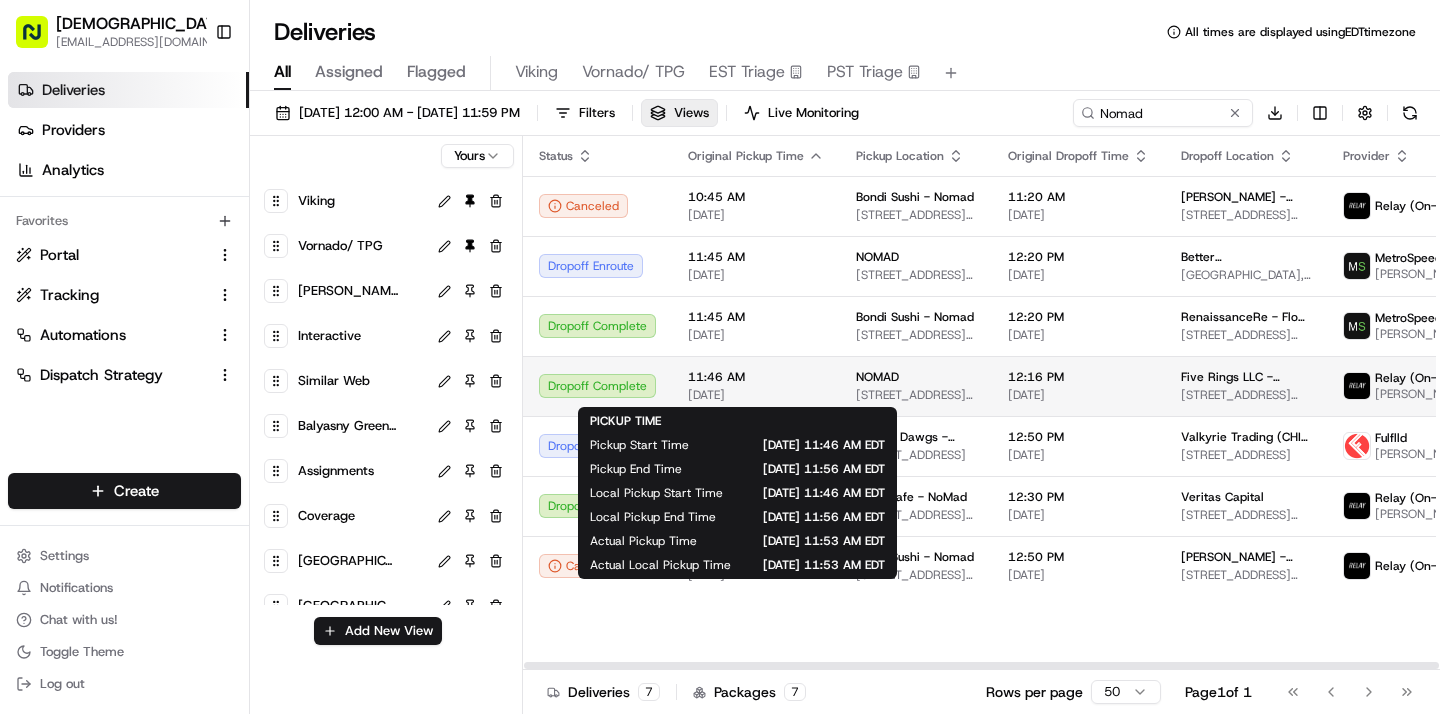 click on "[DATE]" at bounding box center (756, 395) 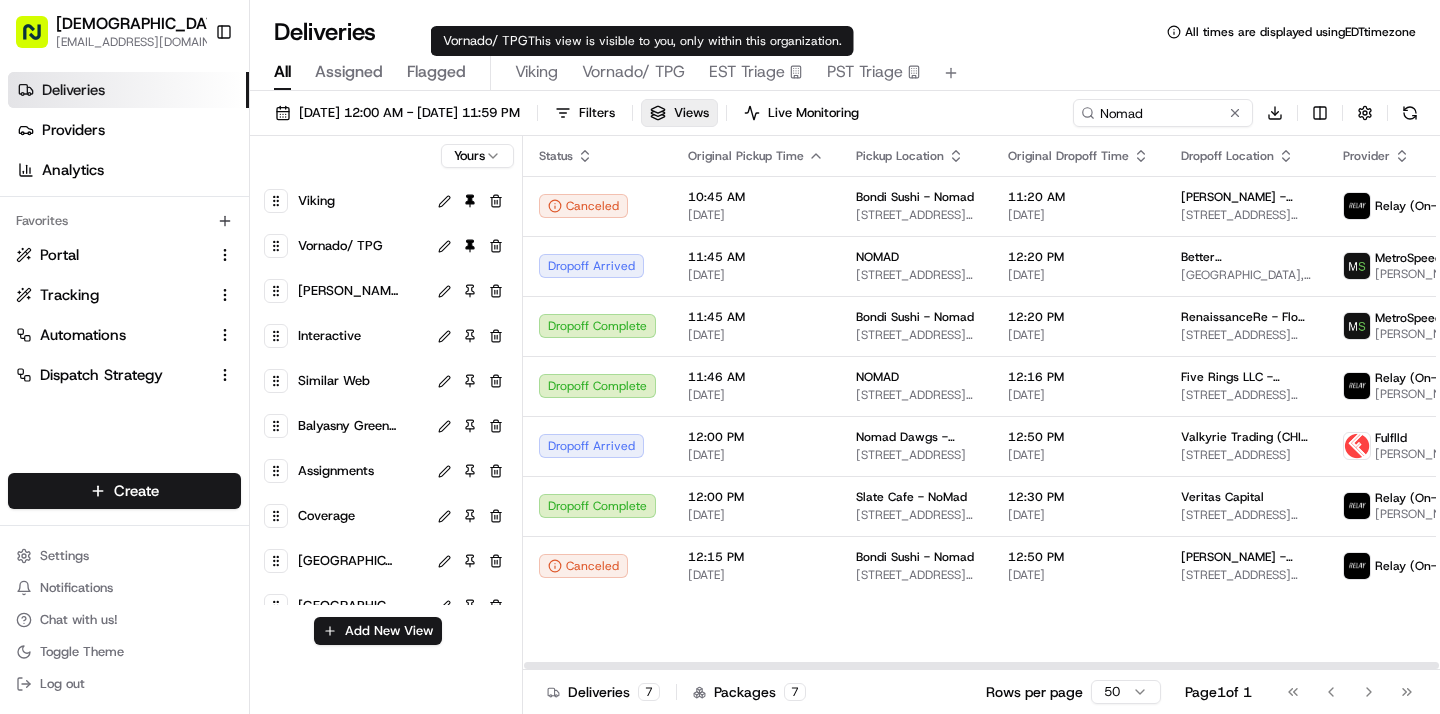 click on "Vornado/ TPG" at bounding box center (633, 72) 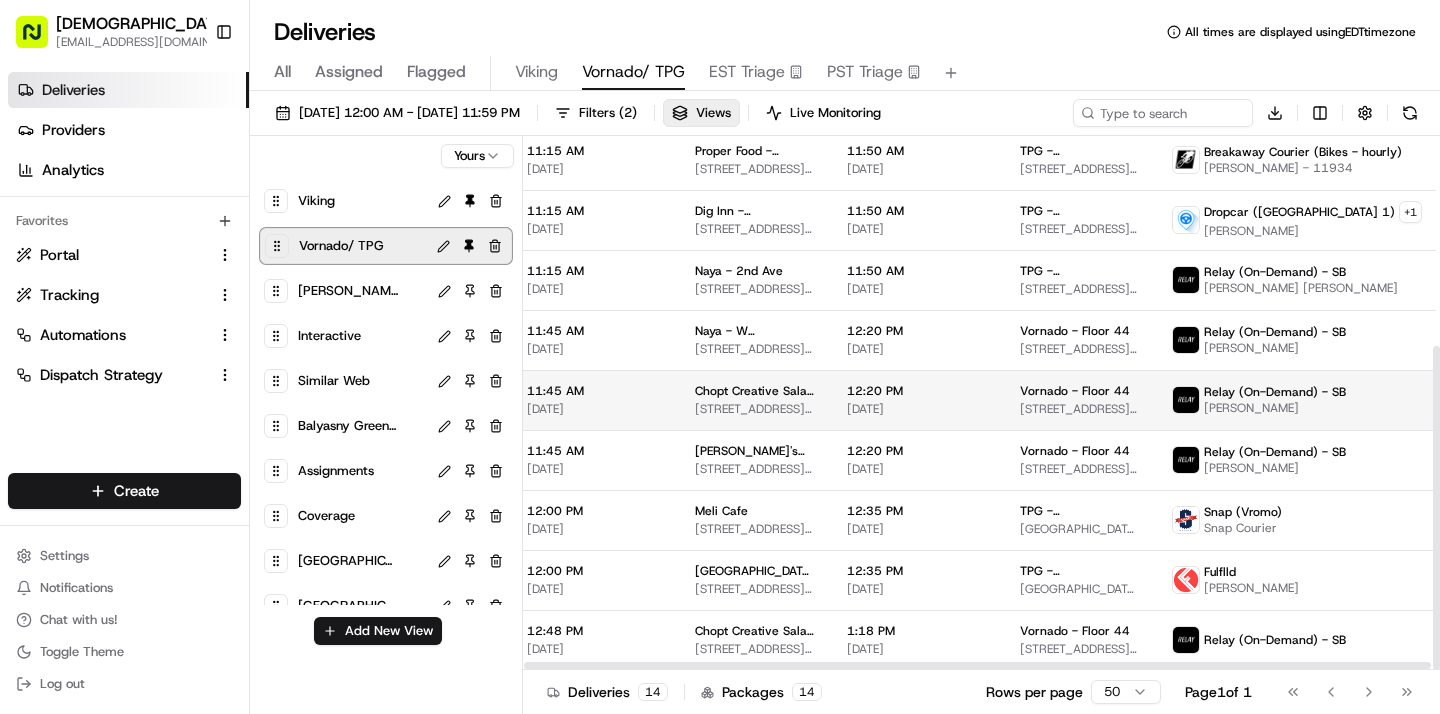 scroll, scrollTop: 346, scrollLeft: 0, axis: vertical 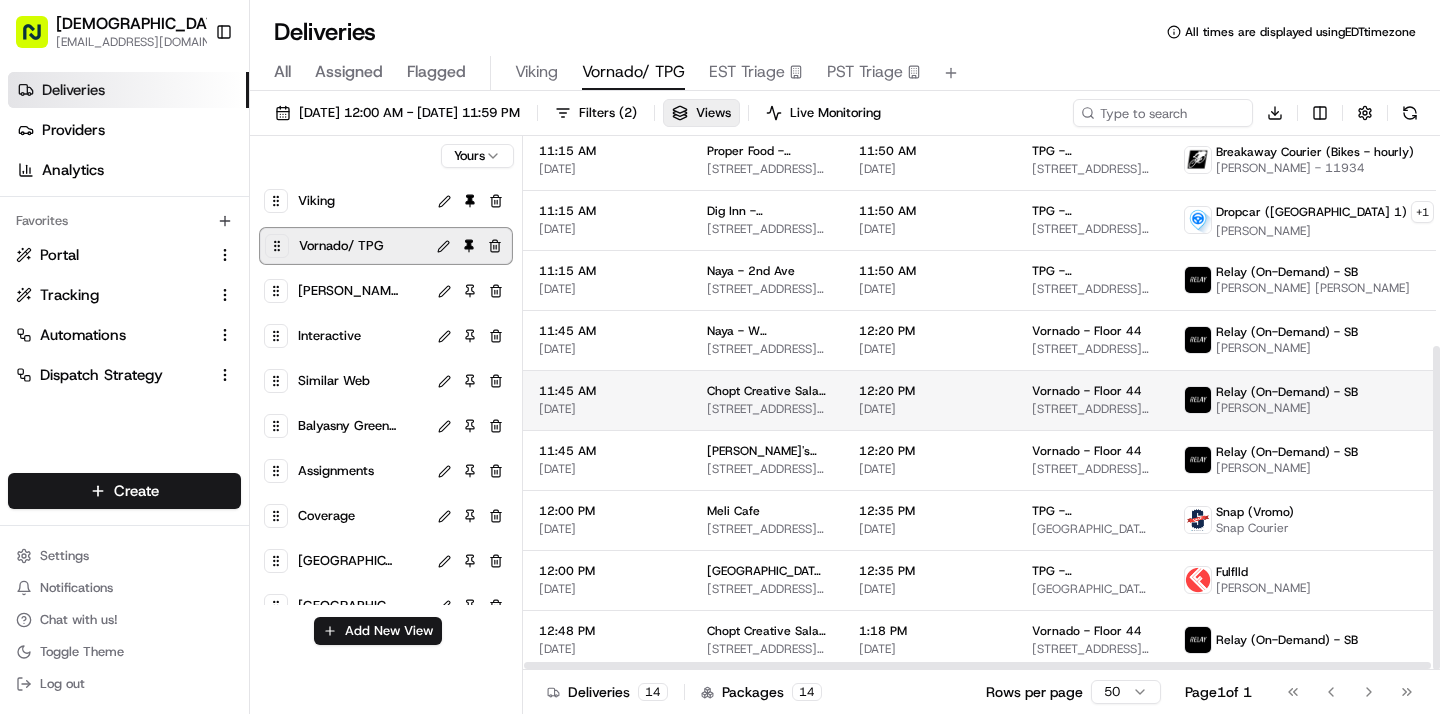 click on "[STREET_ADDRESS][US_STATE]" at bounding box center [767, 409] 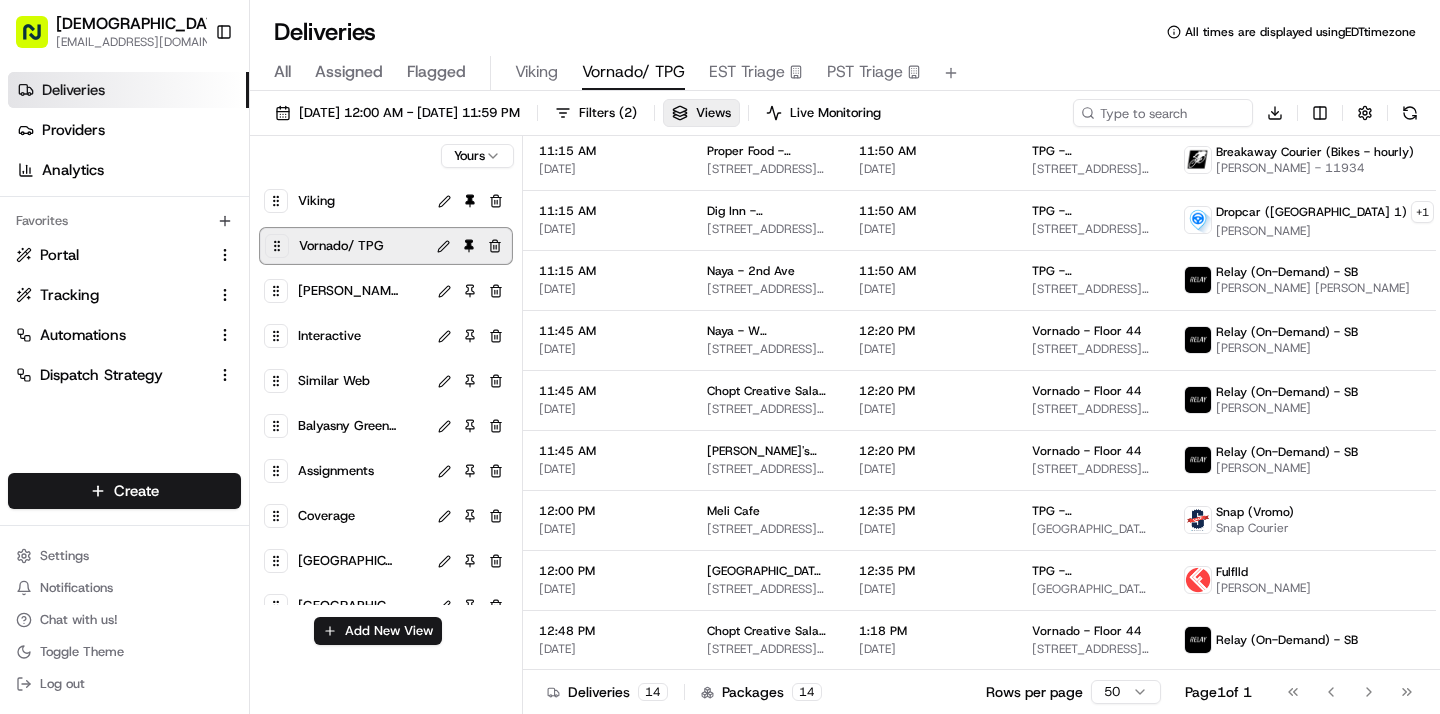 click on "All" at bounding box center (282, 73) 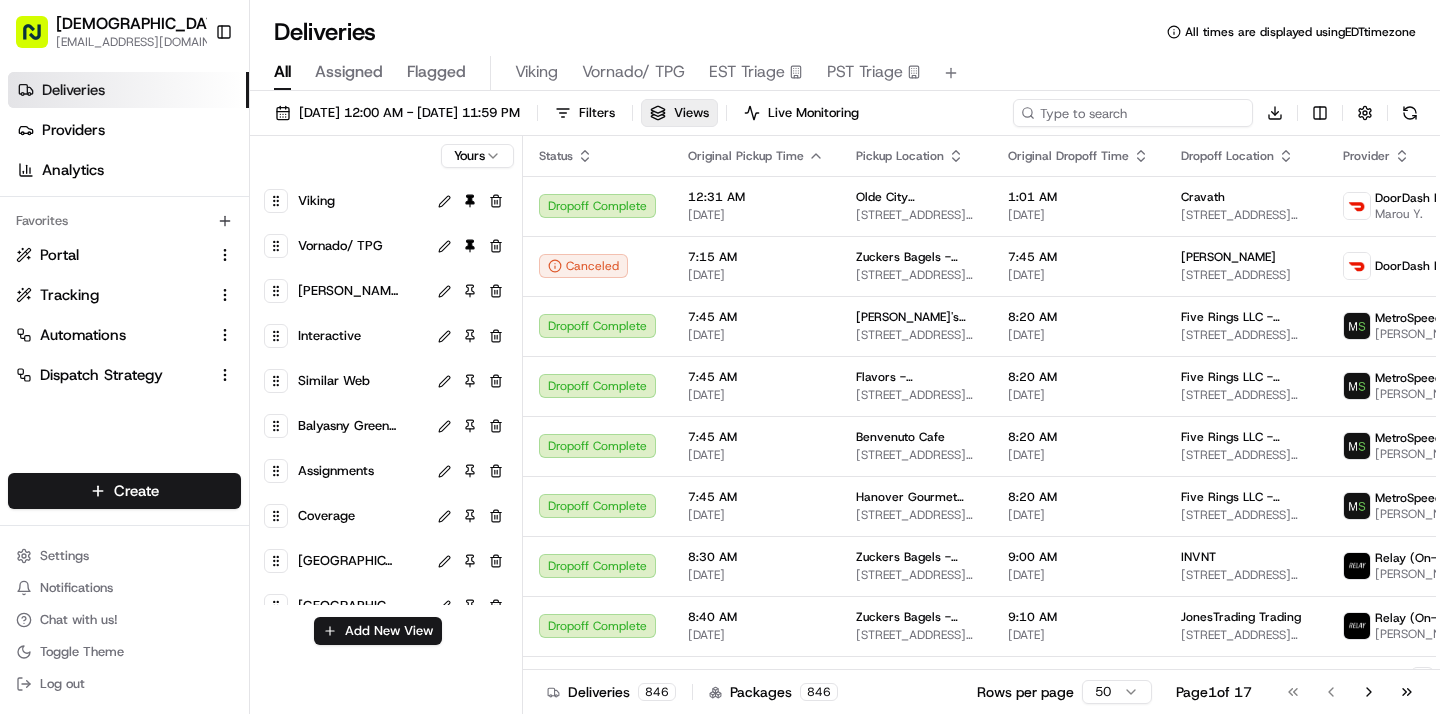 click at bounding box center (1133, 113) 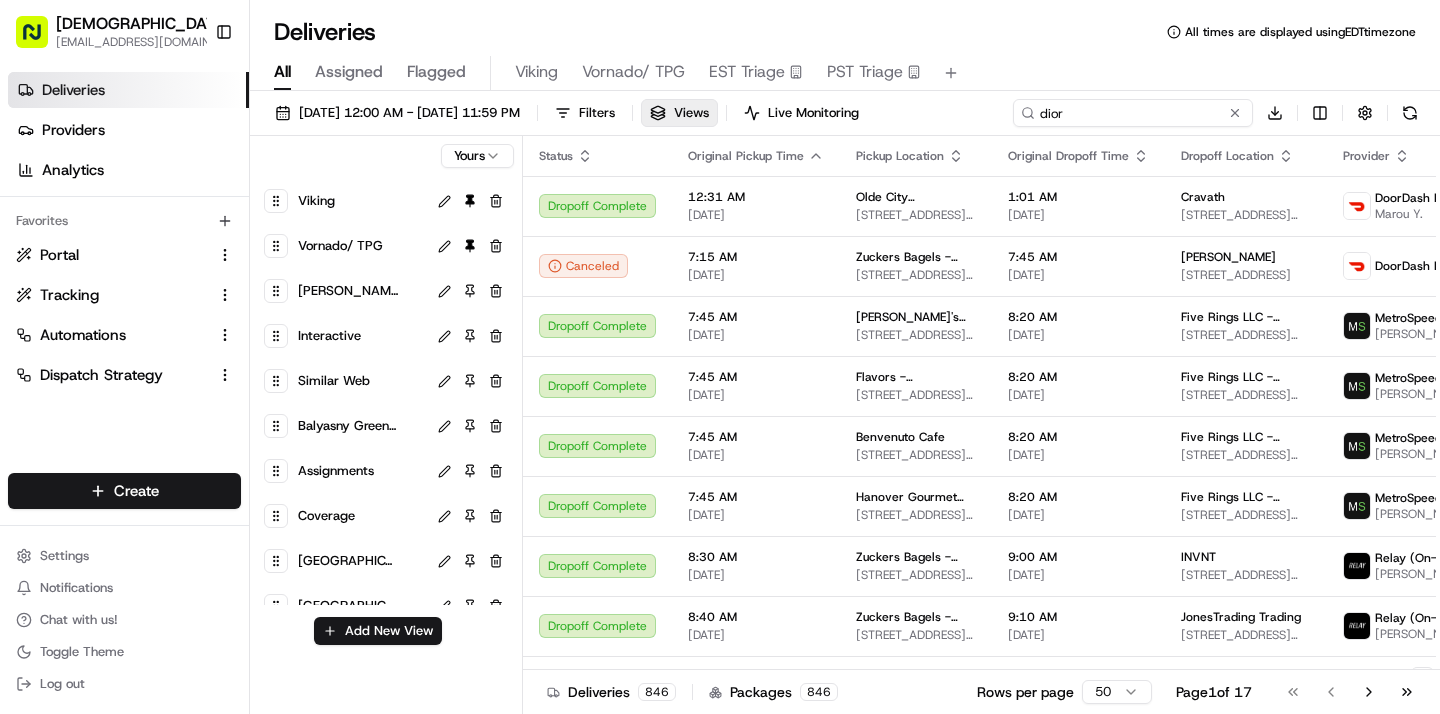 type on "dior" 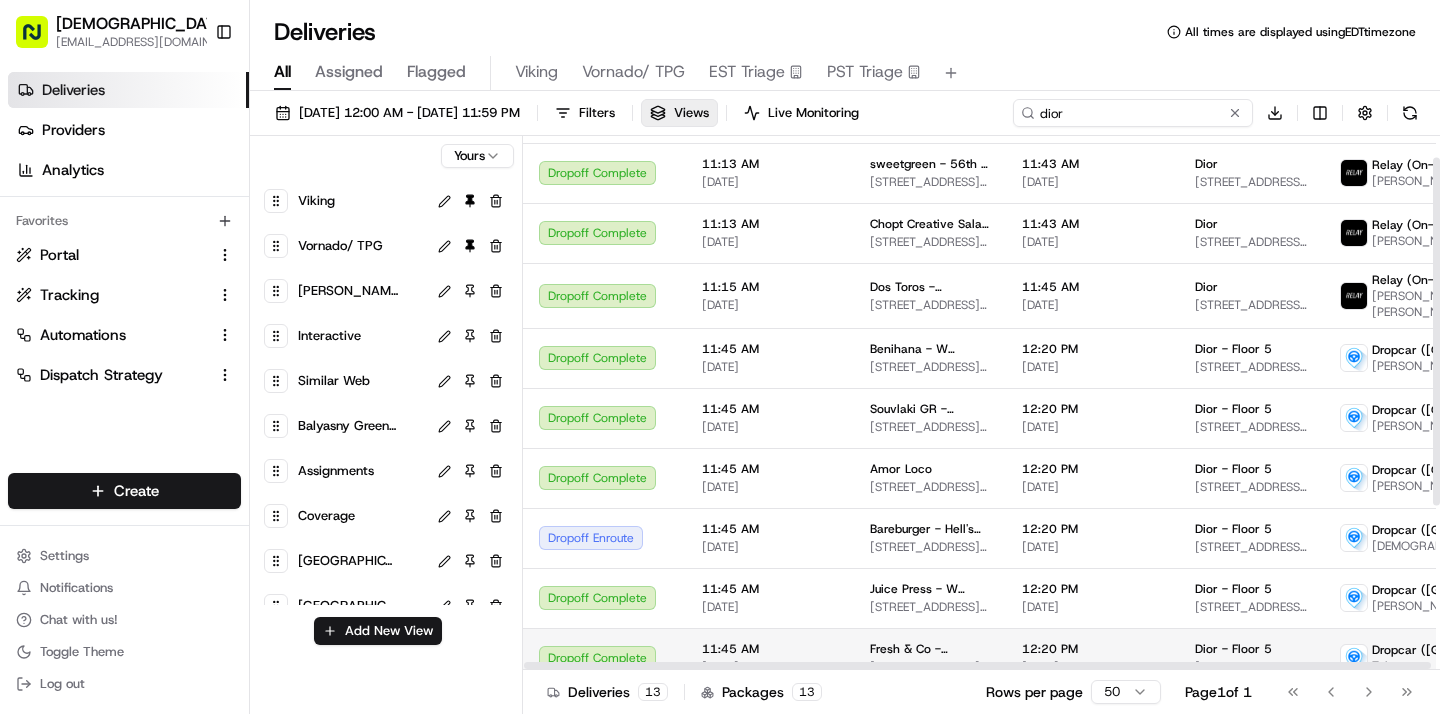 scroll, scrollTop: 0, scrollLeft: 0, axis: both 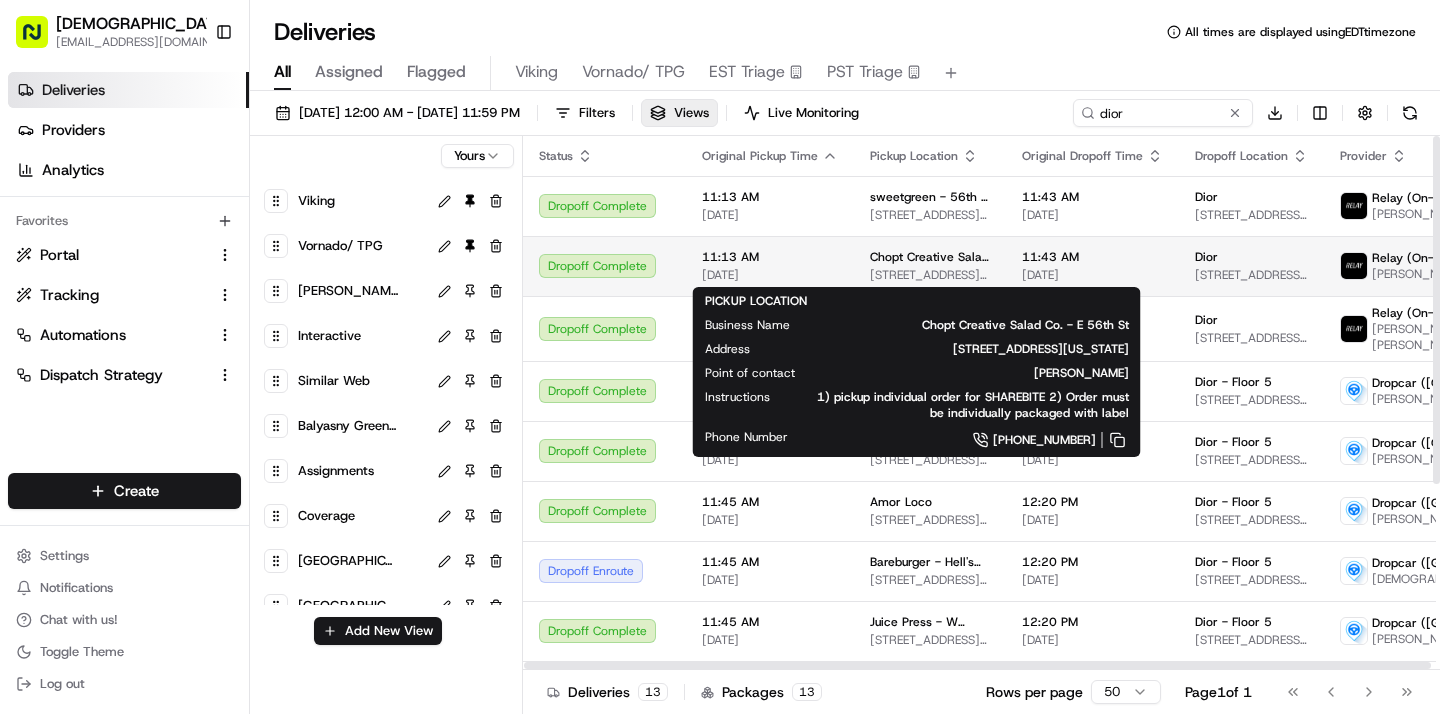 click on "[STREET_ADDRESS][US_STATE]" at bounding box center (930, 275) 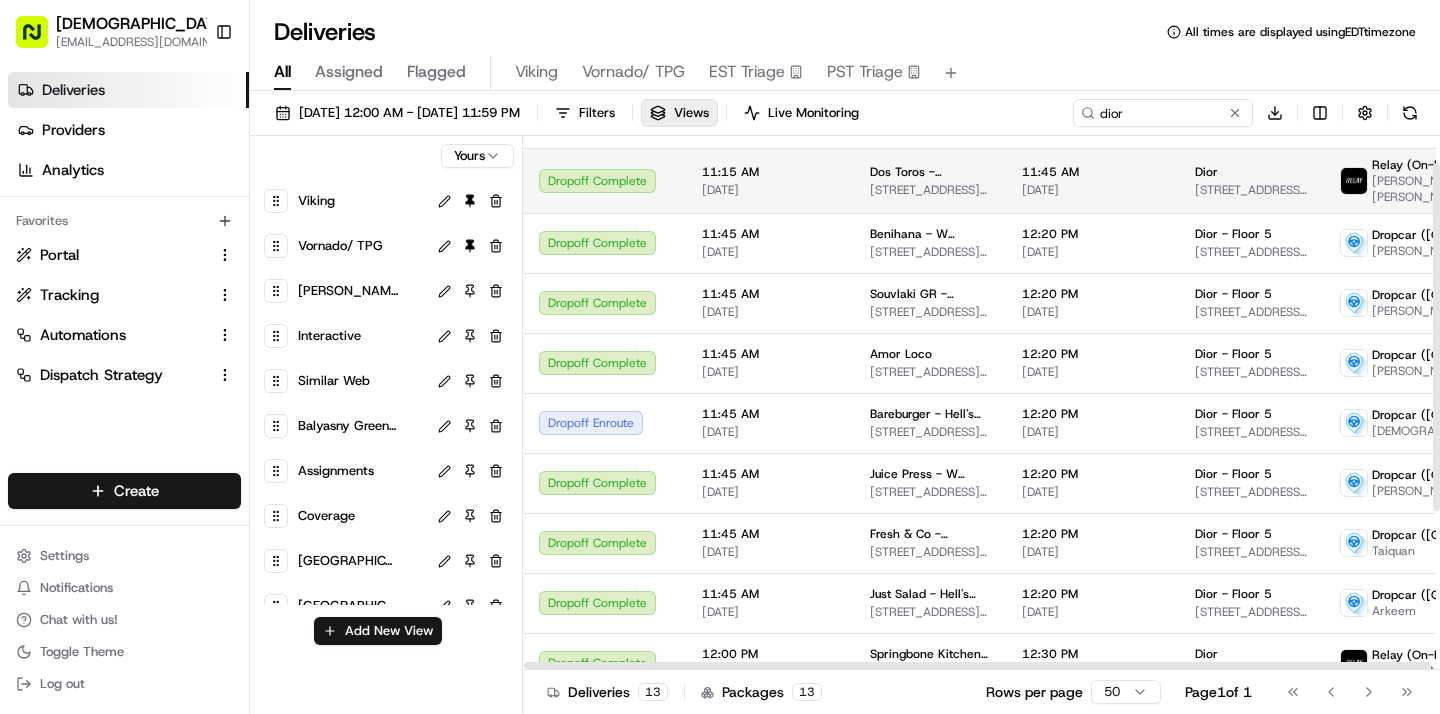 scroll, scrollTop: 0, scrollLeft: 0, axis: both 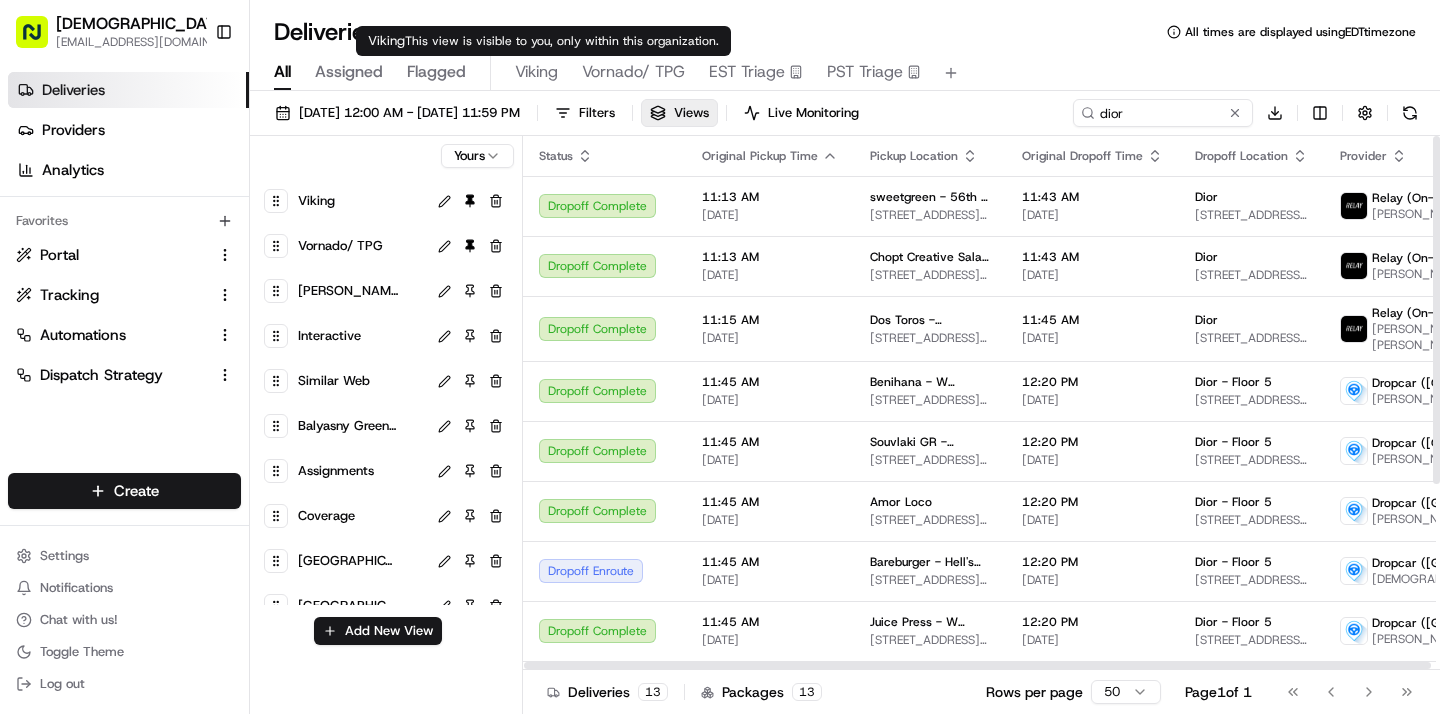 click on "Vornado/ TPG" at bounding box center (633, 72) 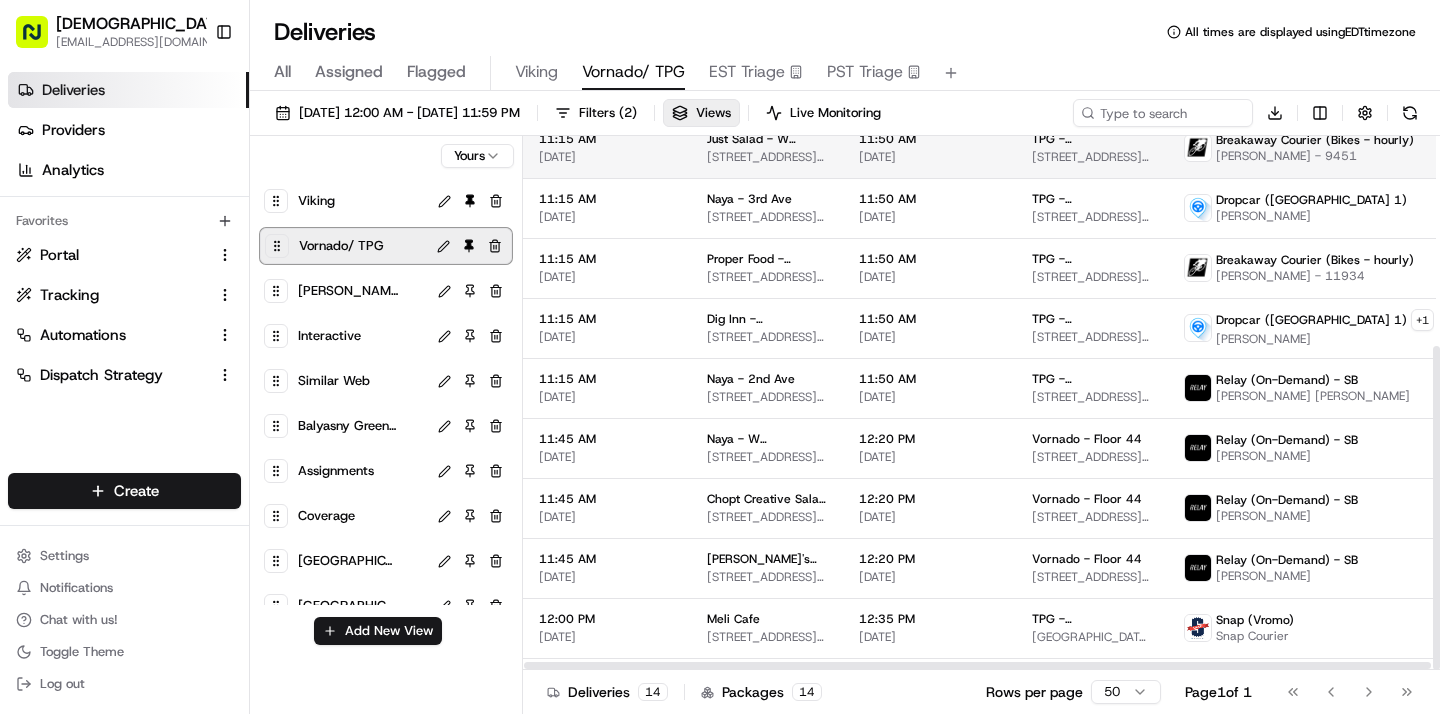 scroll, scrollTop: 346, scrollLeft: 0, axis: vertical 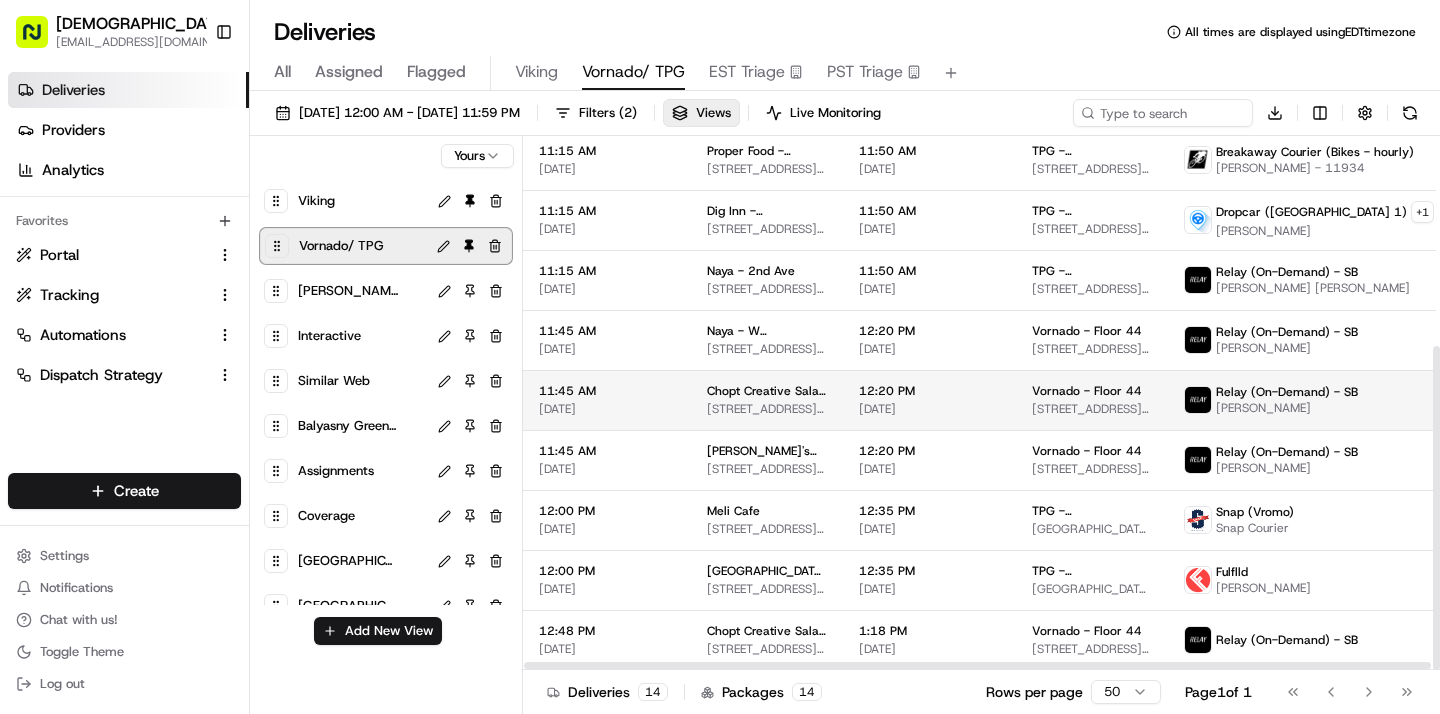 click on "[DATE]" at bounding box center [929, 409] 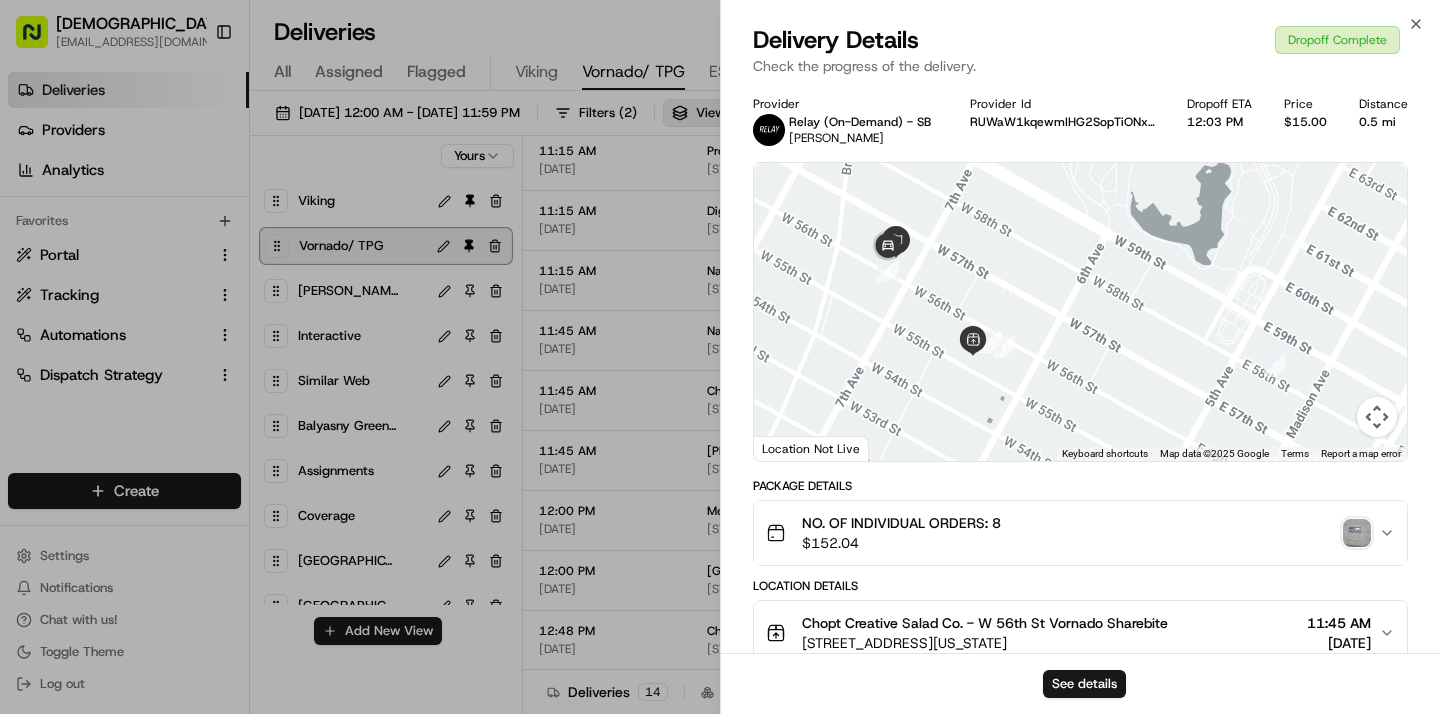 click at bounding box center [1357, 533] 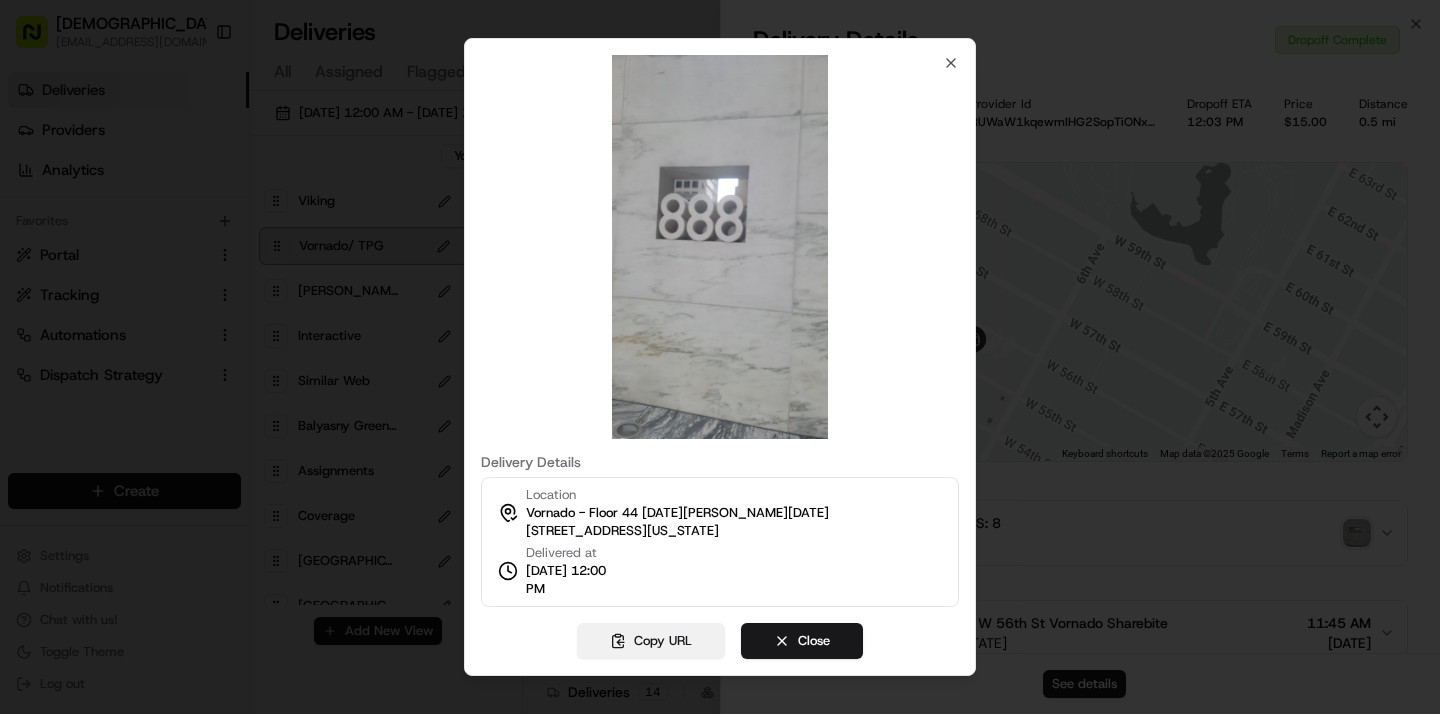 click on "Copy URL" at bounding box center [651, 641] 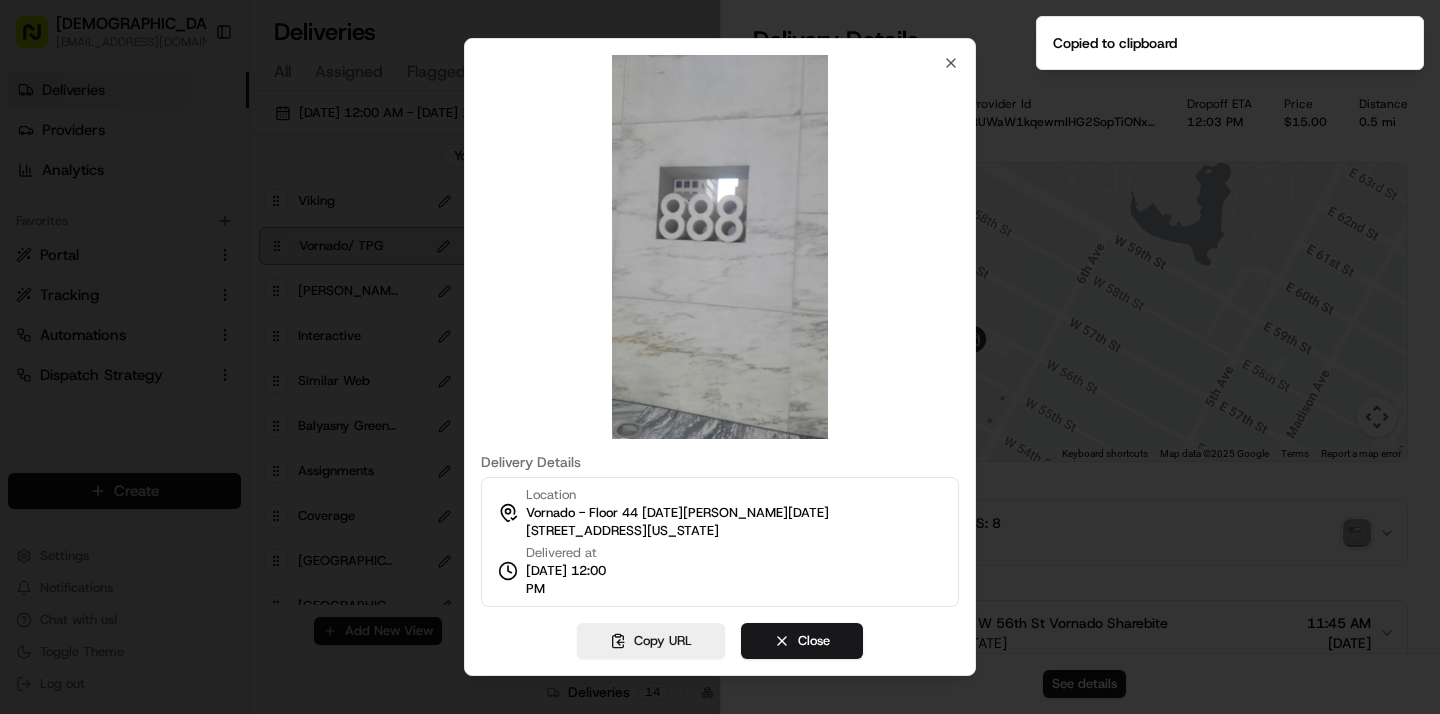 click at bounding box center (720, 357) 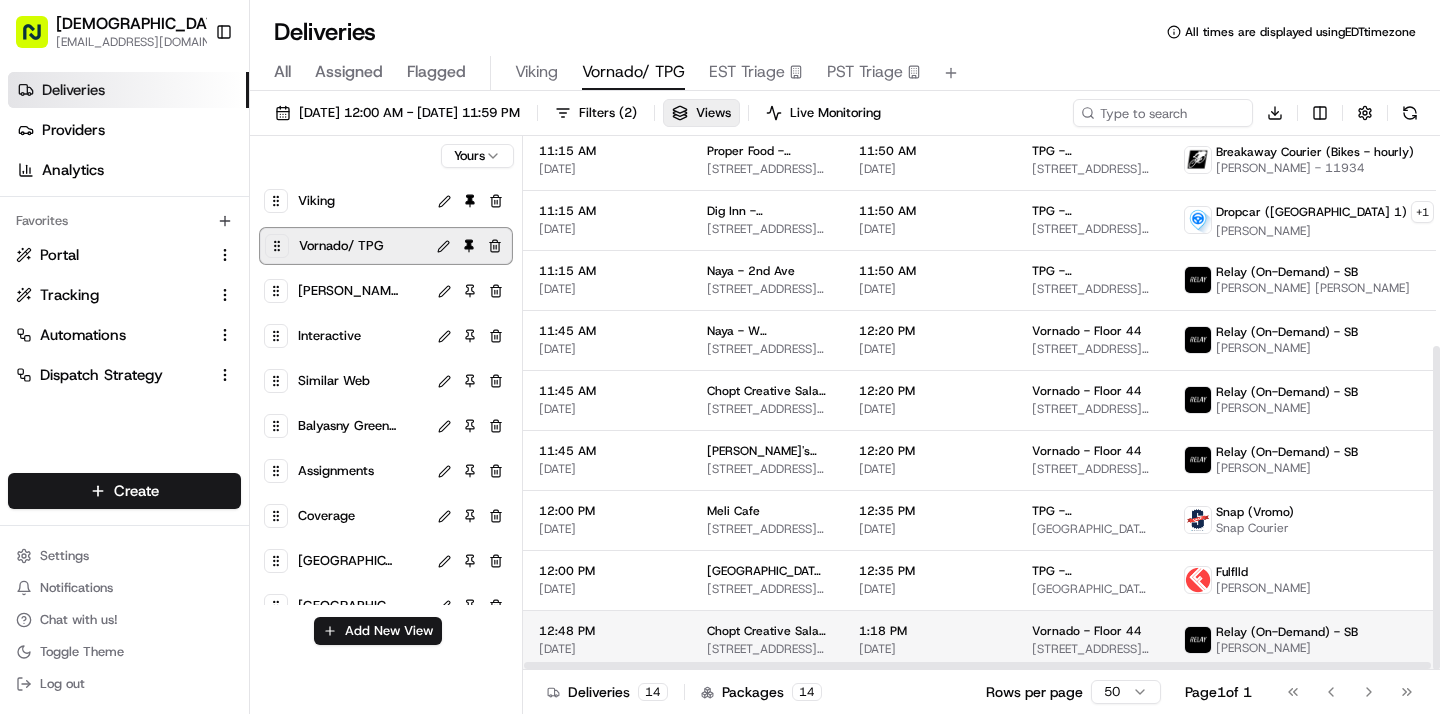 click on "1:18 PM" at bounding box center [929, 631] 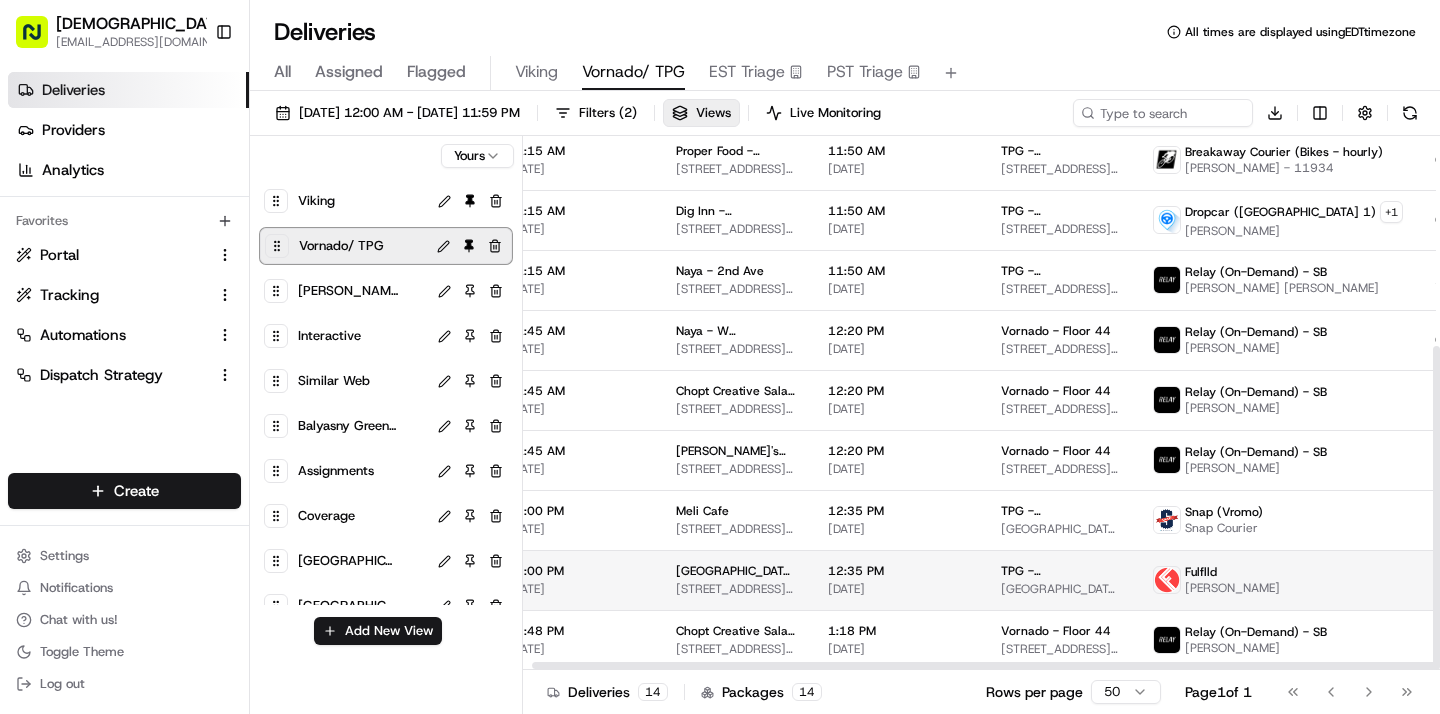 scroll, scrollTop: 346, scrollLeft: 19, axis: both 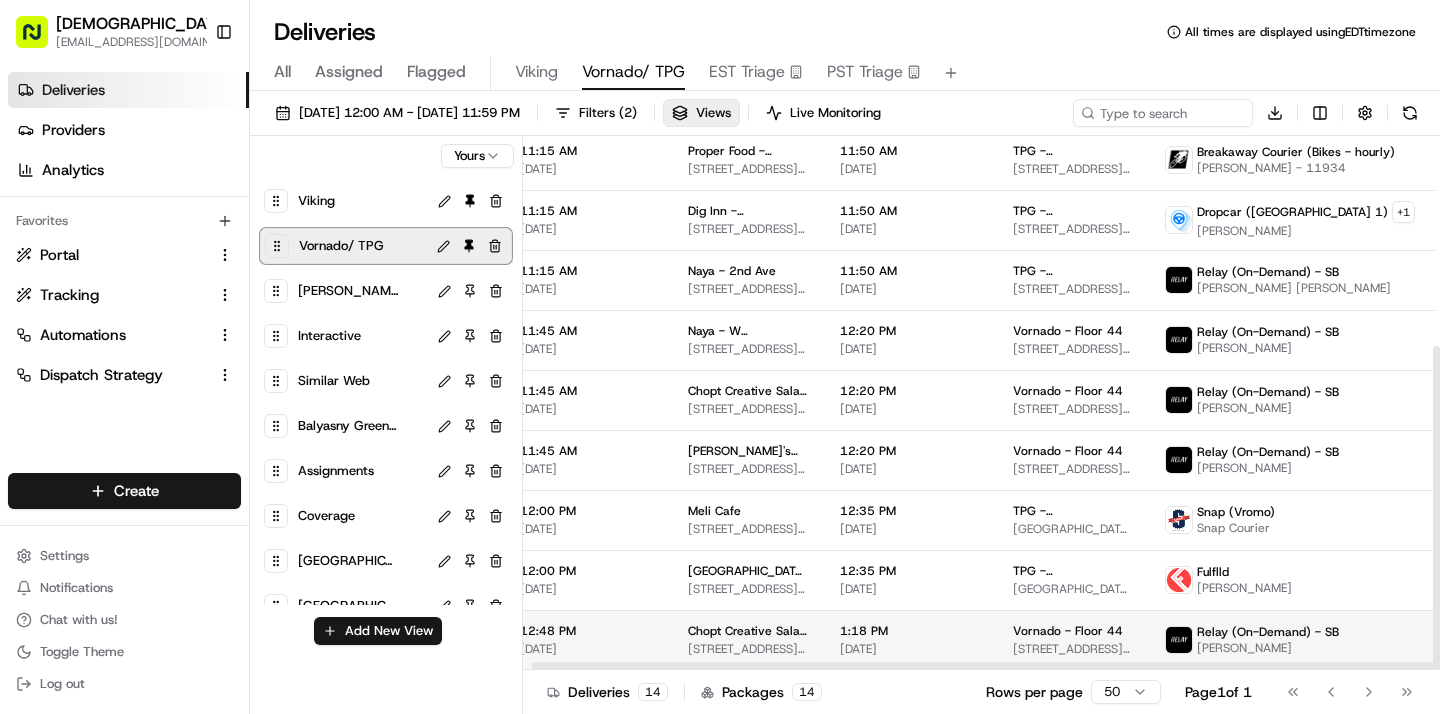 click on "Vornado - Floor 44 [STREET_ADDRESS][US_STATE]" at bounding box center [1073, 640] 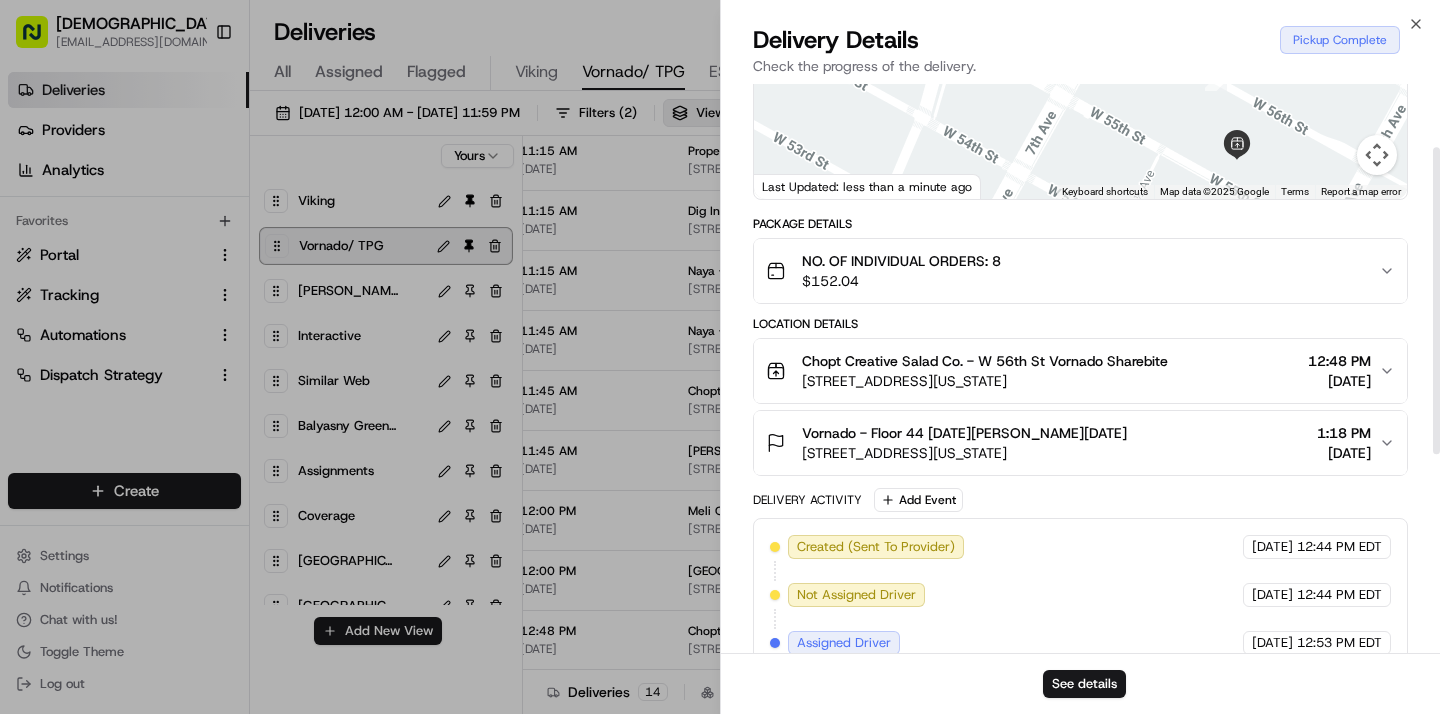 scroll, scrollTop: 0, scrollLeft: 0, axis: both 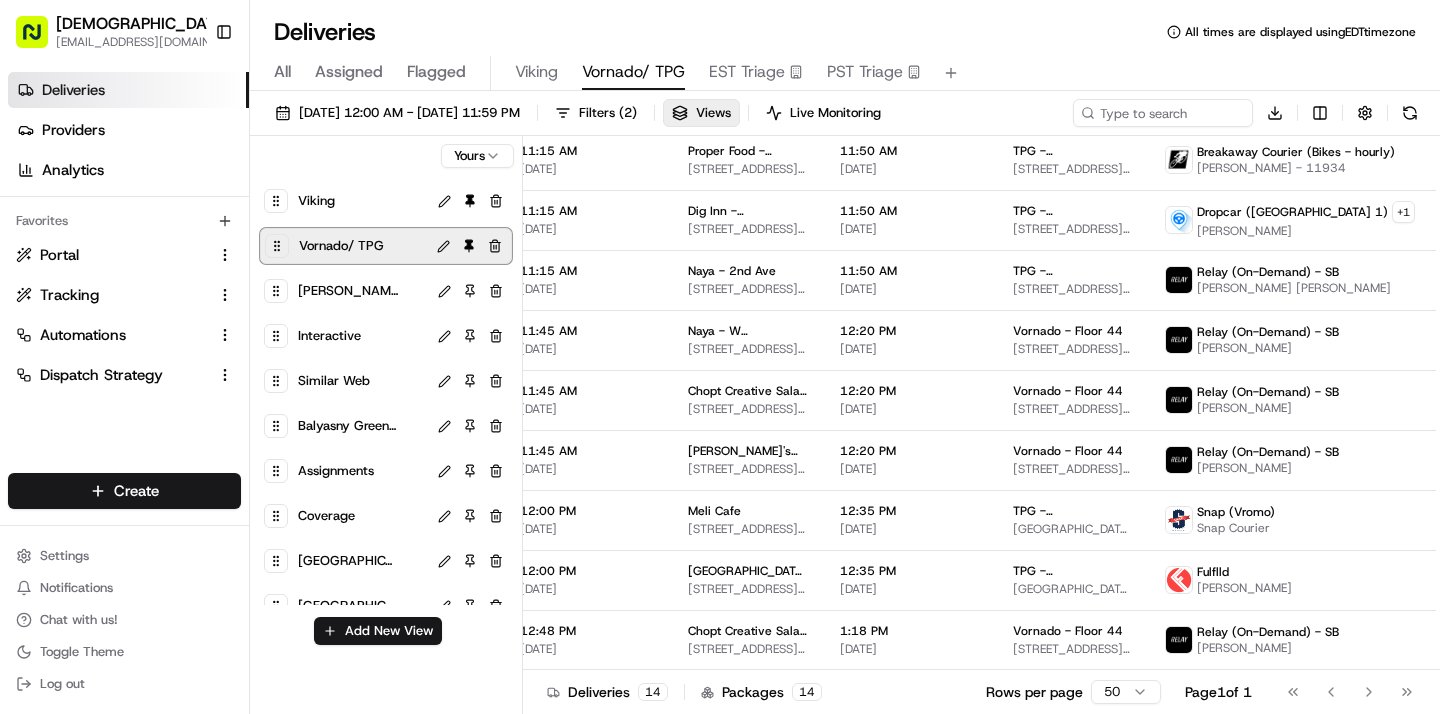 click on "All" at bounding box center [282, 72] 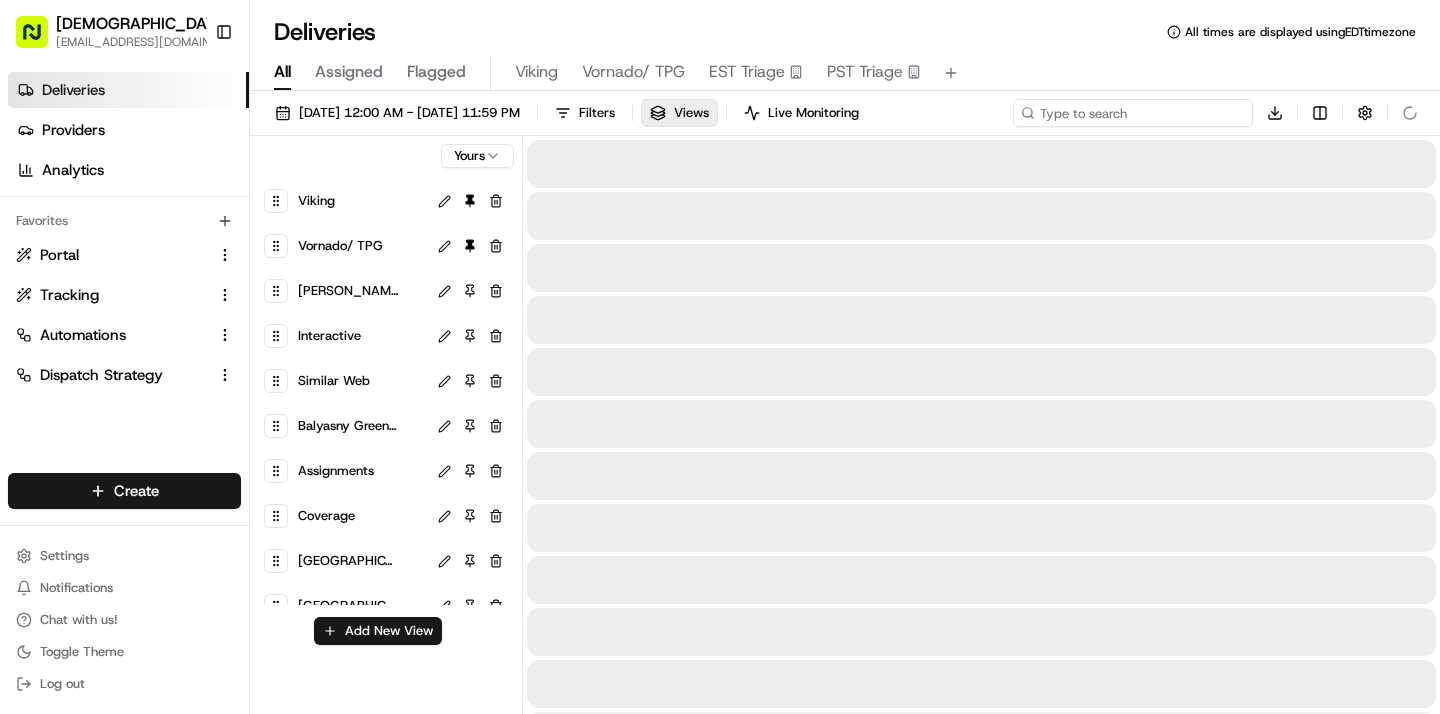 click at bounding box center [1133, 113] 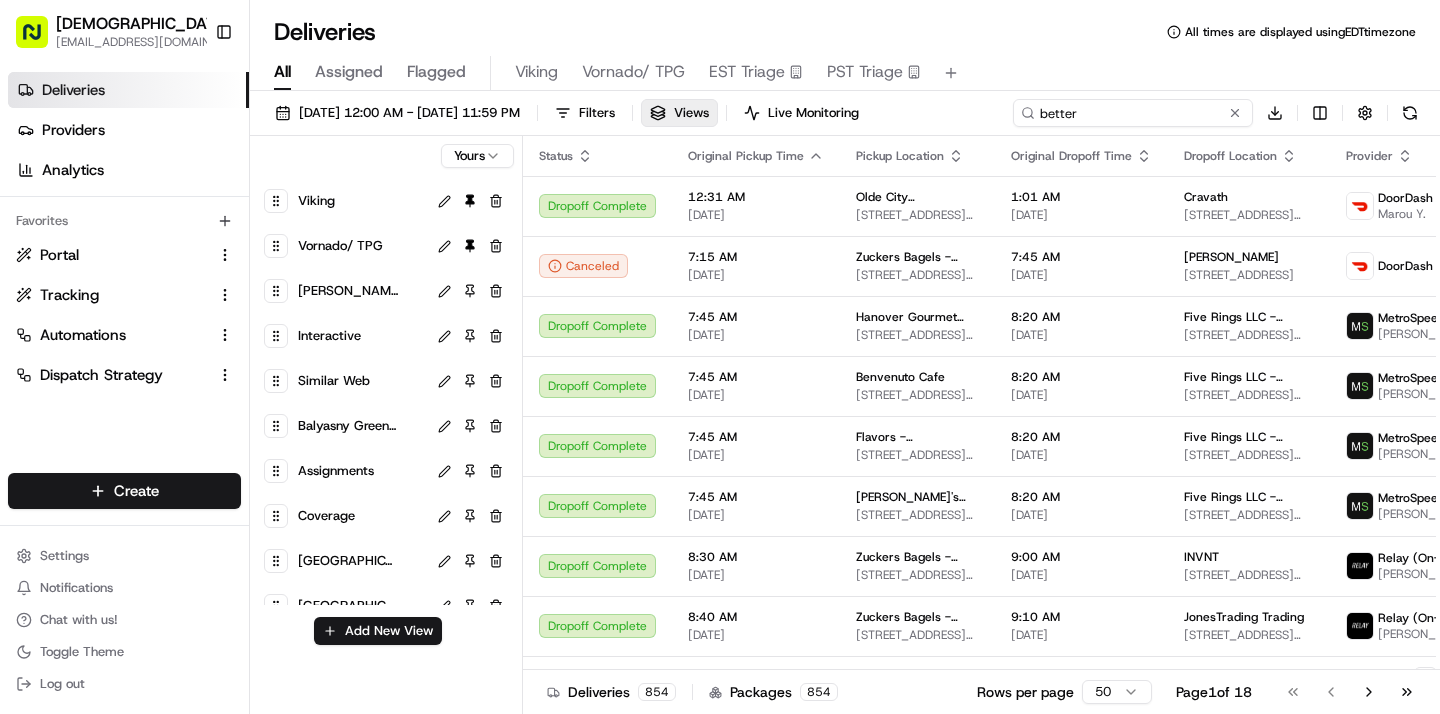 type on "better" 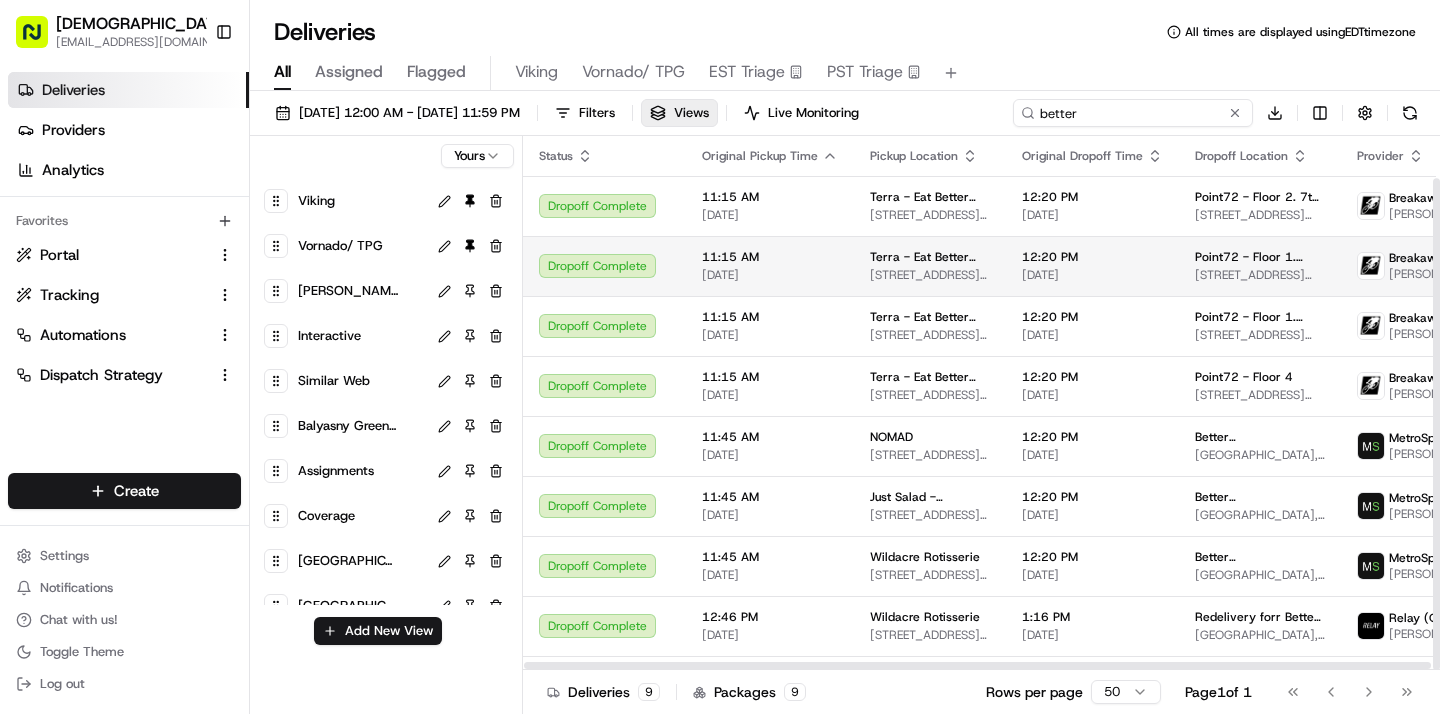 scroll, scrollTop: 46, scrollLeft: 0, axis: vertical 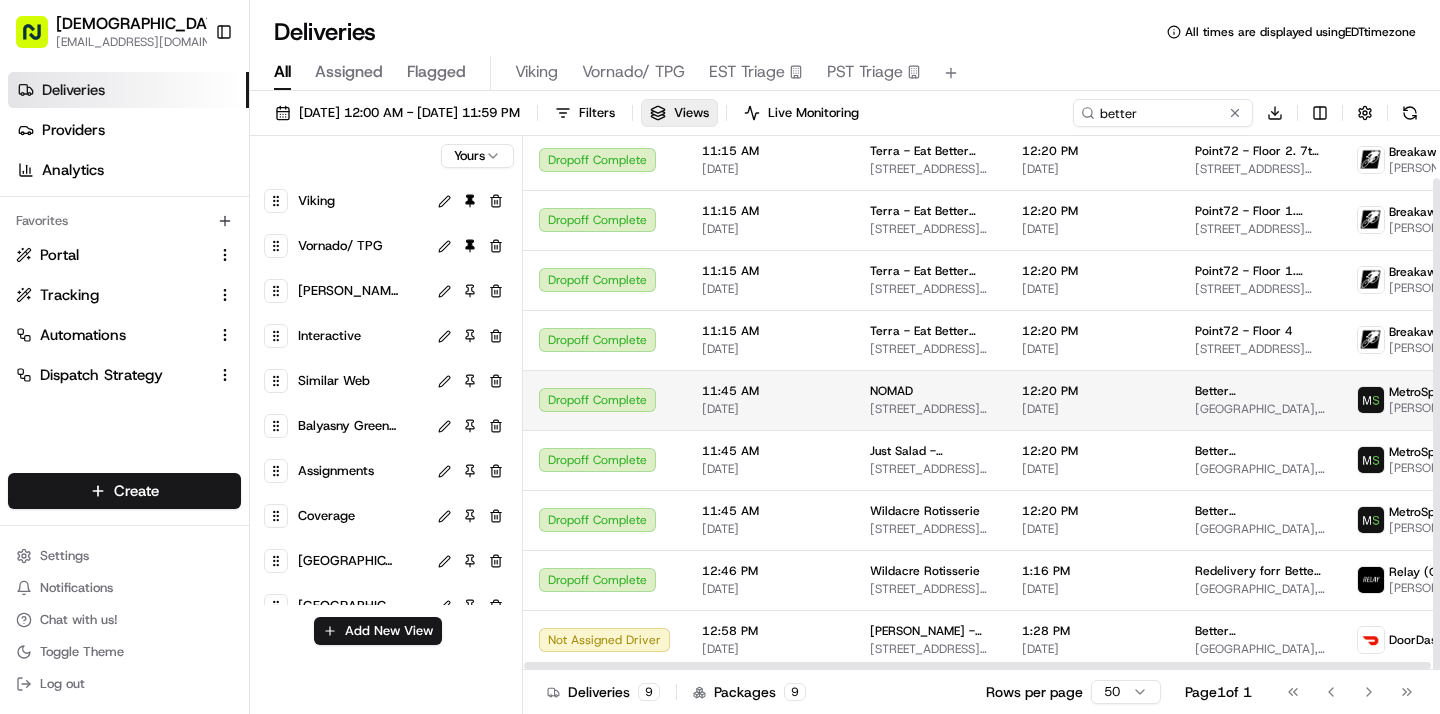 click on "[DATE]" at bounding box center (770, 409) 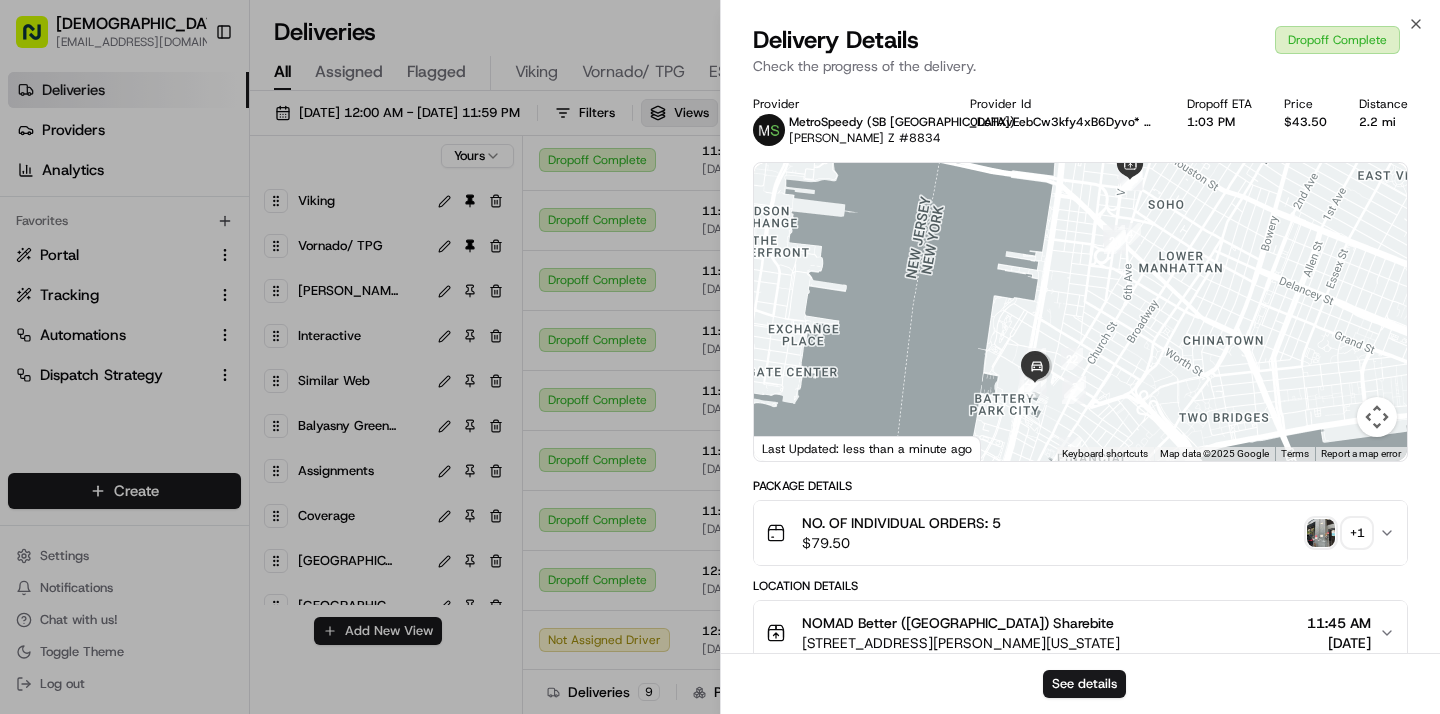 click at bounding box center [1321, 533] 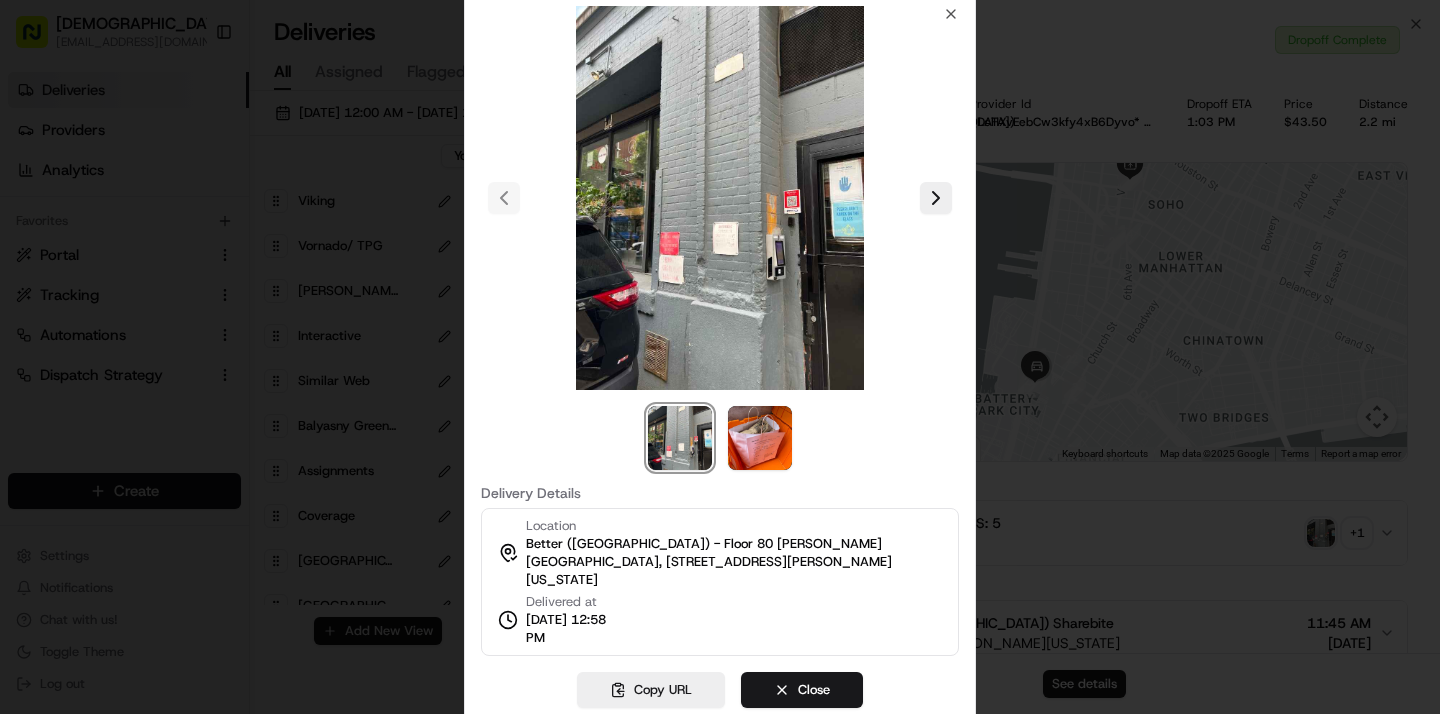 click at bounding box center [720, 438] 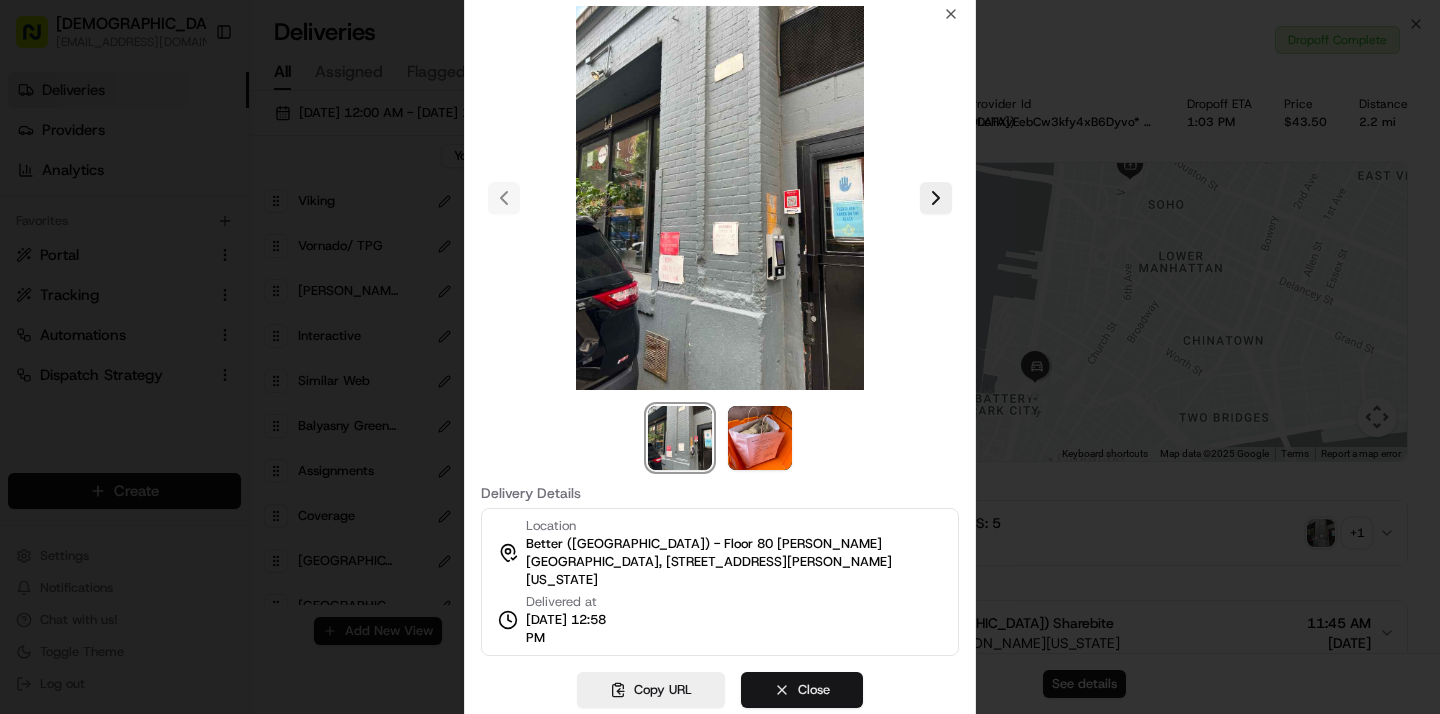 click on "Close" at bounding box center [802, 690] 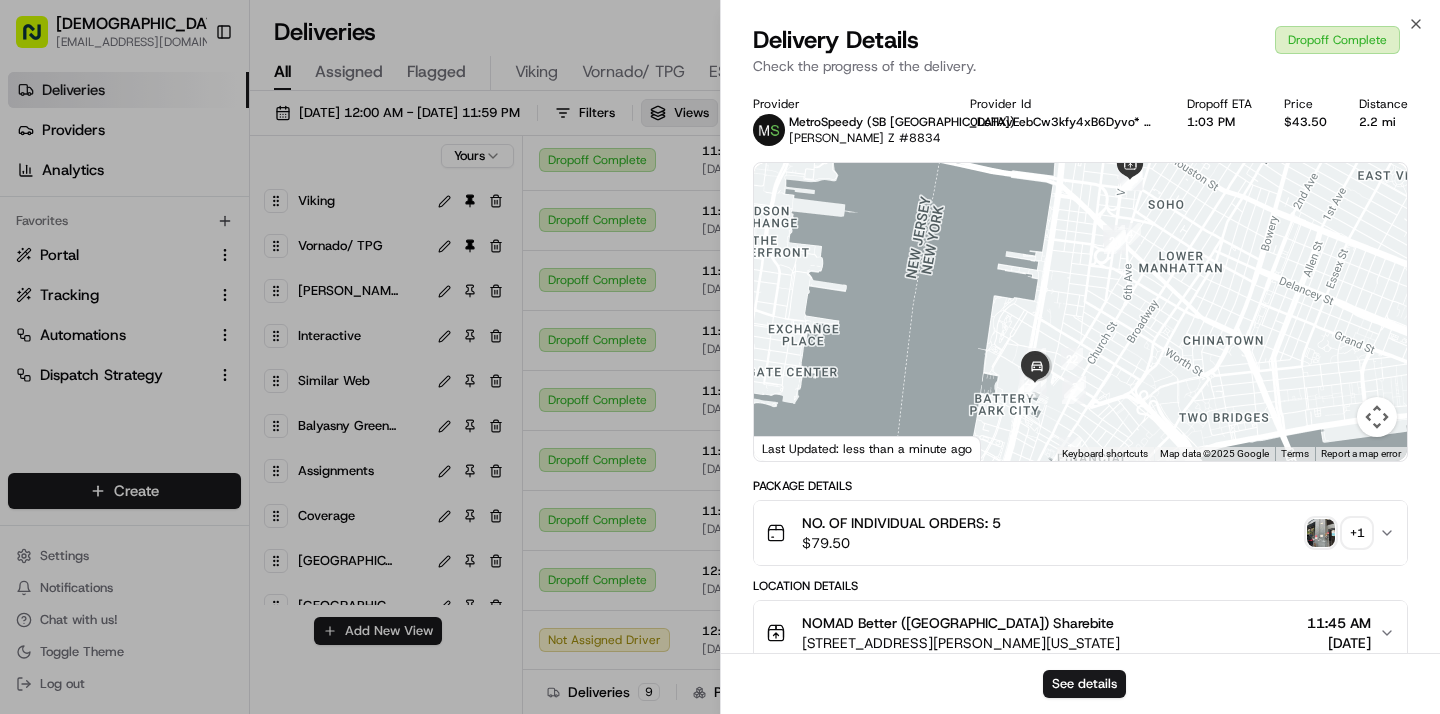 scroll, scrollTop: 102, scrollLeft: 0, axis: vertical 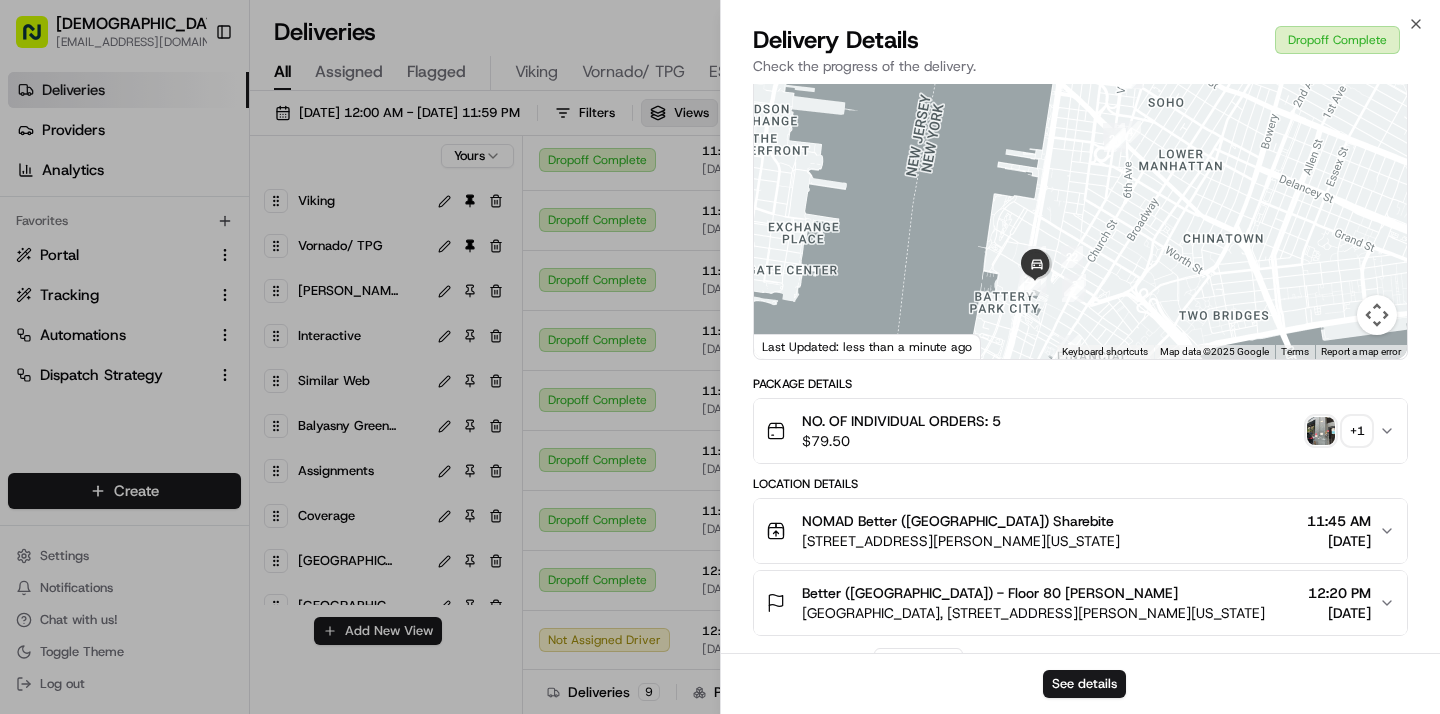 click on "[GEOGRAPHIC_DATA], [STREET_ADDRESS][PERSON_NAME][US_STATE]" at bounding box center (1033, 613) 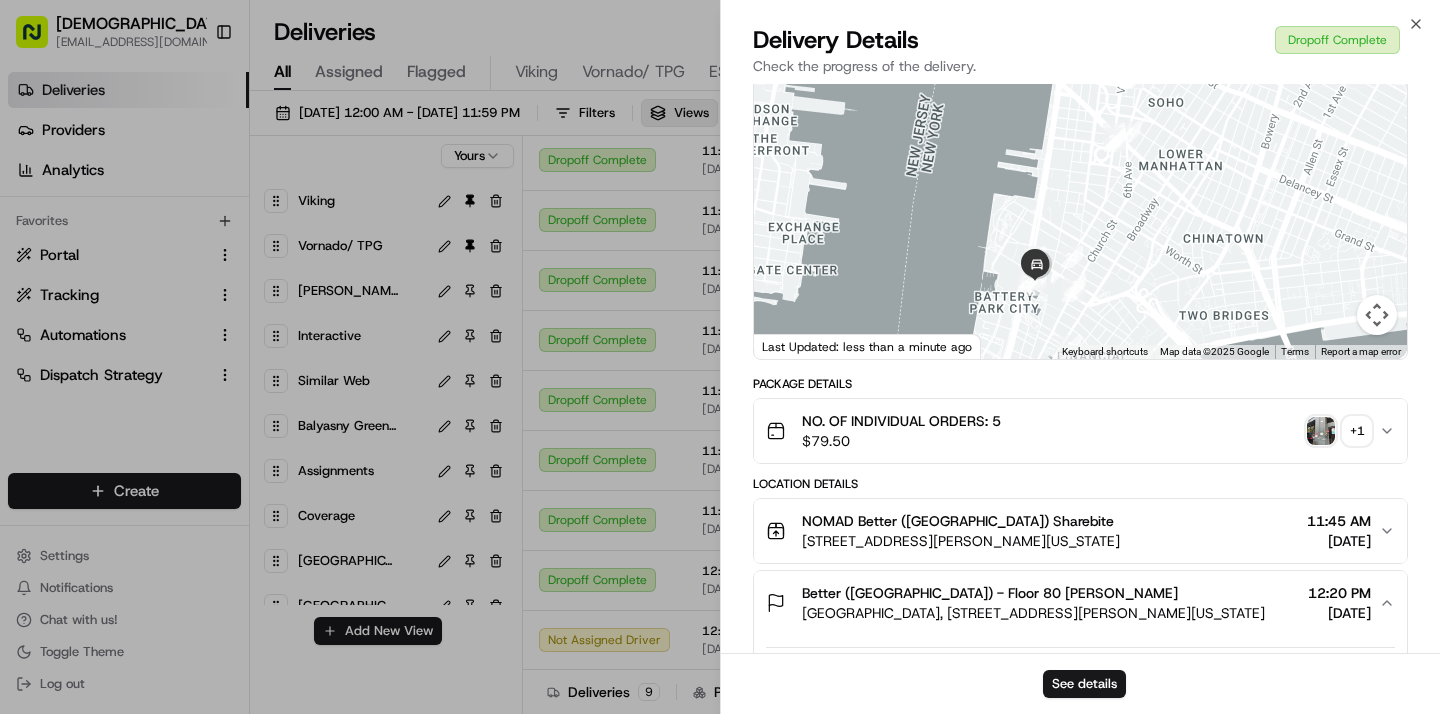 click on "[GEOGRAPHIC_DATA], [STREET_ADDRESS][PERSON_NAME][US_STATE]" at bounding box center (1033, 613) 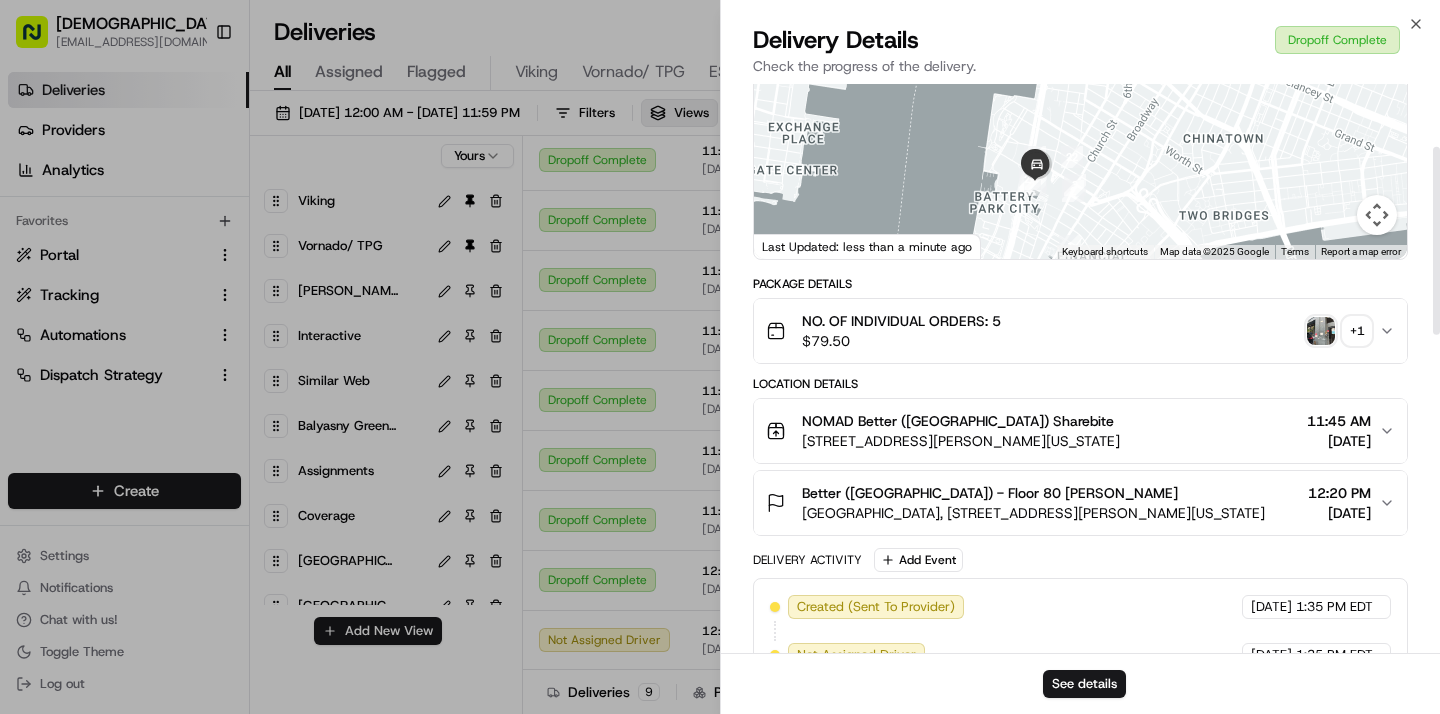 scroll, scrollTop: 204, scrollLeft: 0, axis: vertical 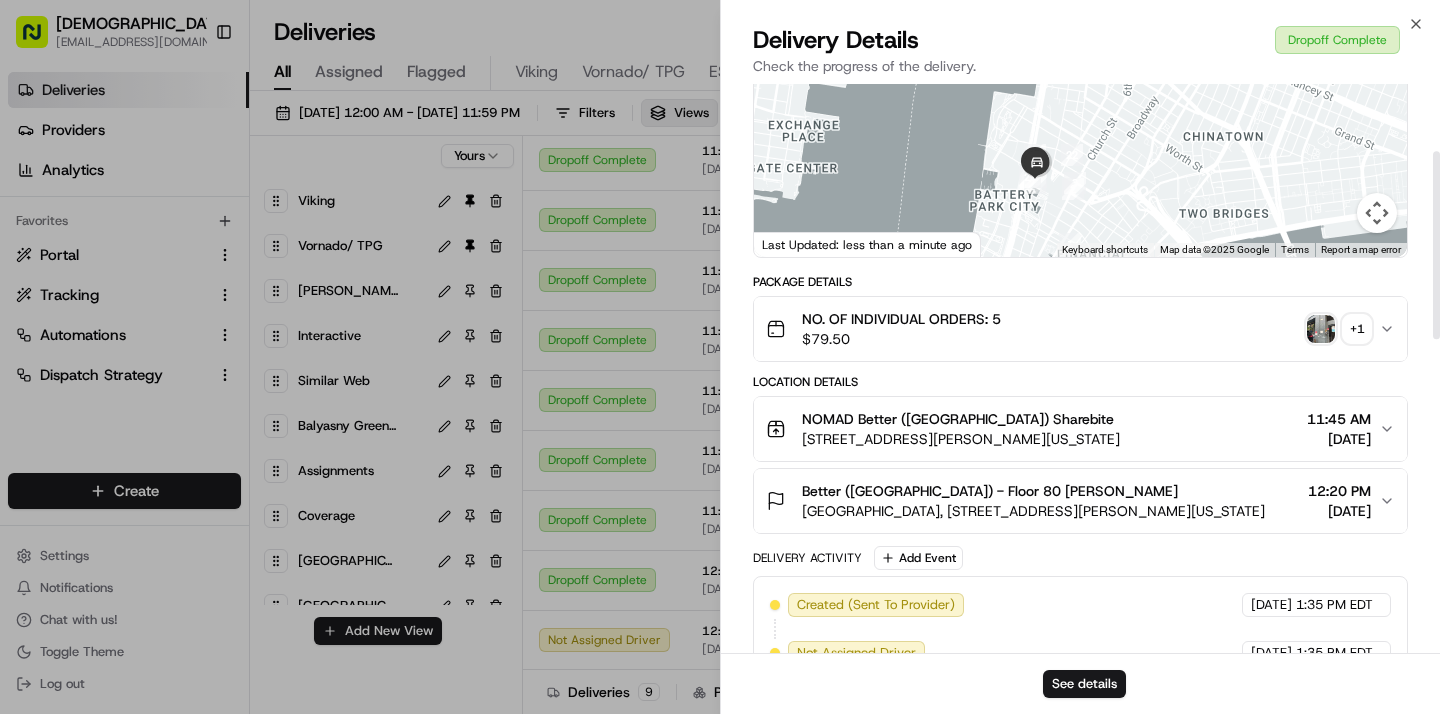 click on "Better ([GEOGRAPHIC_DATA]) - Floor 80 [PERSON_NAME]" at bounding box center [990, 491] 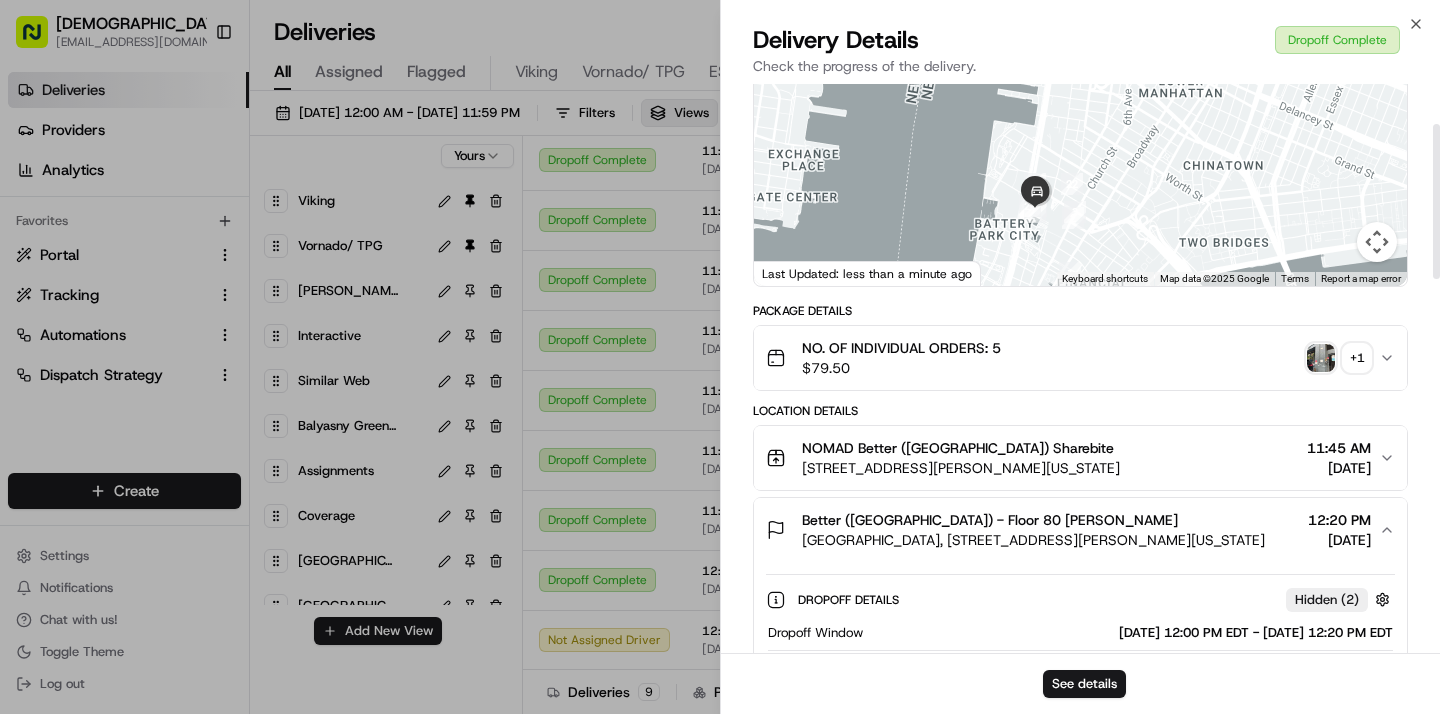 scroll, scrollTop: 0, scrollLeft: 0, axis: both 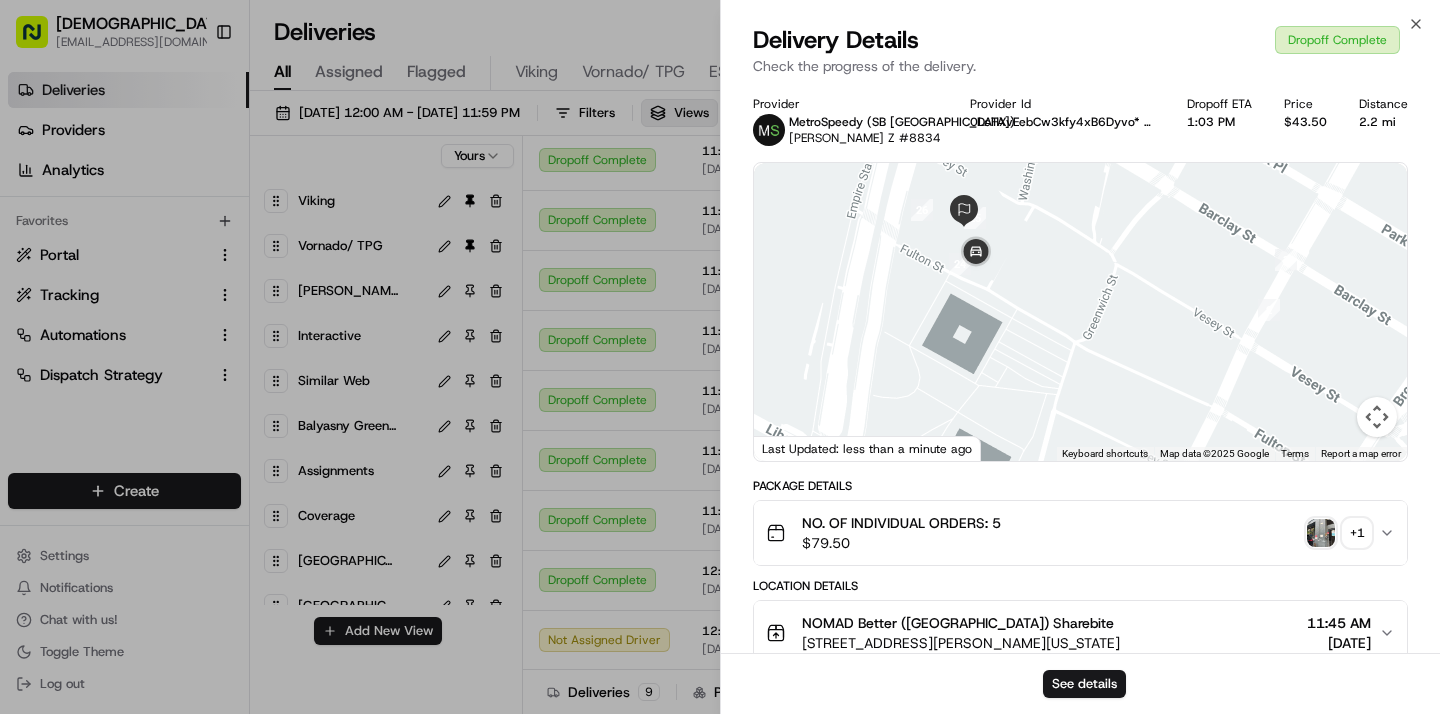 drag, startPoint x: 1050, startPoint y: 397, endPoint x: 1000, endPoint y: 163, distance: 239.28226 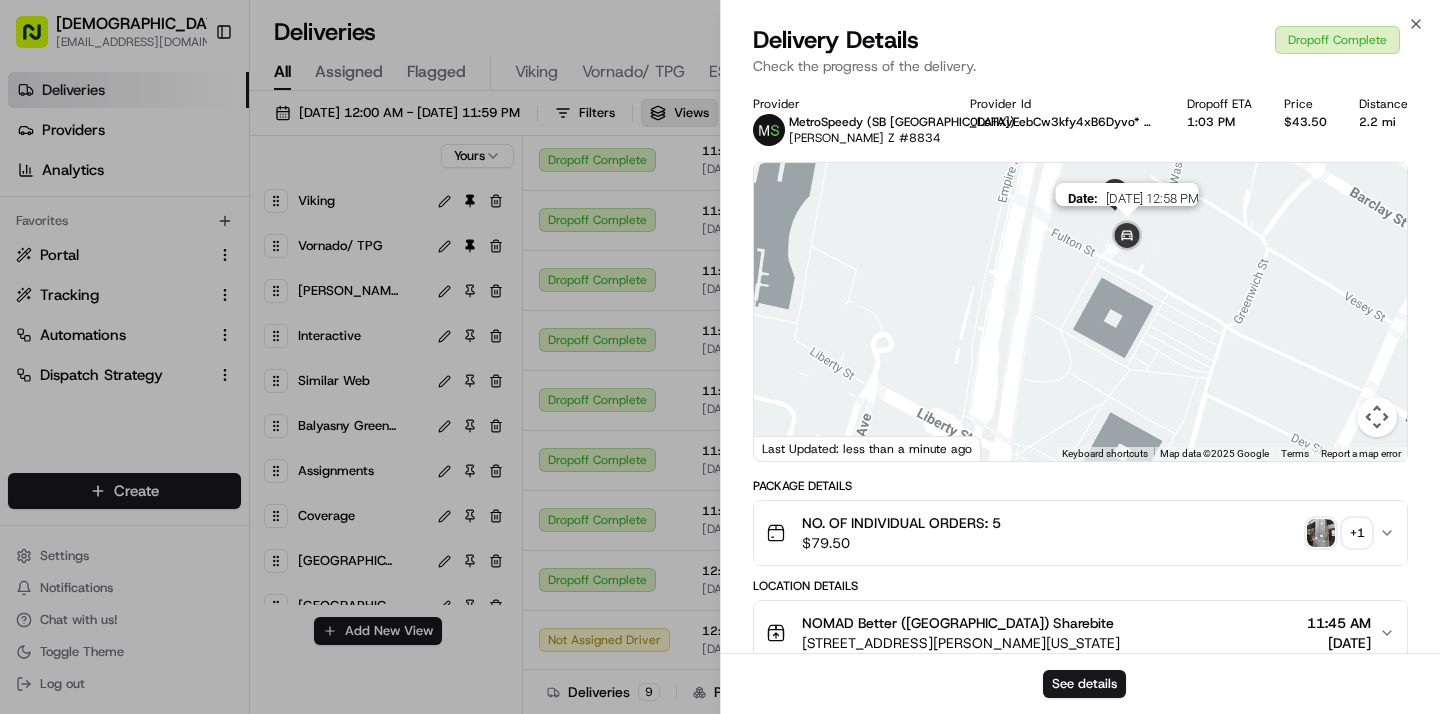 drag, startPoint x: 966, startPoint y: 243, endPoint x: 1112, endPoint y: 232, distance: 146.4138 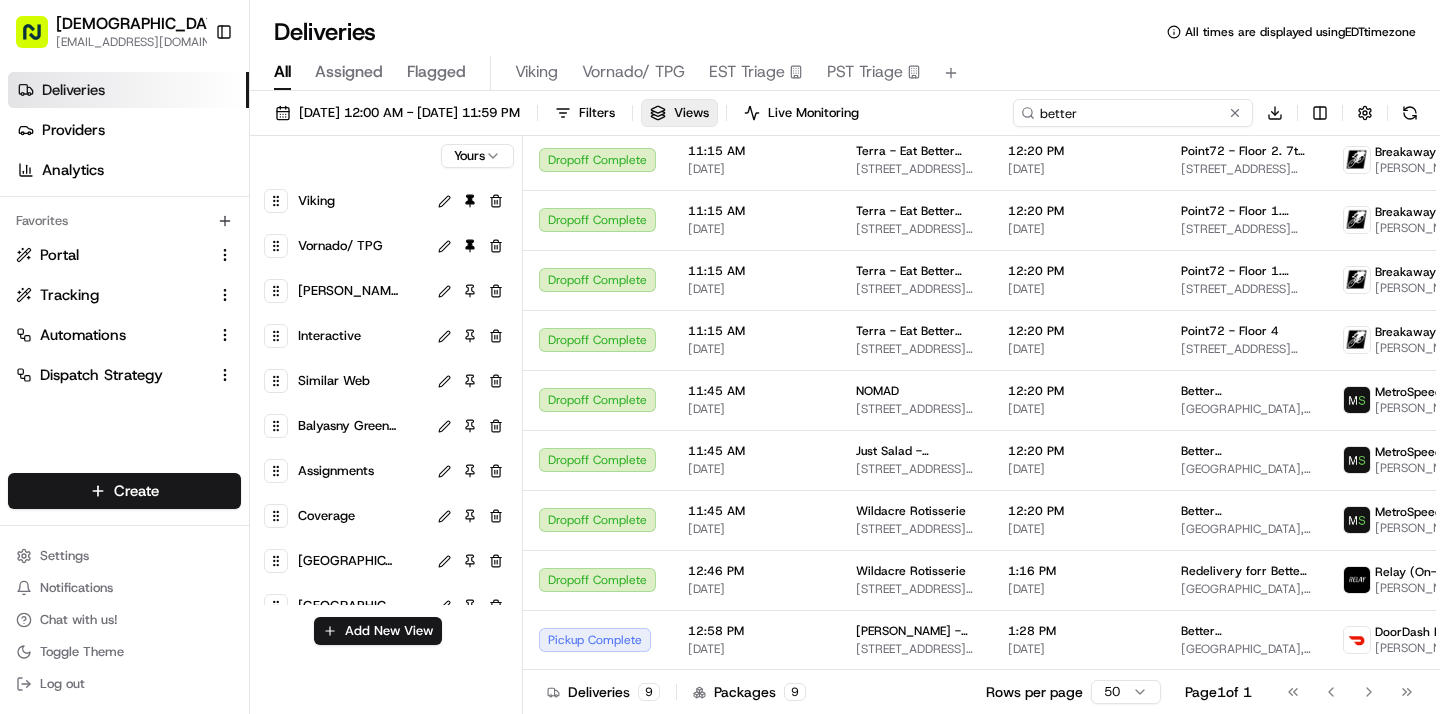 click on "better" at bounding box center [1133, 113] 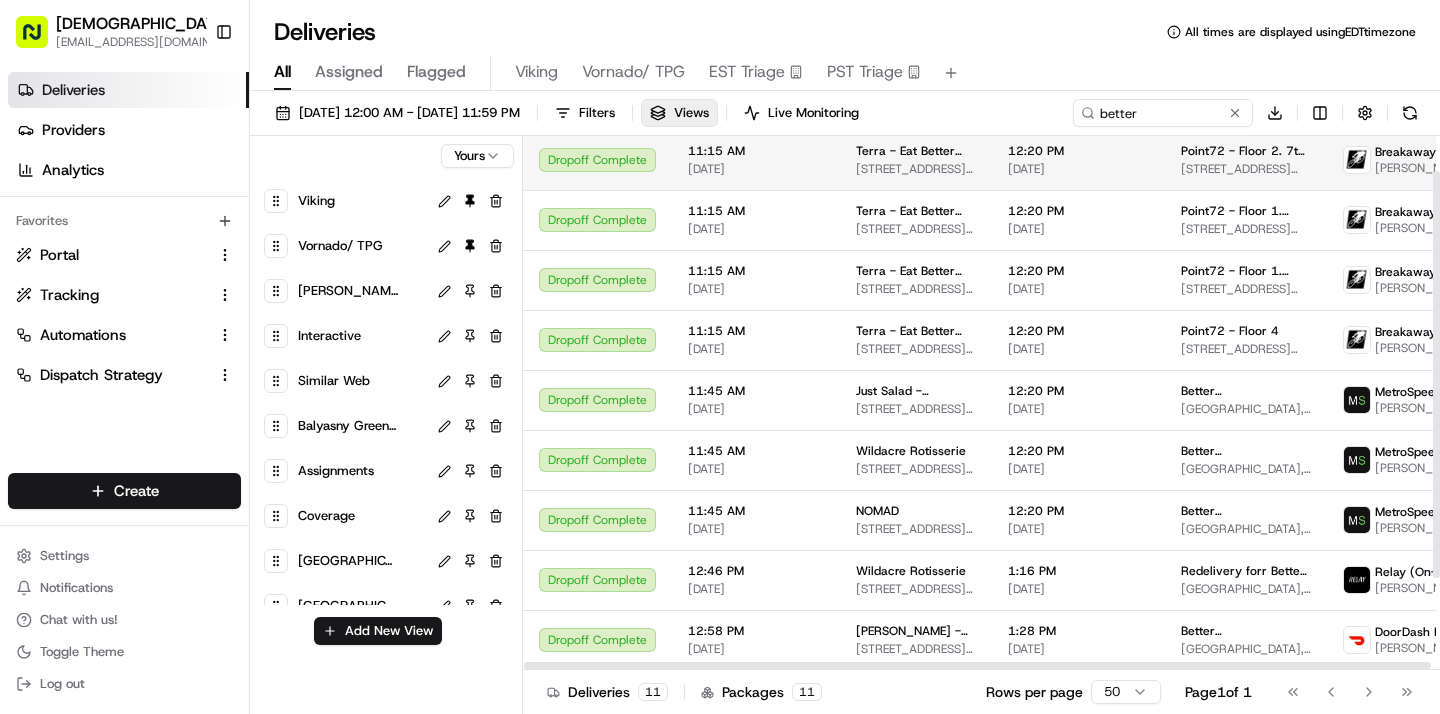 click on "12:20 PM [DATE]" at bounding box center [1078, 160] 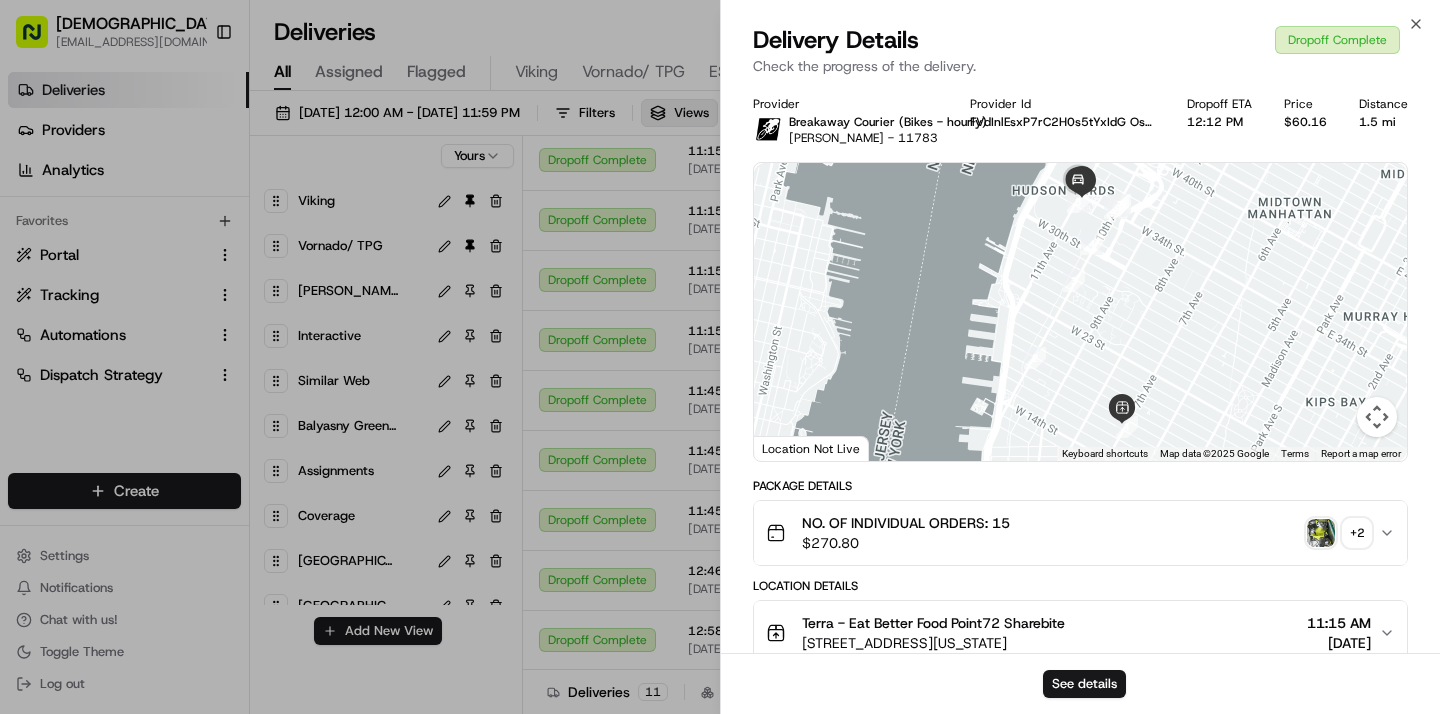 click on "NO. OF INDIVIDUAL ORDERS: 15 $ 270.80 + 2" at bounding box center (1072, 533) 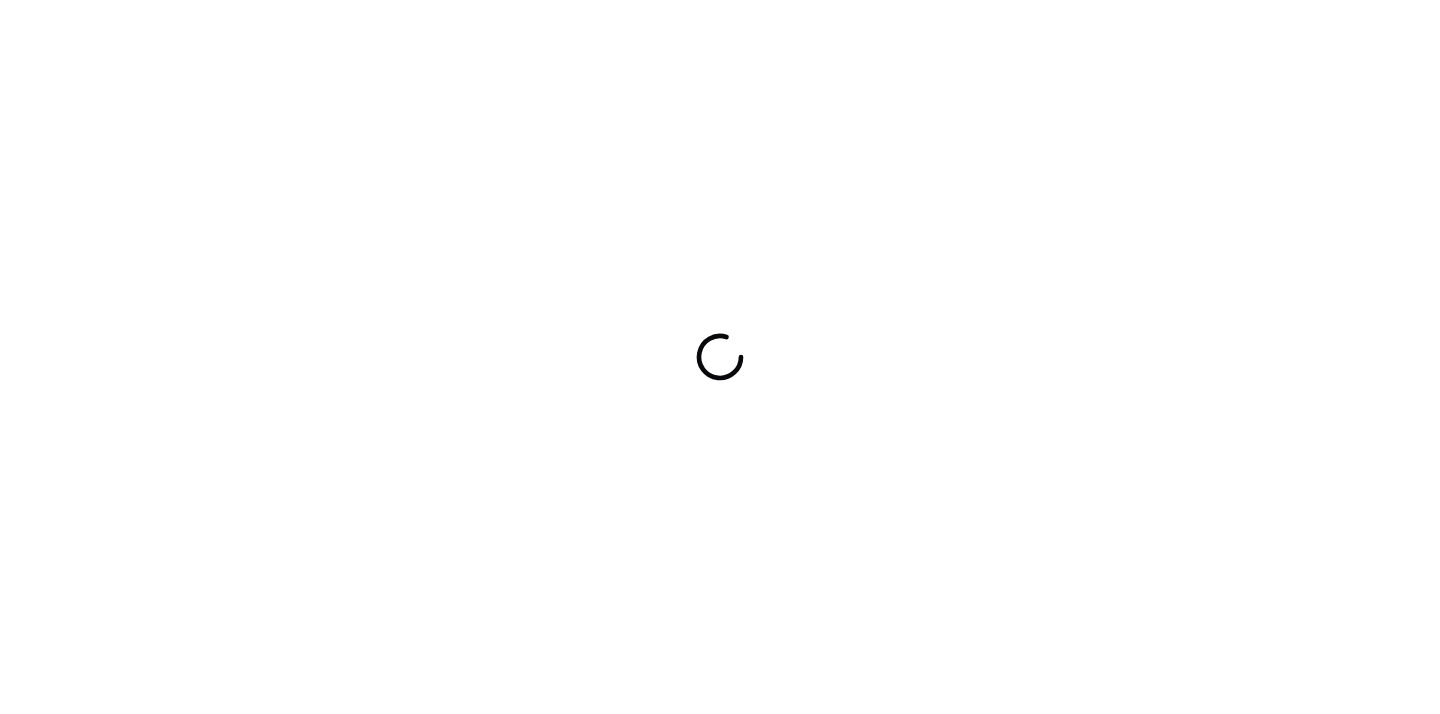 scroll, scrollTop: 0, scrollLeft: 0, axis: both 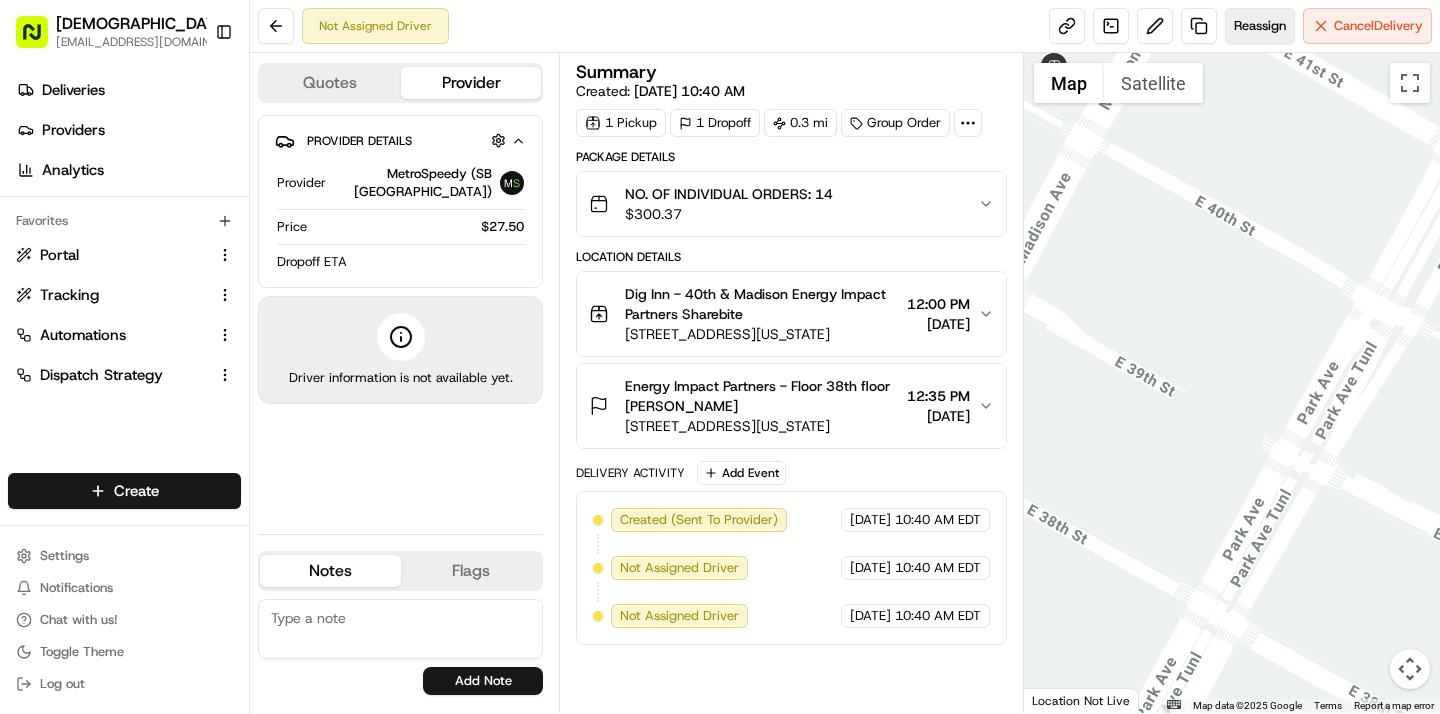click on "Reassign" at bounding box center [1260, 26] 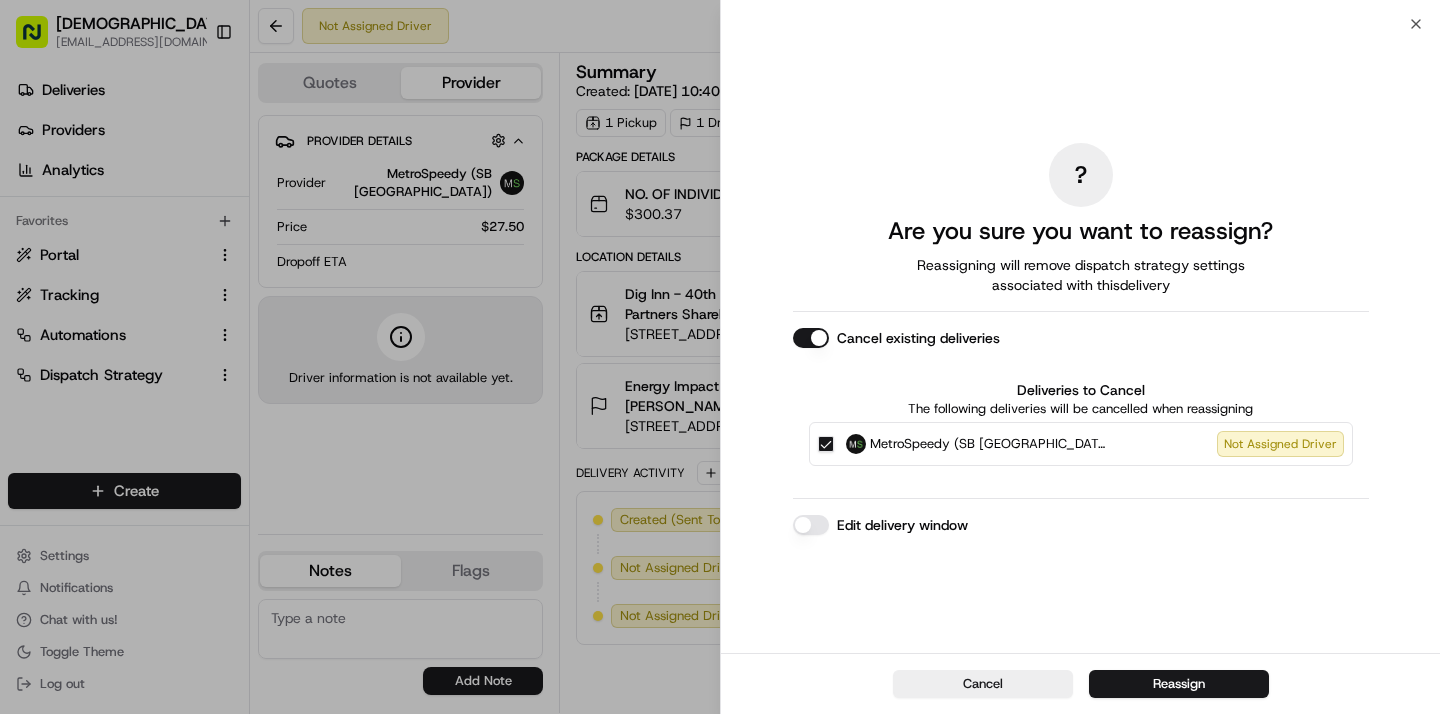 scroll, scrollTop: 0, scrollLeft: 0, axis: both 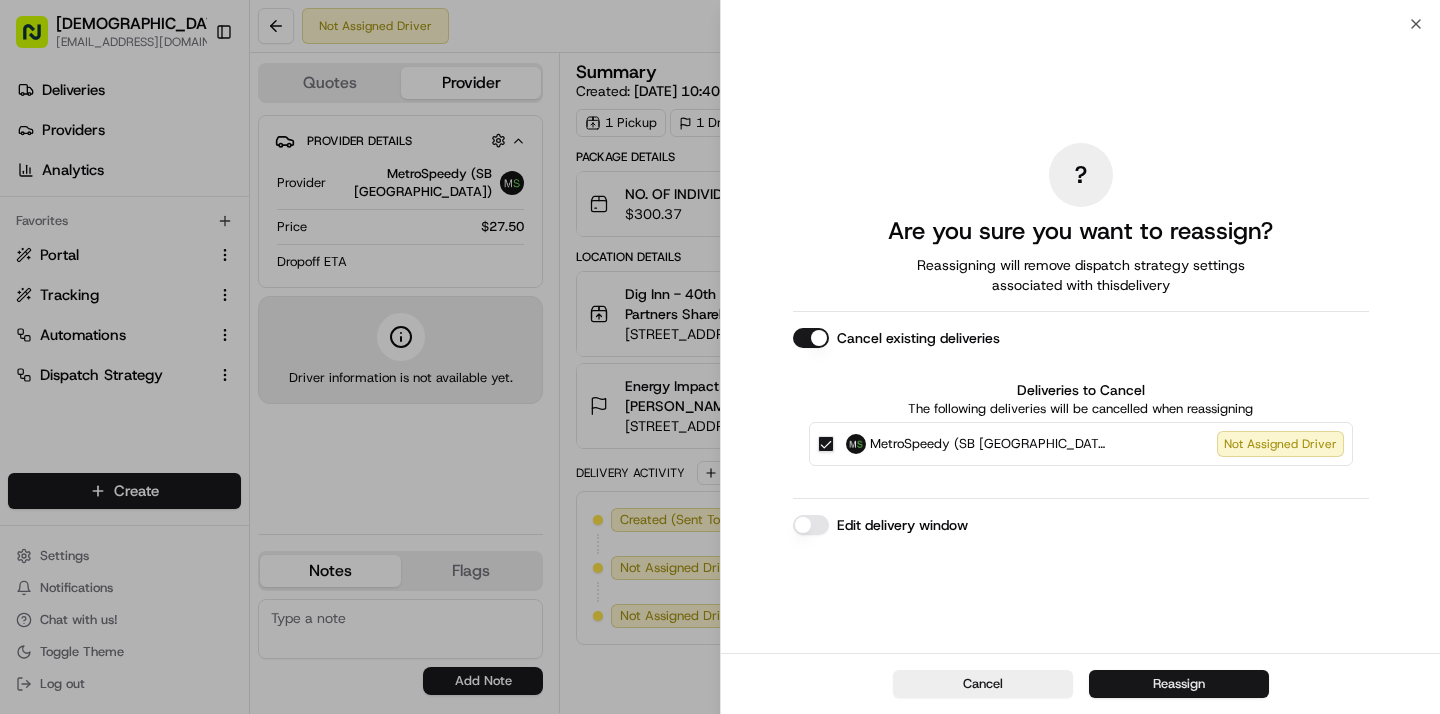 click on "Reassign" at bounding box center (1179, 684) 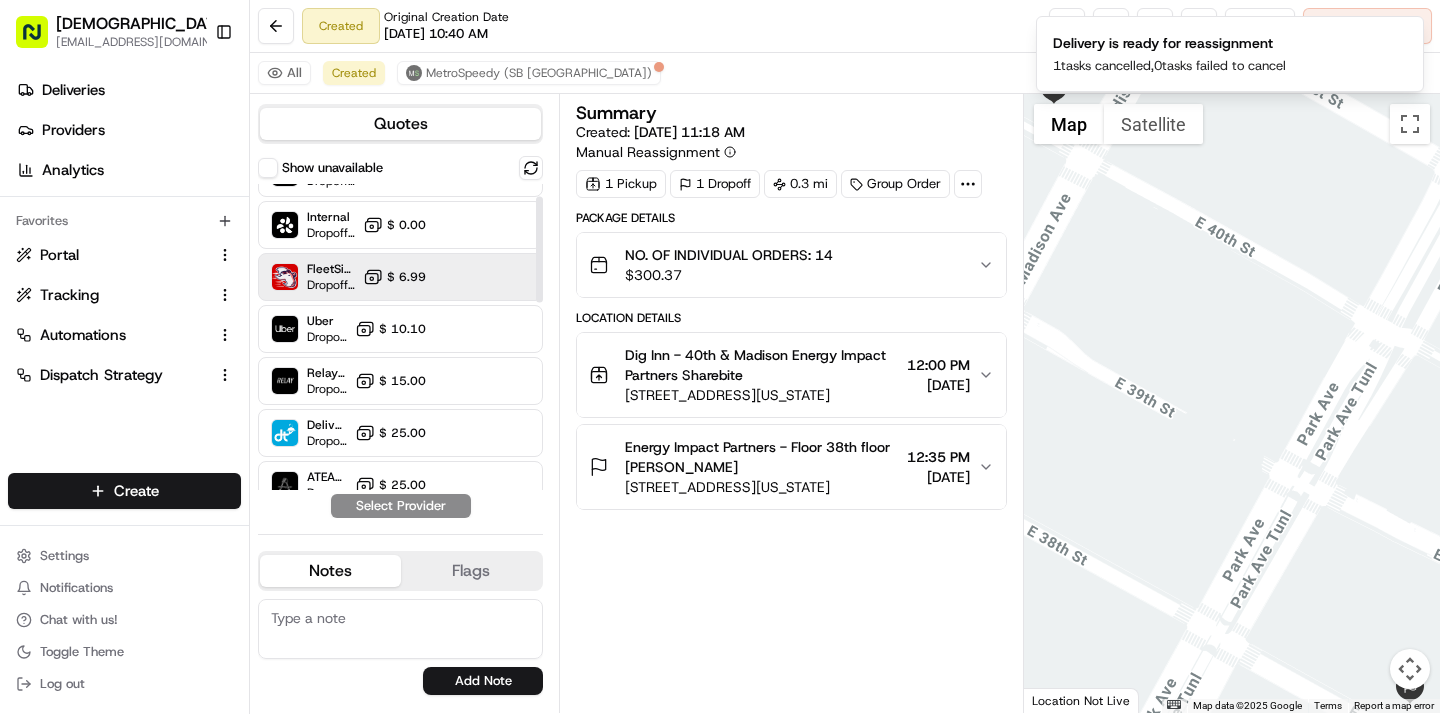 scroll, scrollTop: 36, scrollLeft: 0, axis: vertical 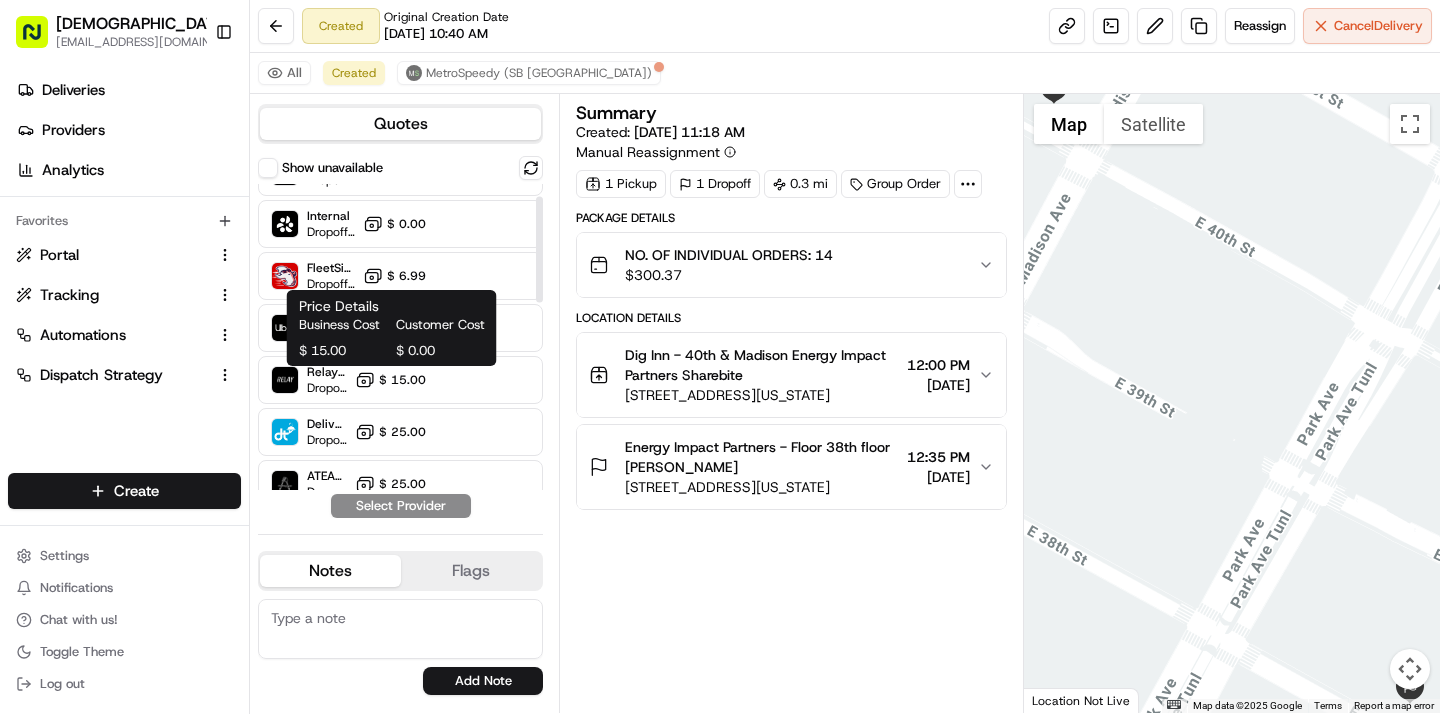 click on "$   15.00" at bounding box center [390, 380] 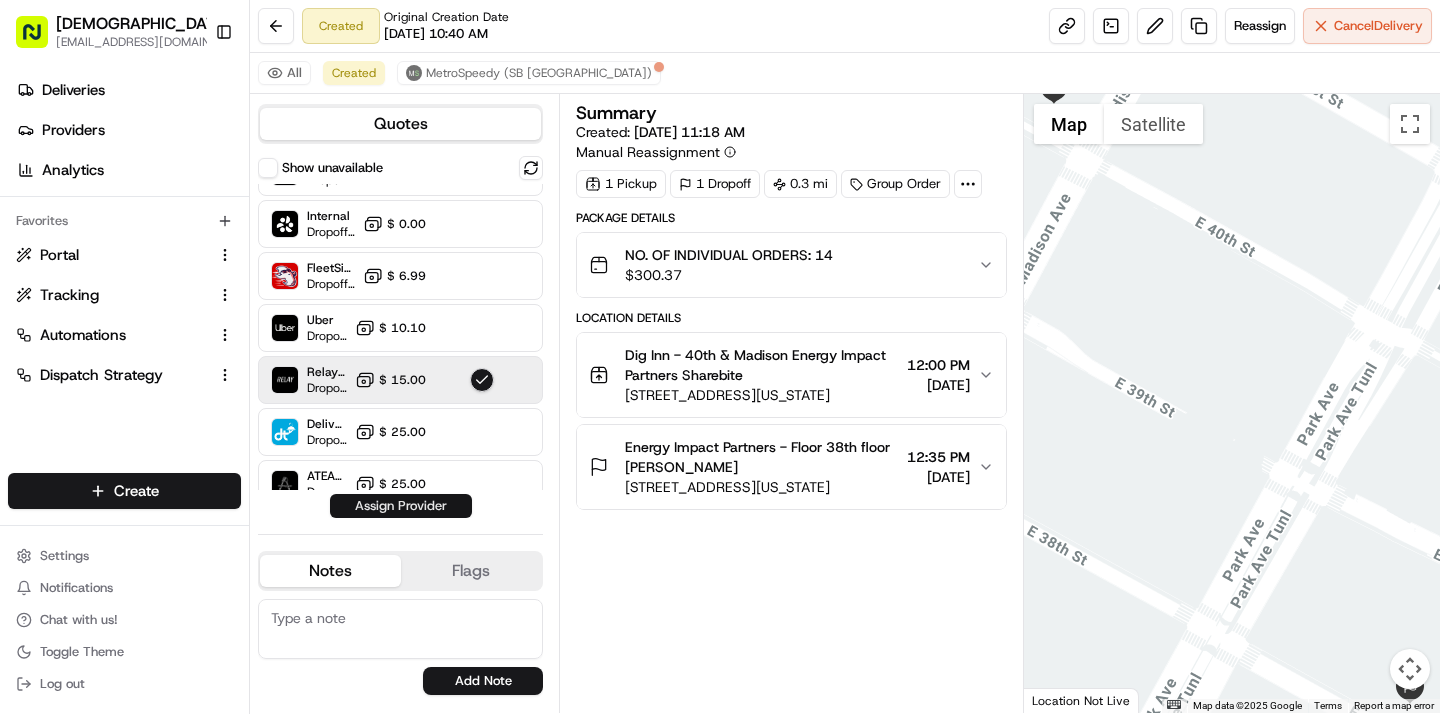 click on "Assign Provider" at bounding box center (401, 506) 